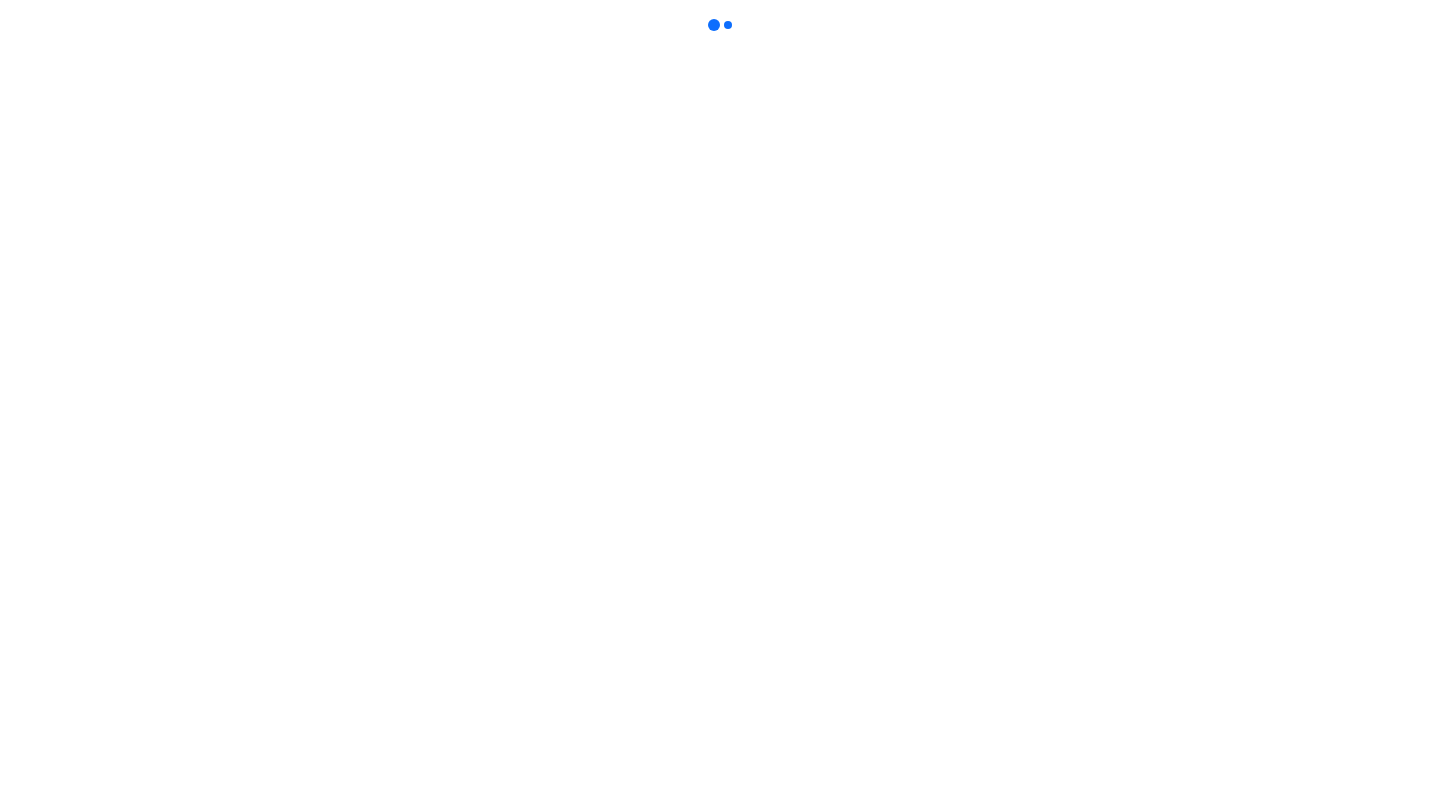 scroll, scrollTop: 0, scrollLeft: 0, axis: both 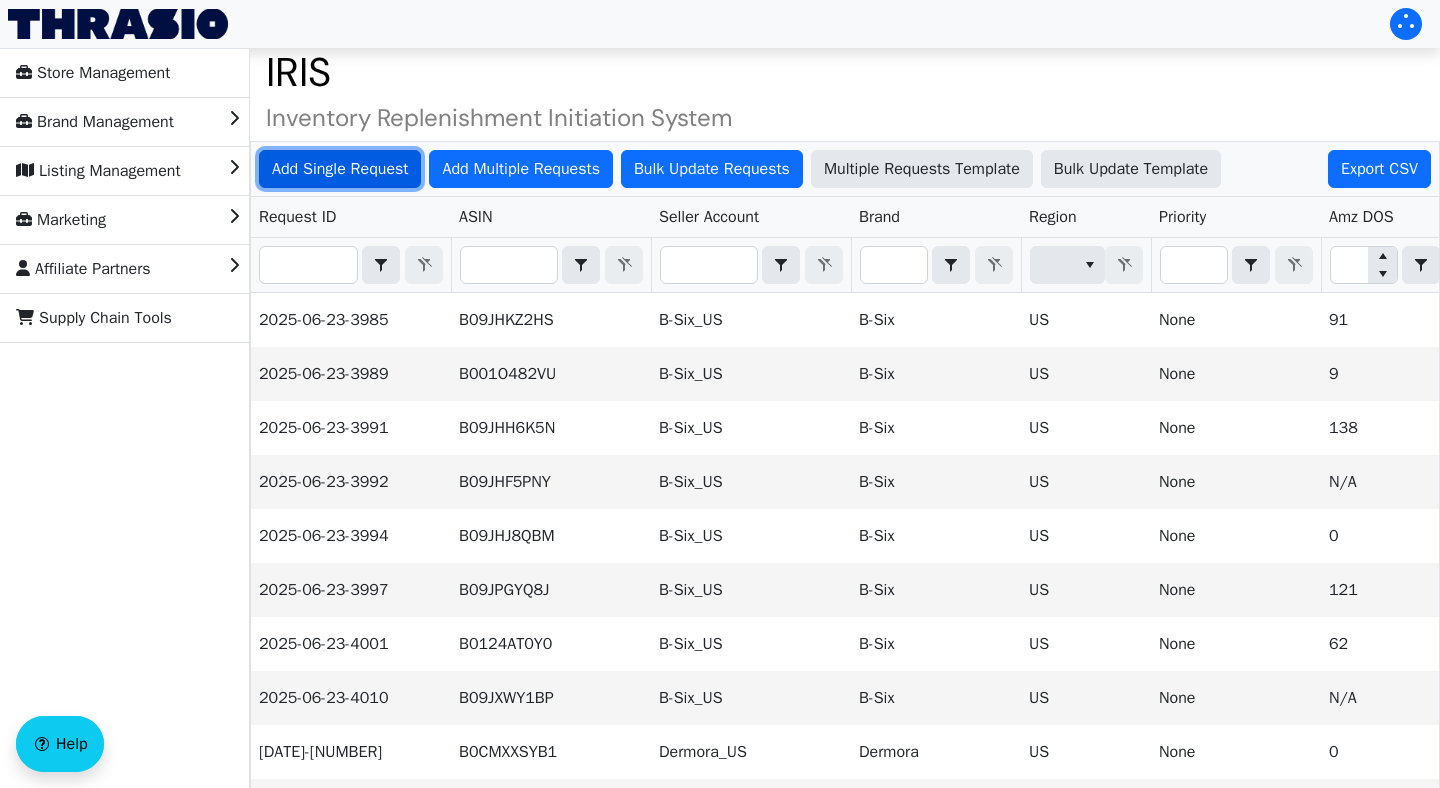 click on "Add Single Request" at bounding box center (340, 169) 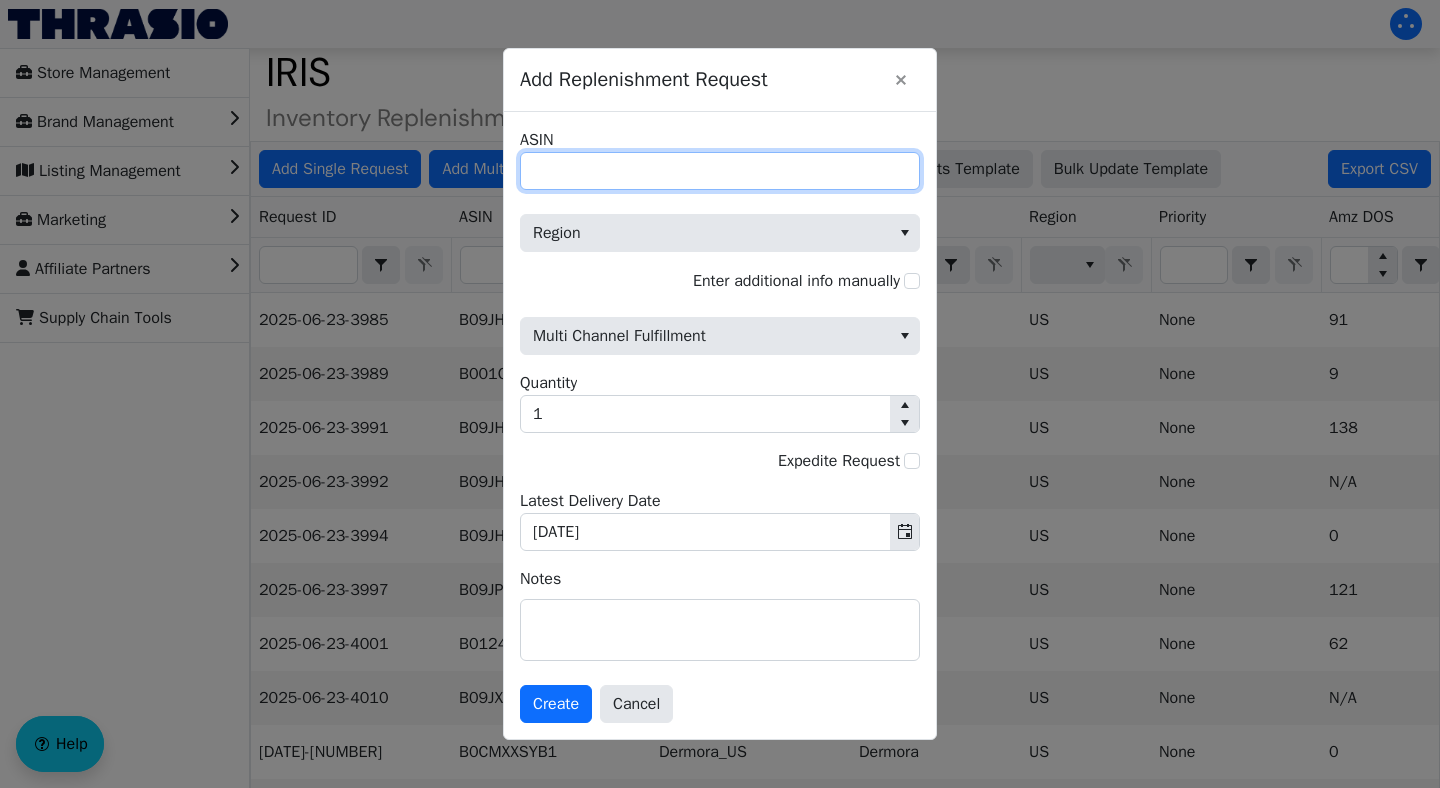 click on "ASIN" at bounding box center (720, 171) 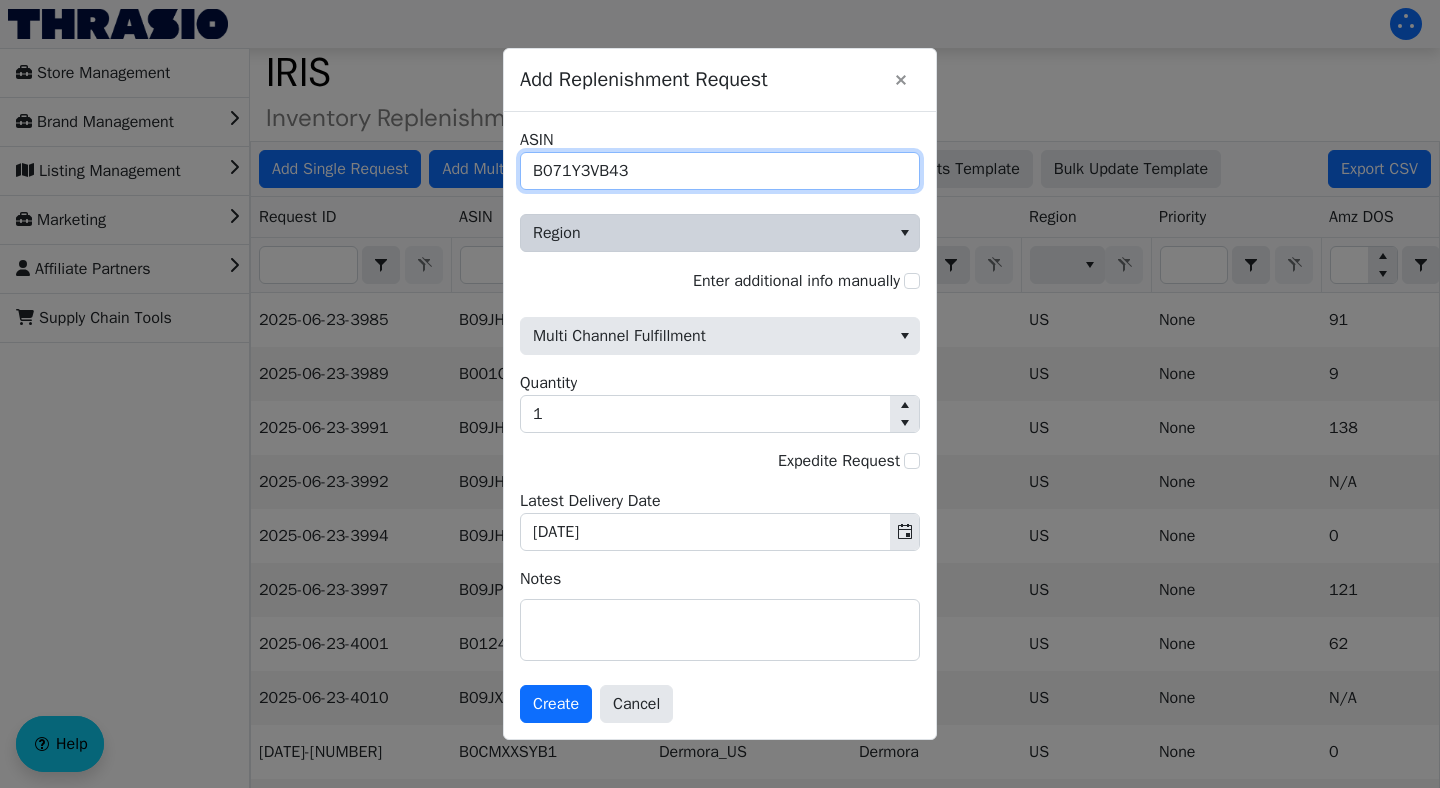 type on "B071Y3VB43" 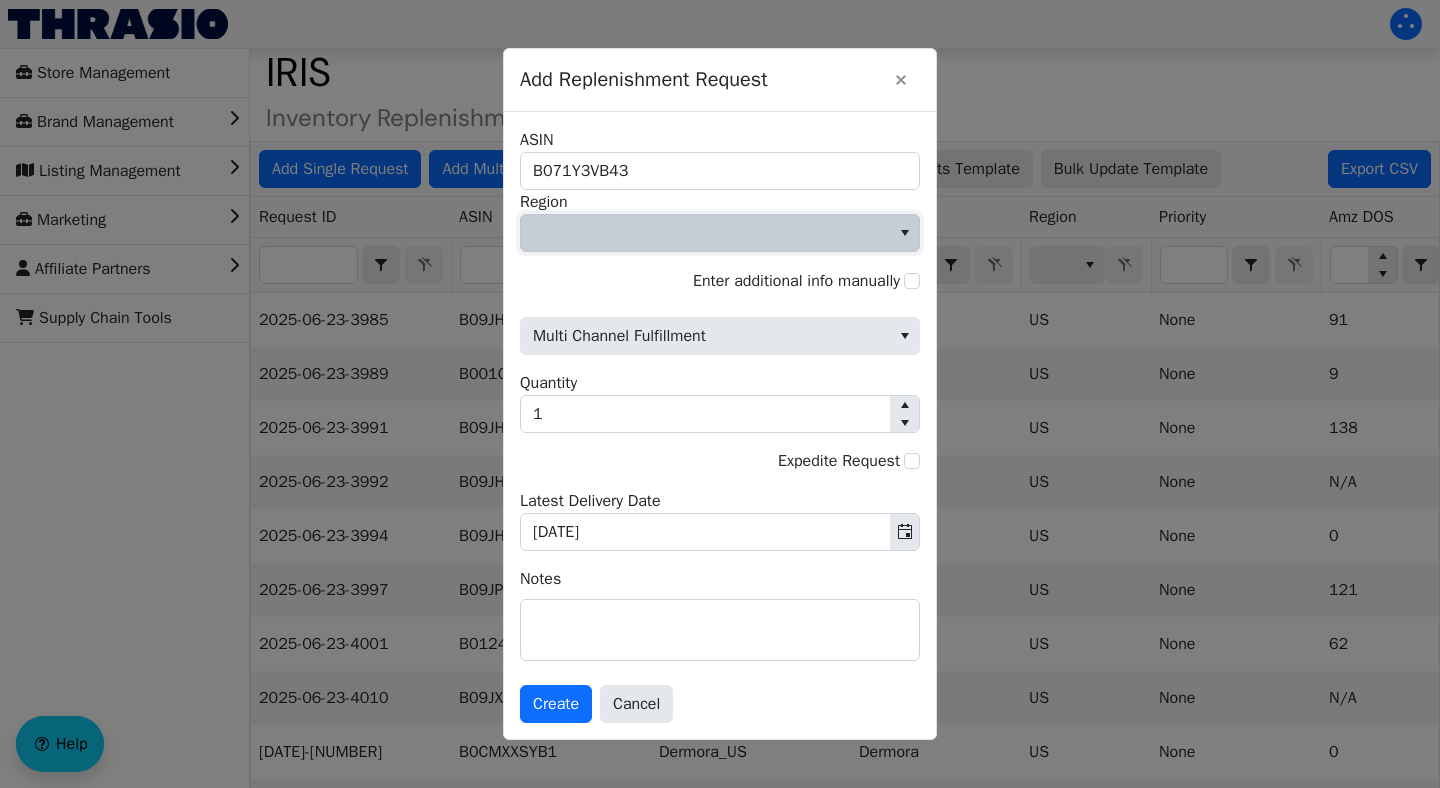 click at bounding box center (705, 233) 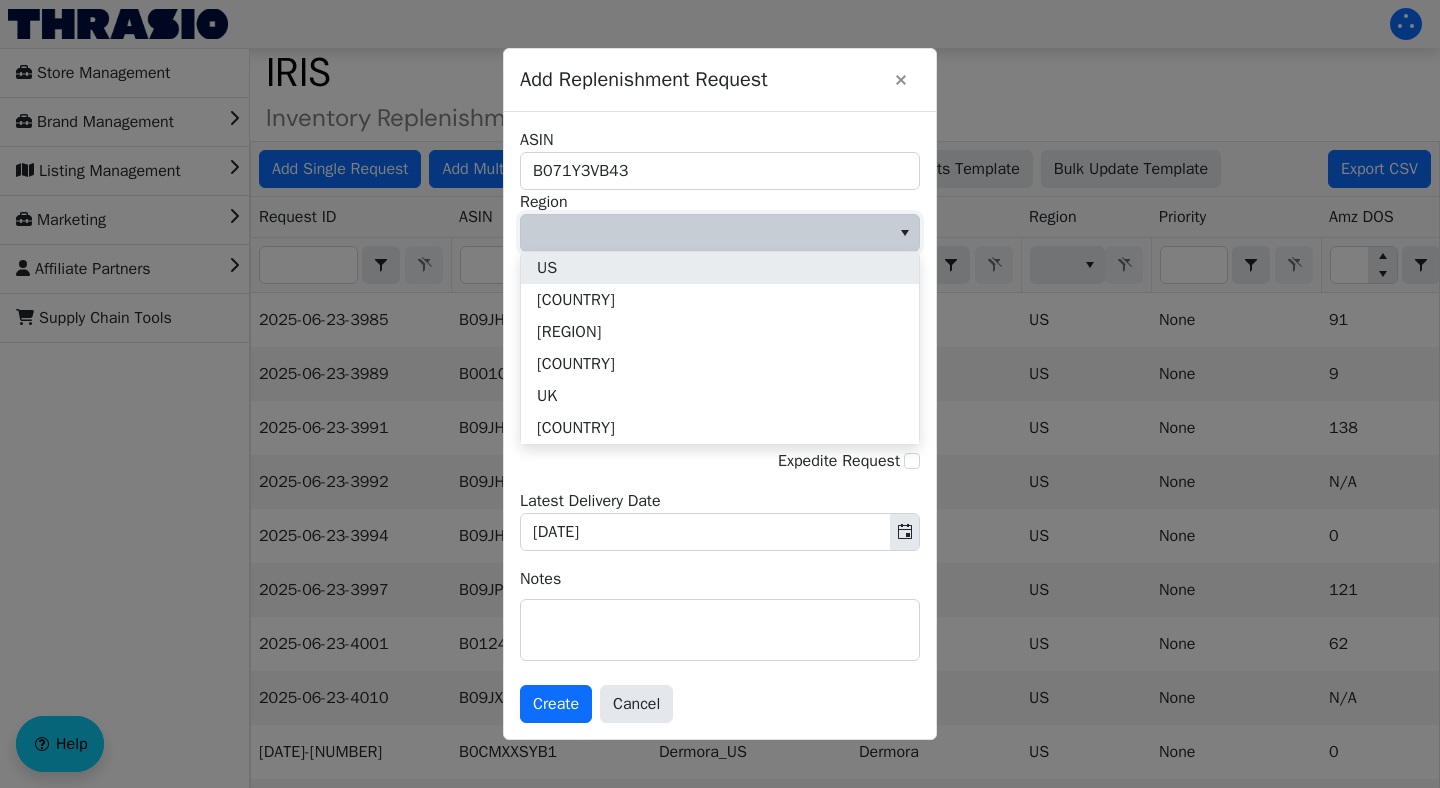 click on "US" at bounding box center (720, 268) 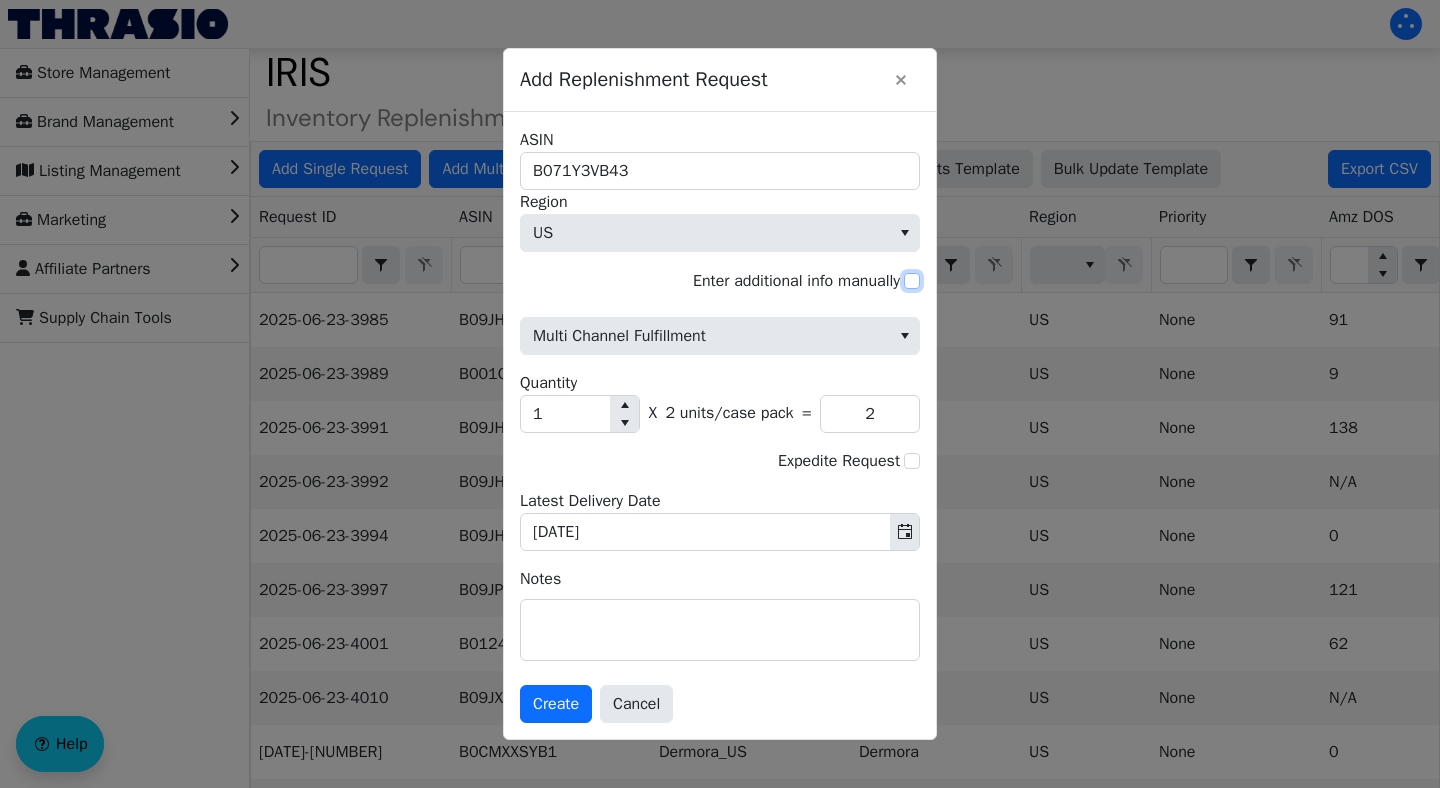 click on "Enter additional info manually" at bounding box center (912, 281) 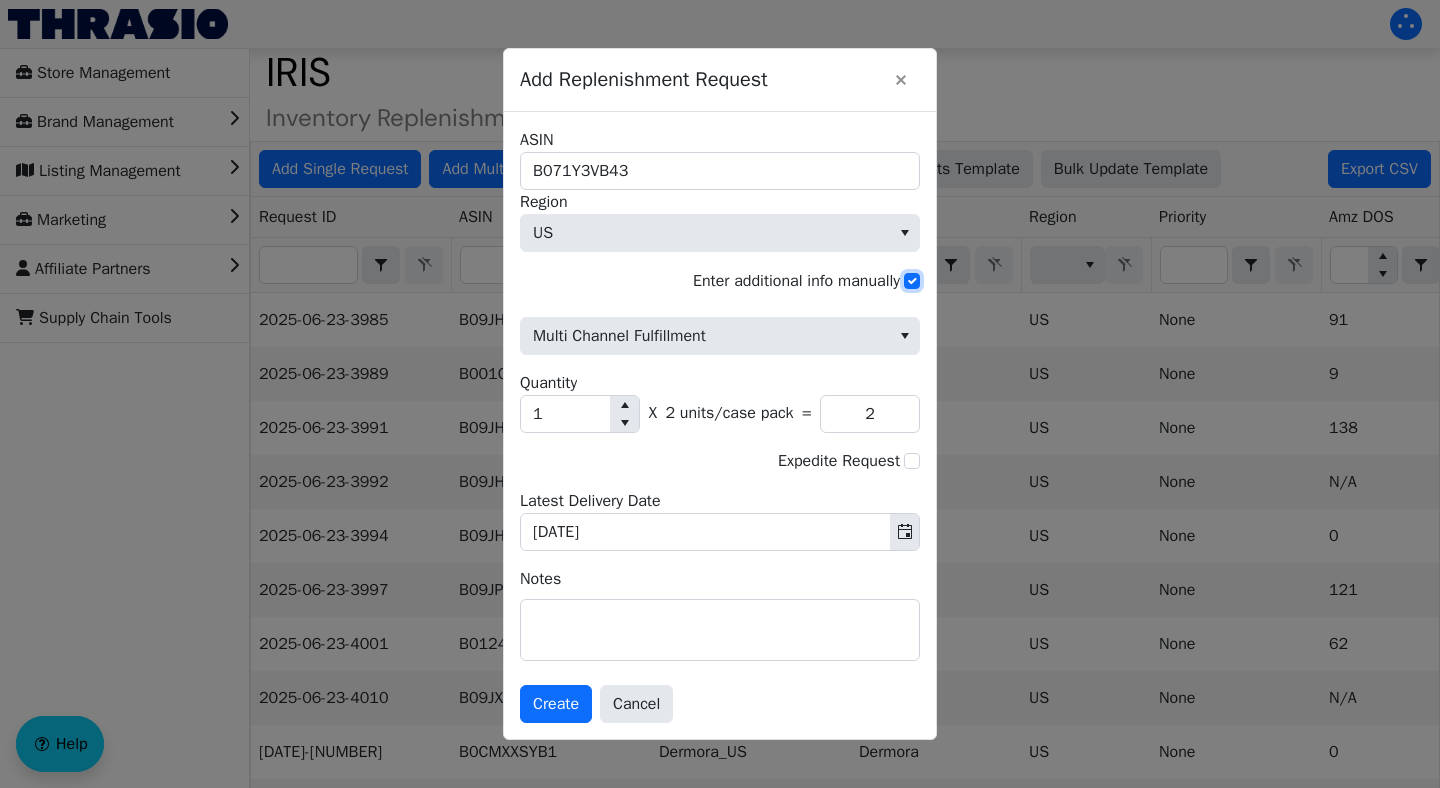 checkbox on "true" 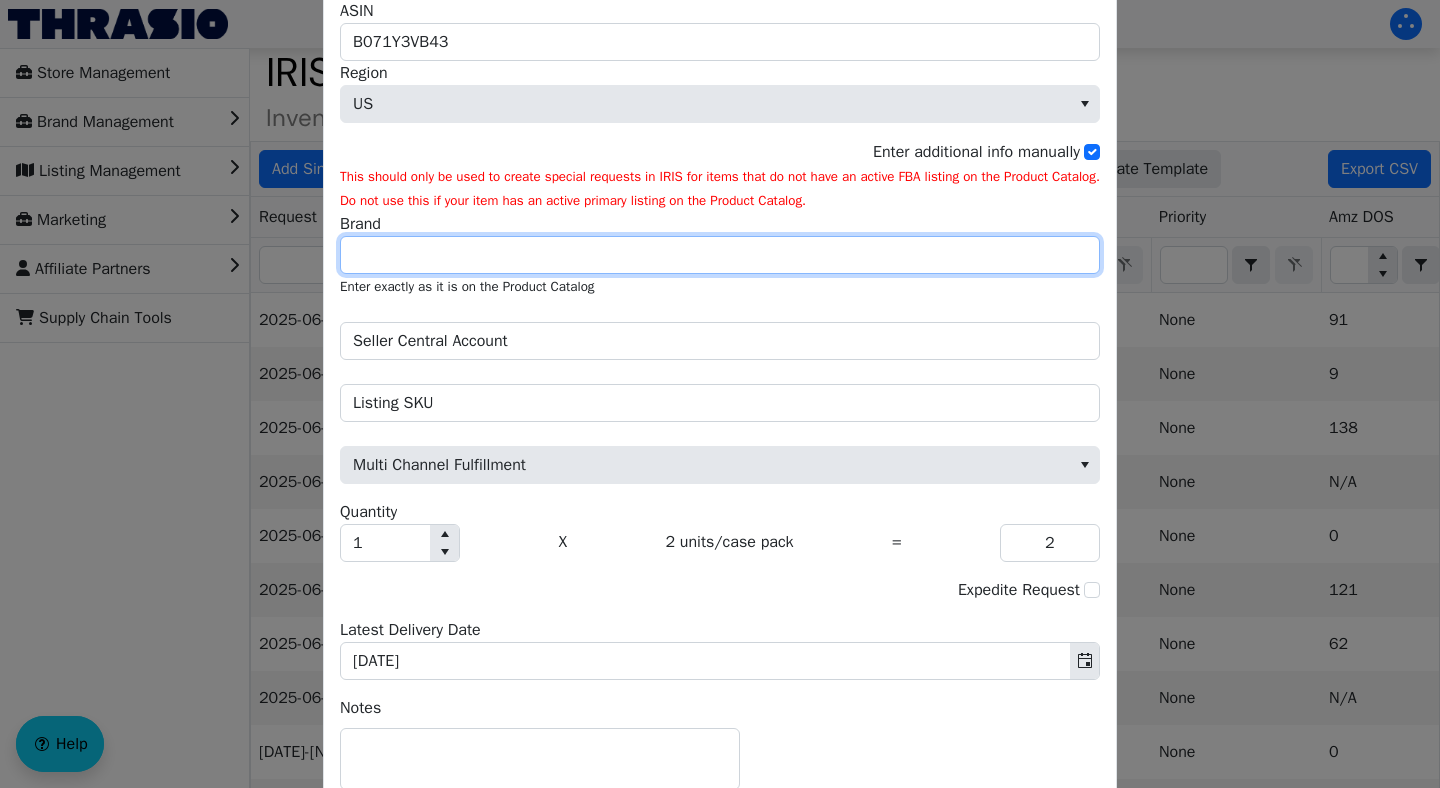 click on "Brand" at bounding box center [720, 255] 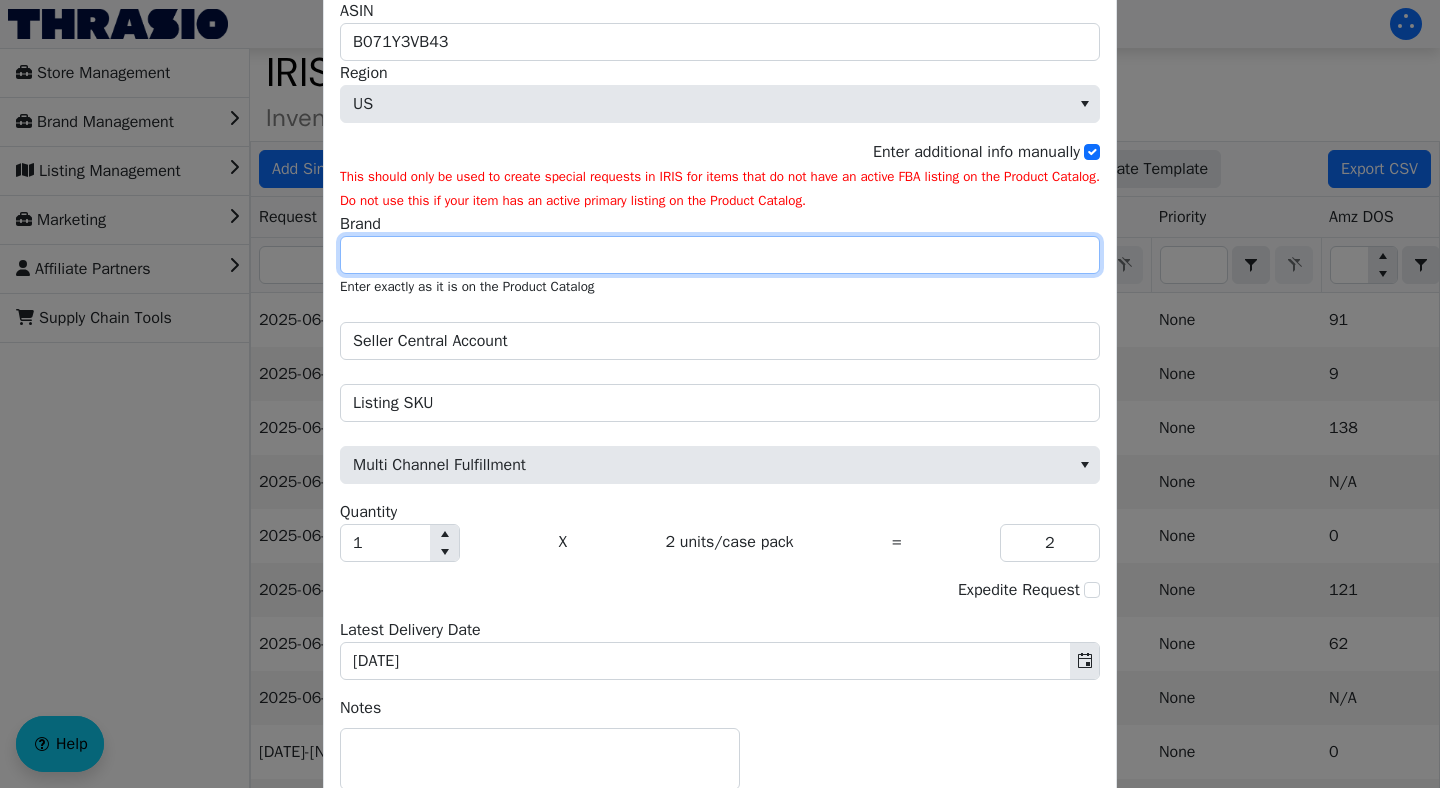 type on "Better Life" 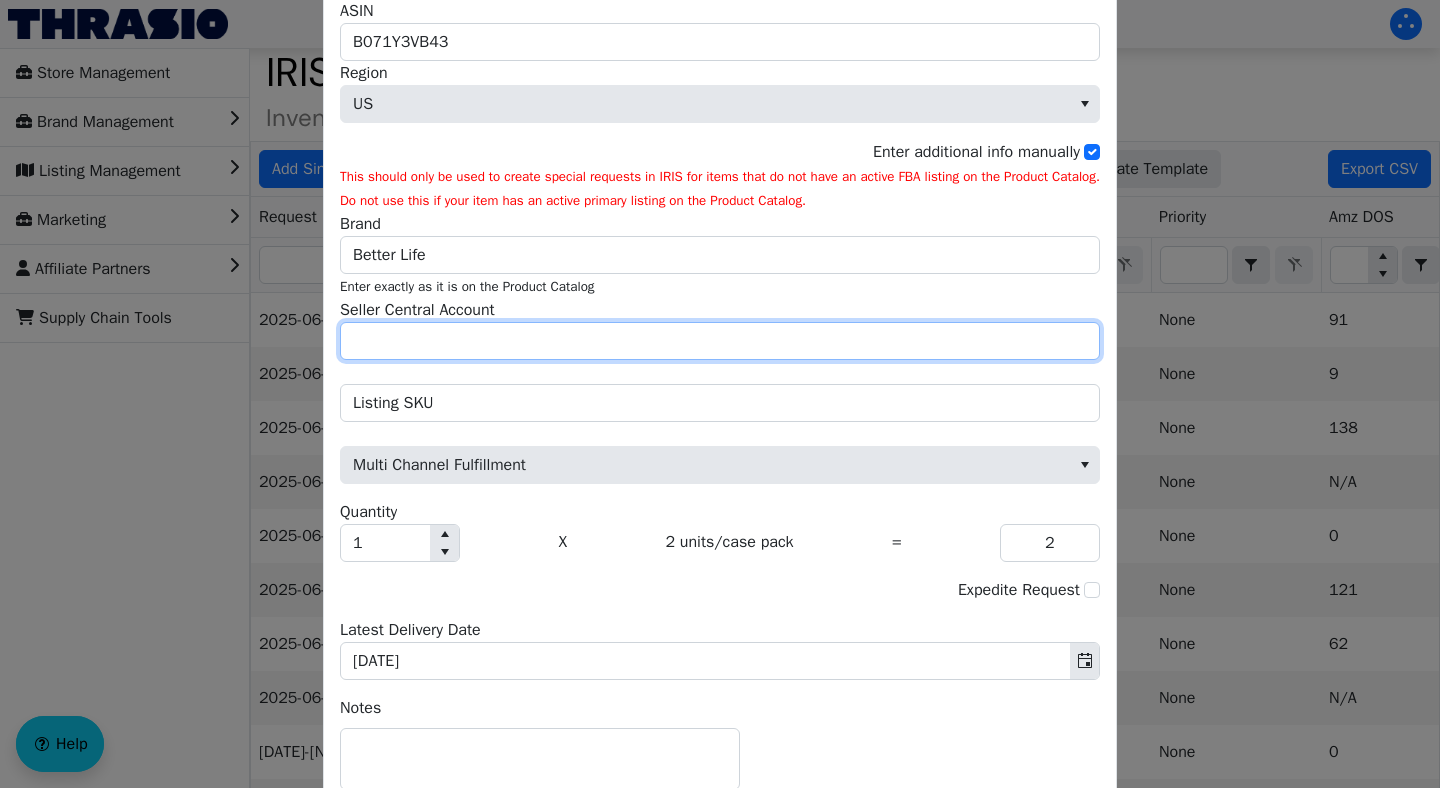 click on "Seller Central Account" at bounding box center (720, 341) 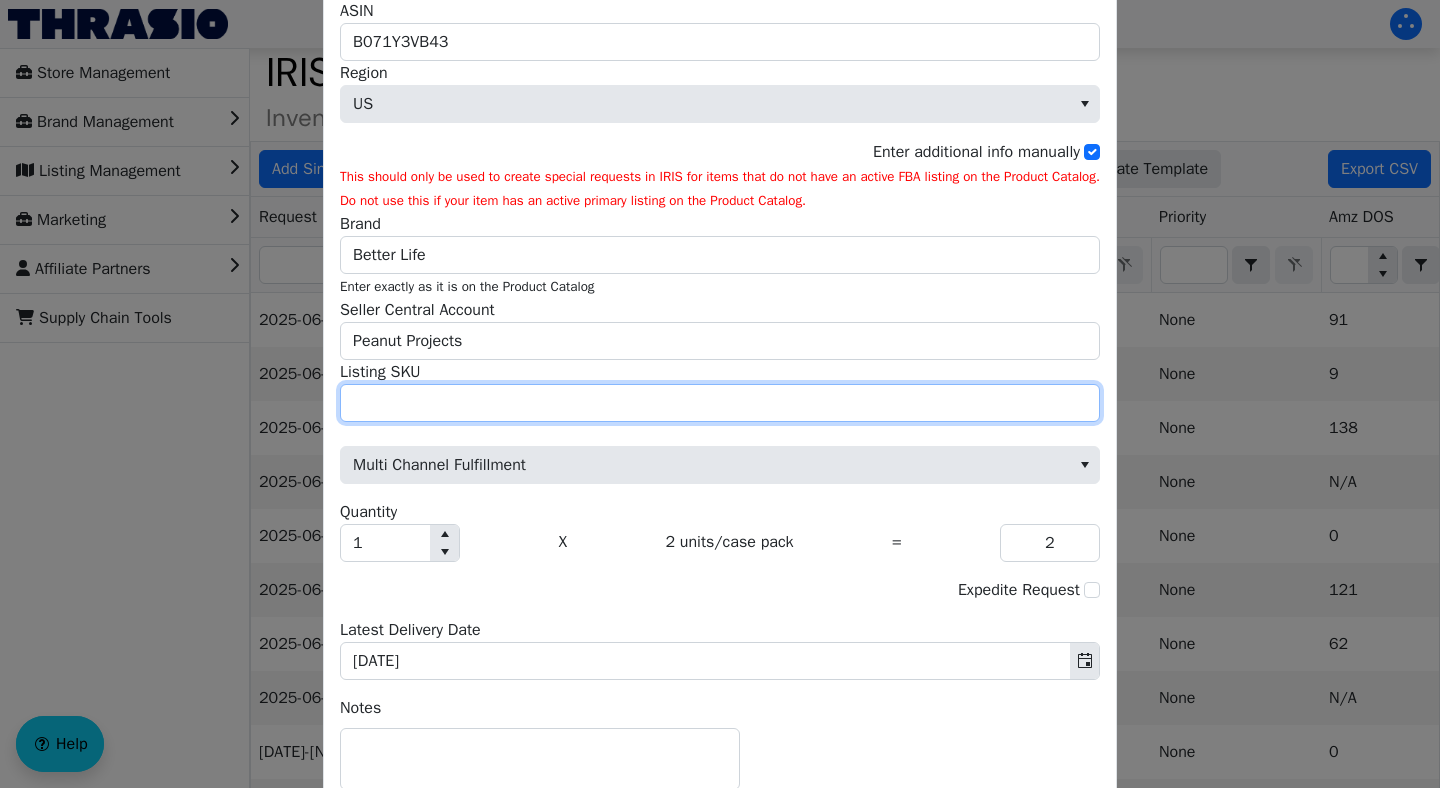 click on "Listing SKU" at bounding box center [720, 403] 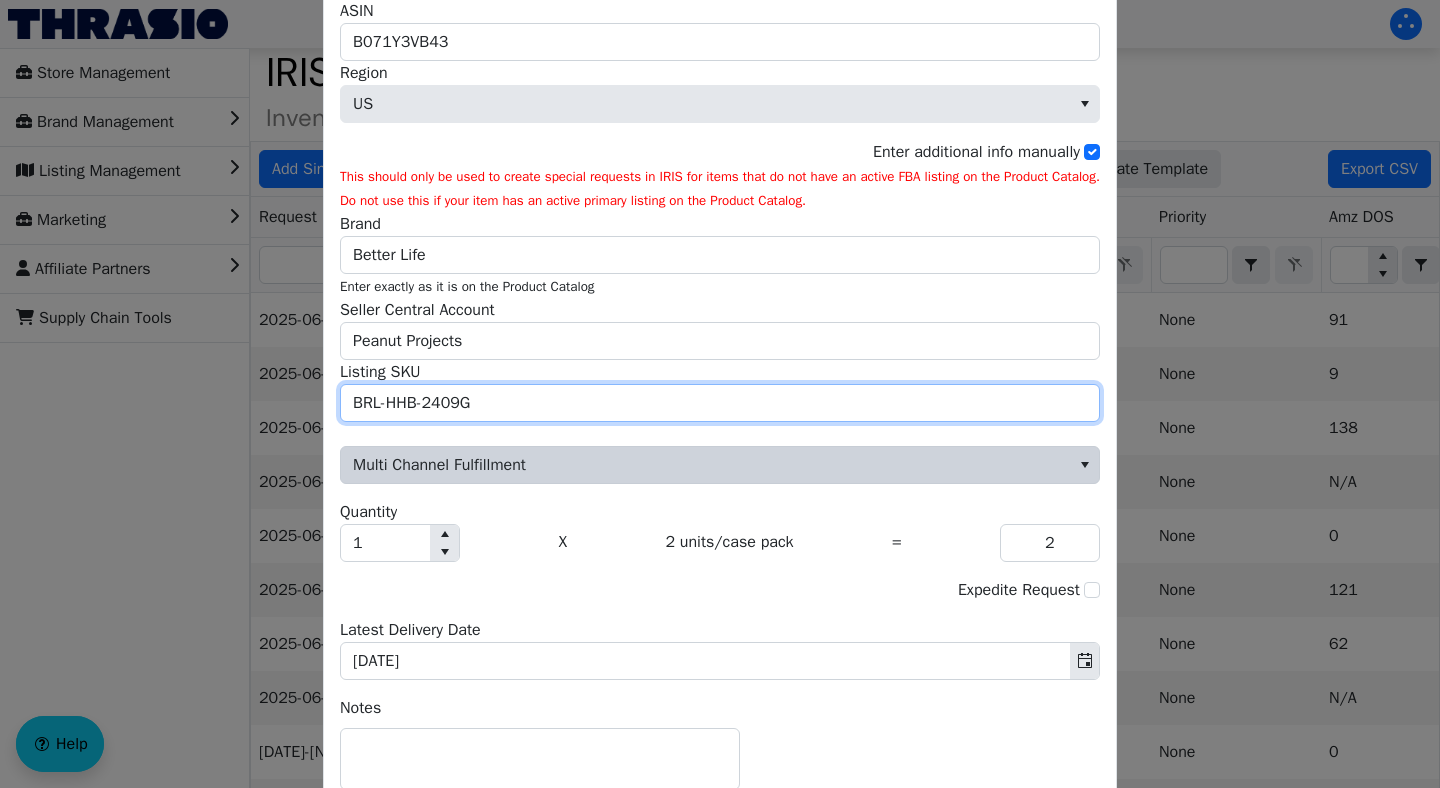 type on "BRL-HHB-2409G" 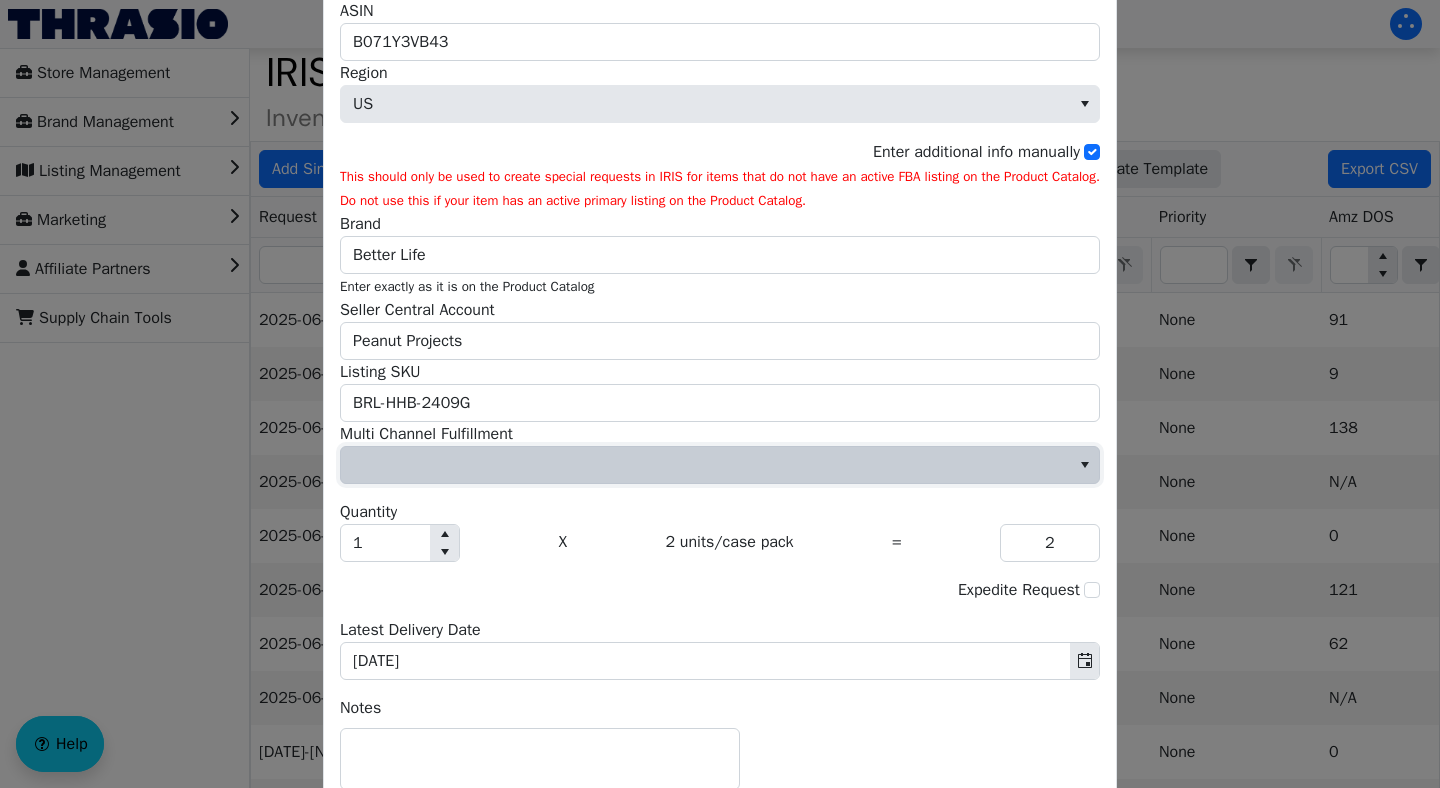 click at bounding box center (705, 465) 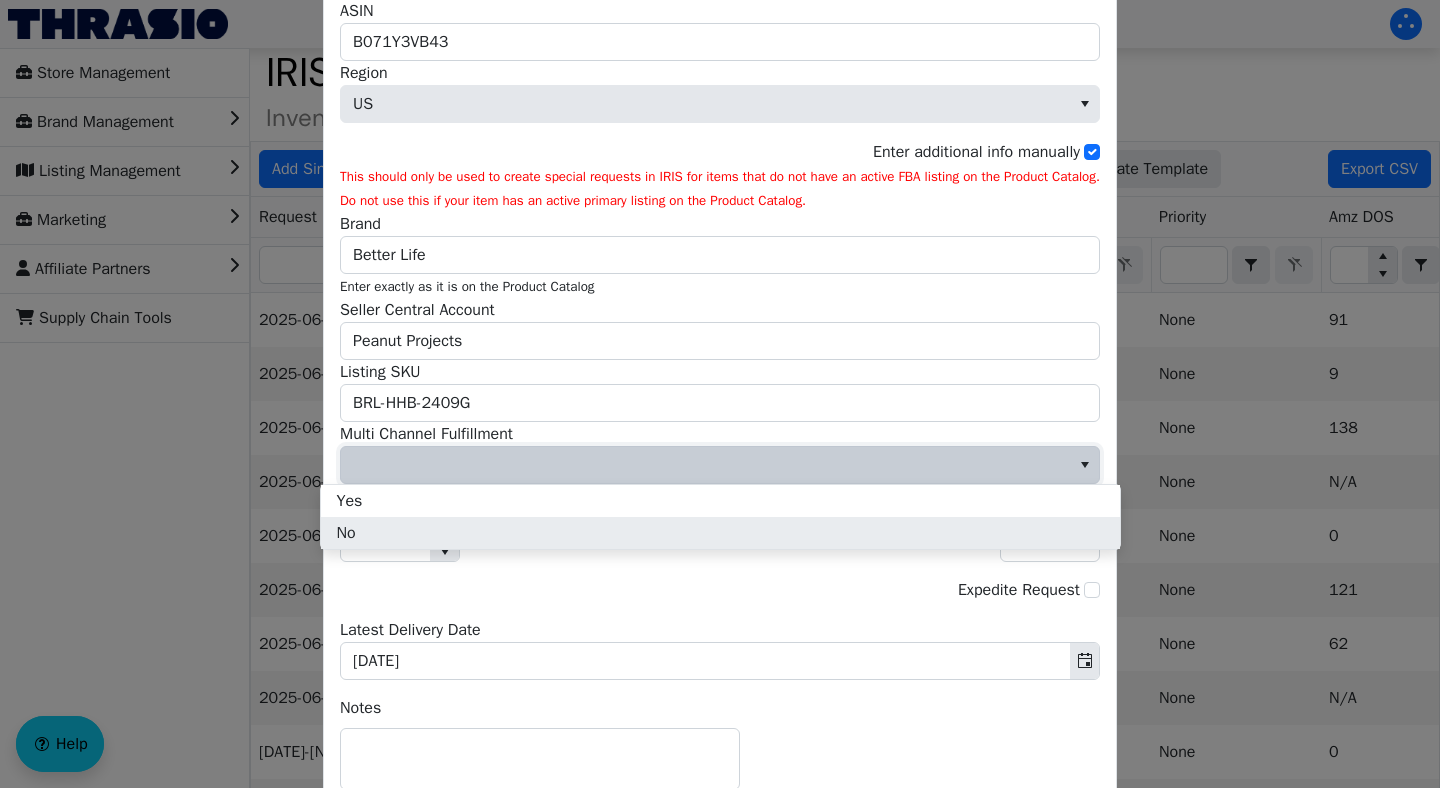 click on "No" at bounding box center (720, 533) 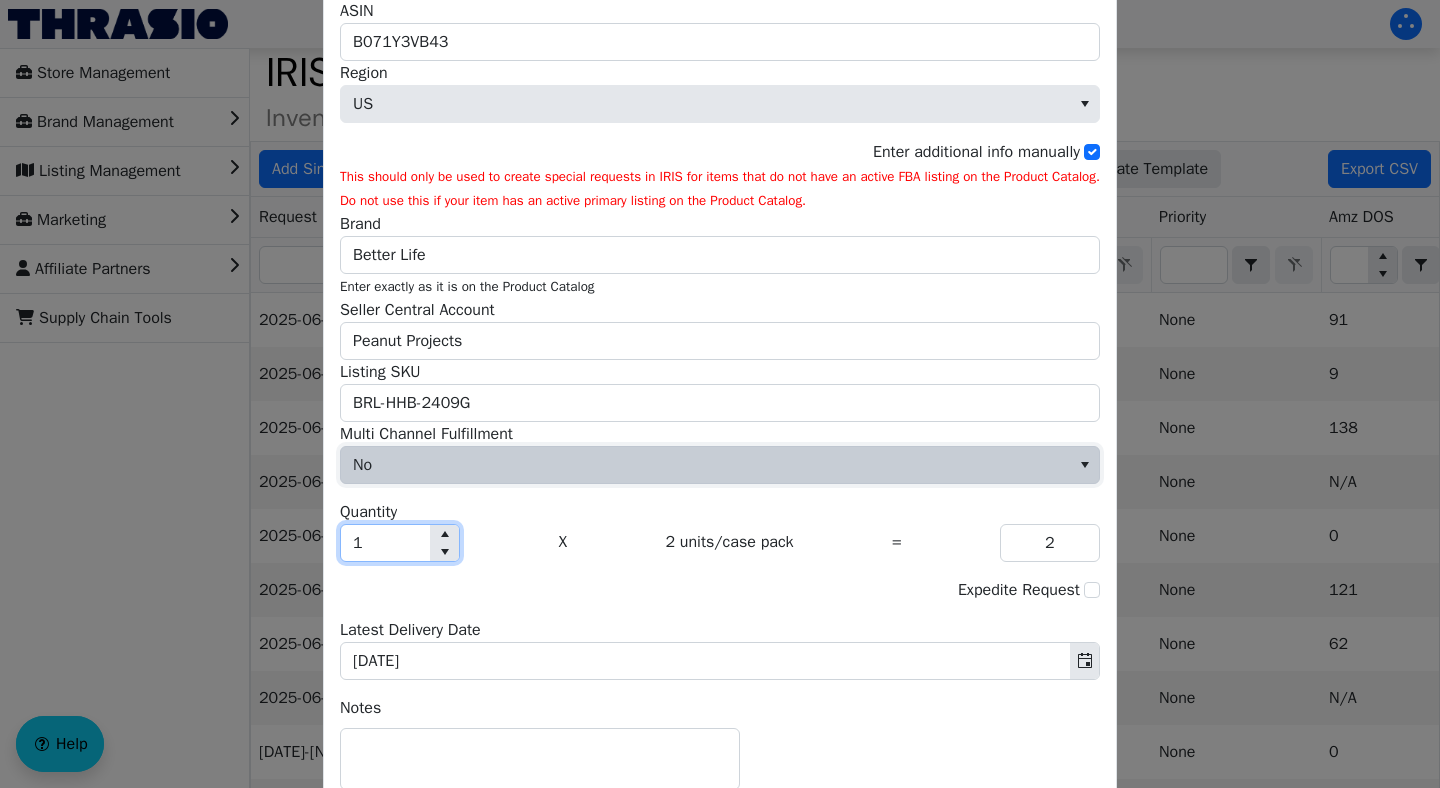 click on "1" at bounding box center [385, 543] 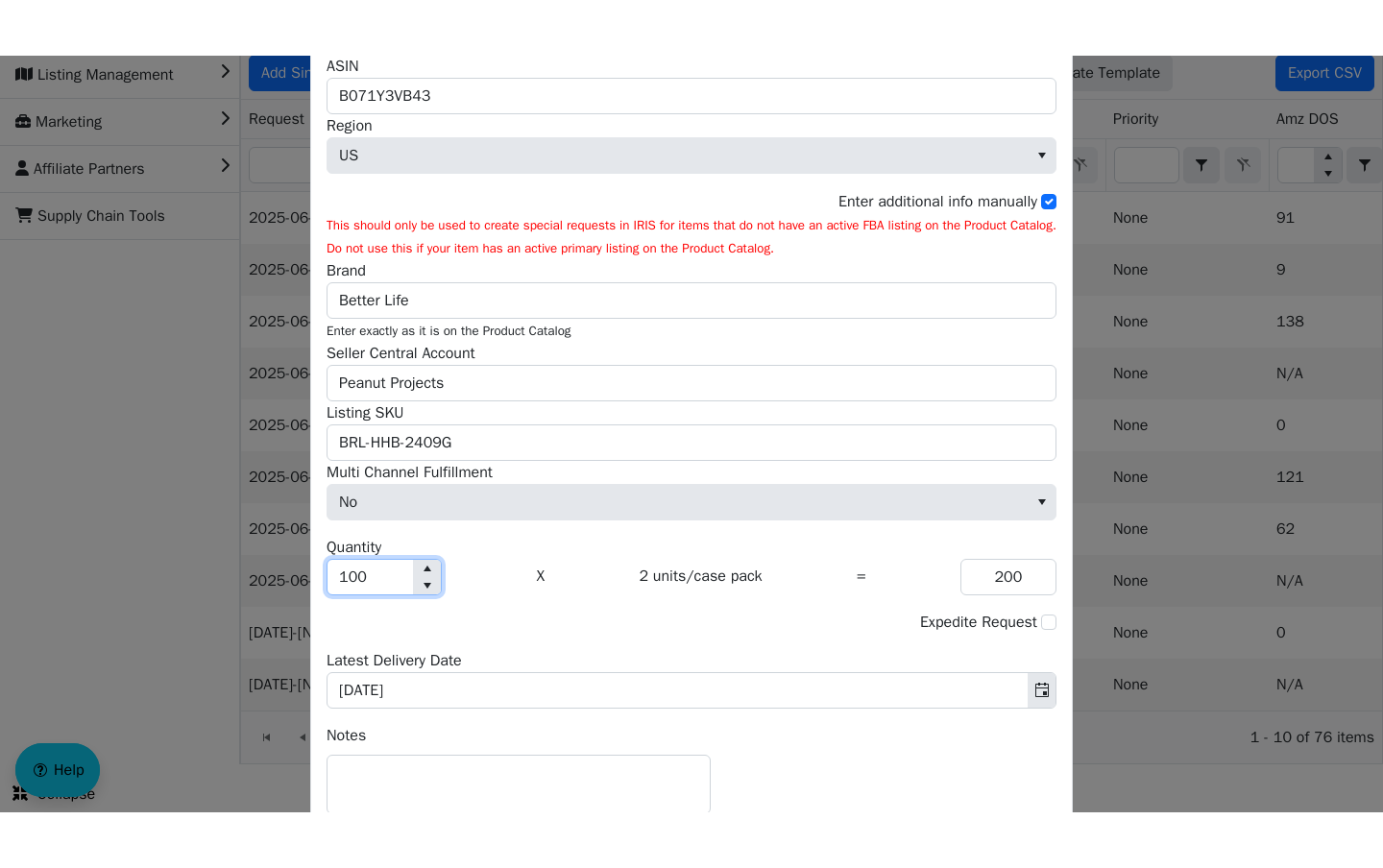 scroll, scrollTop: 34, scrollLeft: 0, axis: vertical 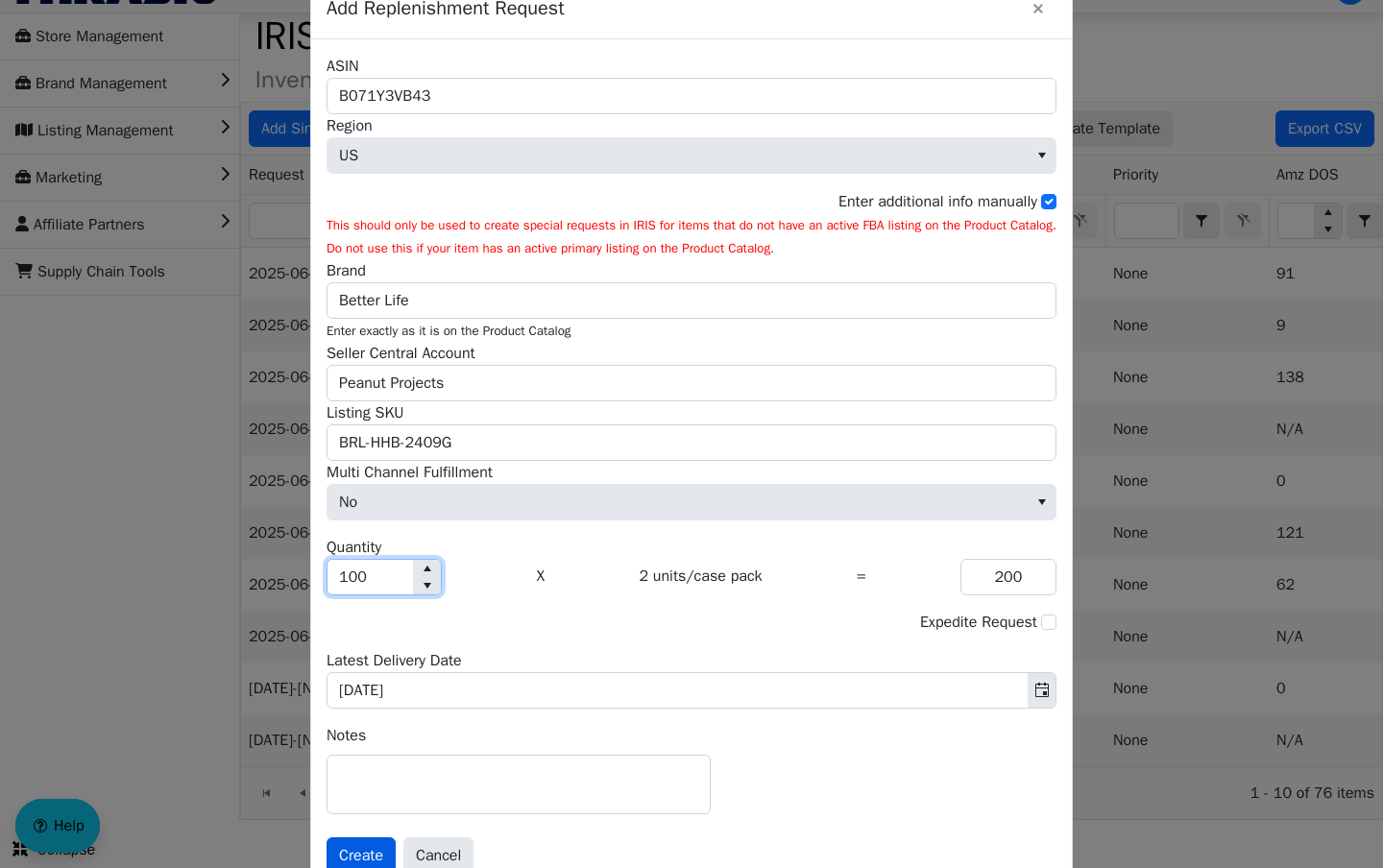 type on "100" 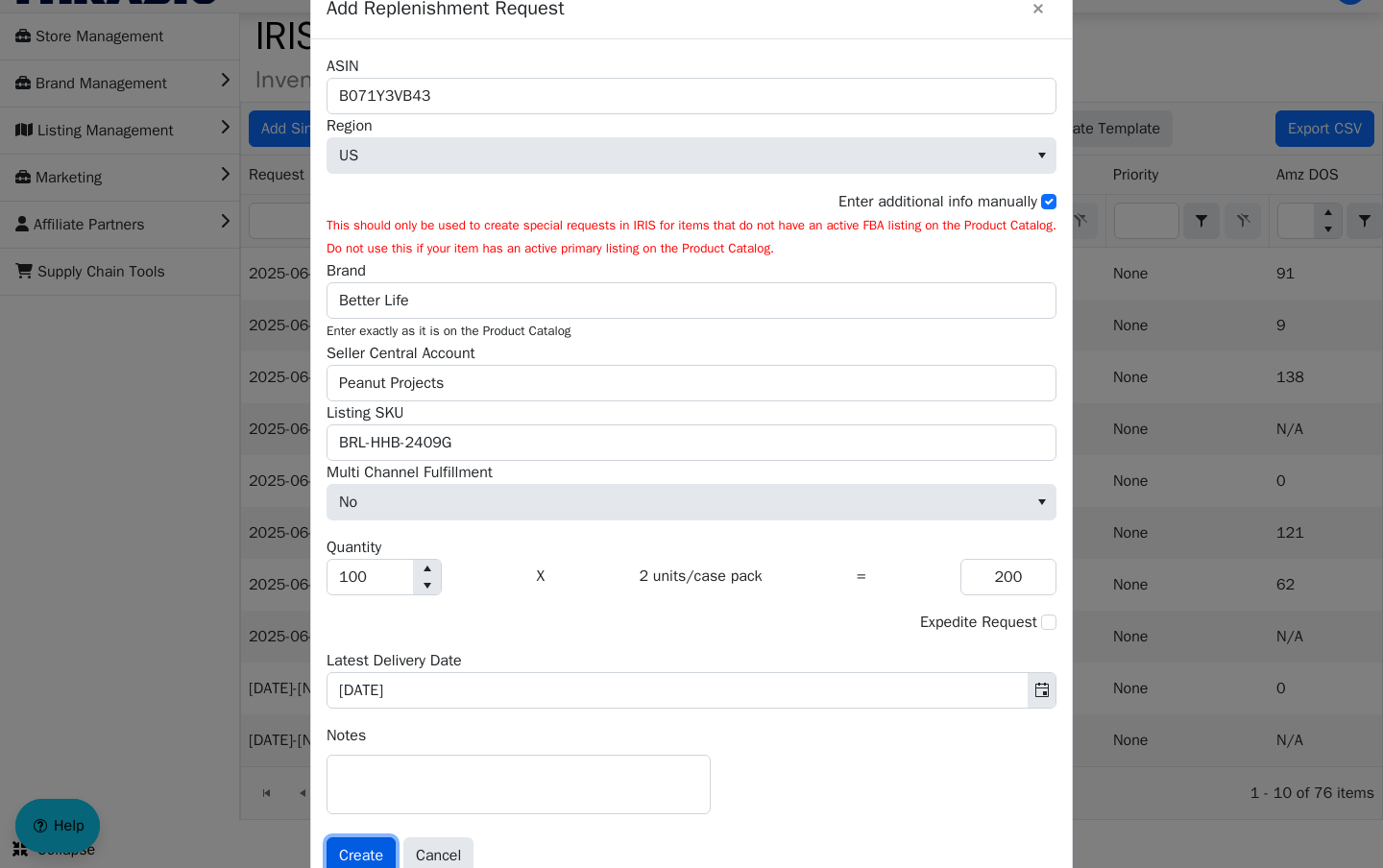 click on "Create" at bounding box center (361, 856) 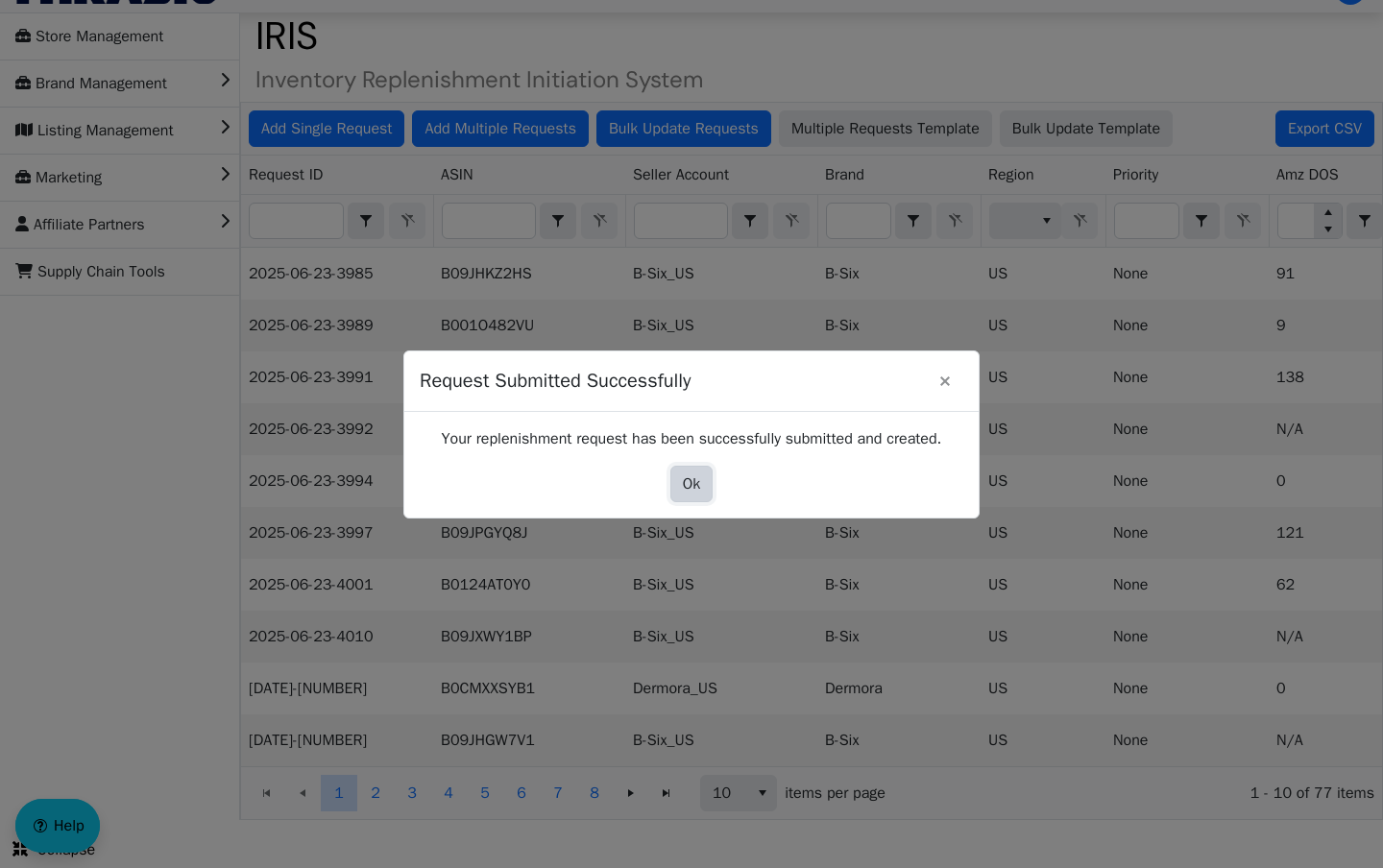 click on "Ok" at bounding box center (692, 484) 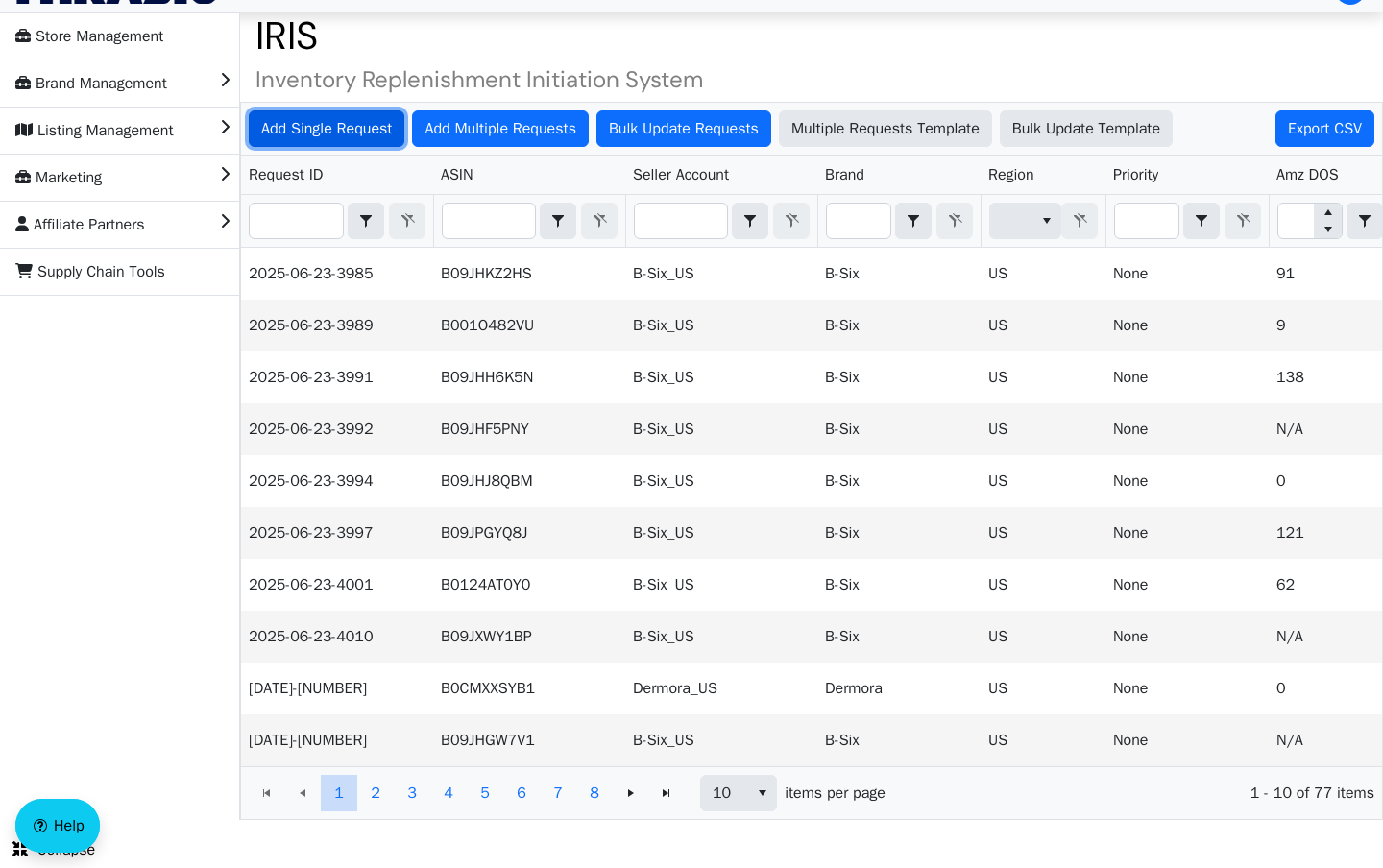 click on "Add Single Request" at bounding box center [327, 129] 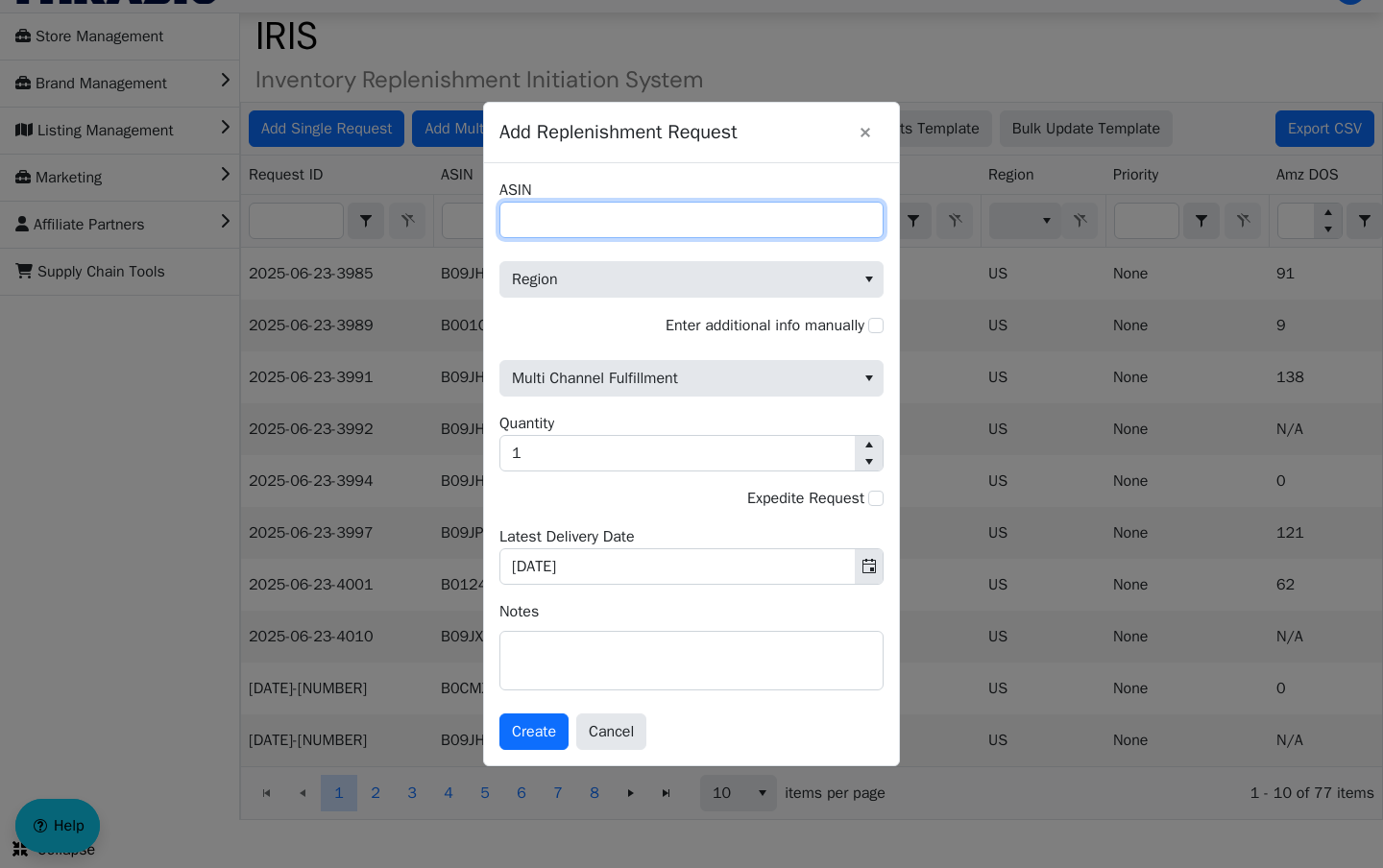 click on "ASIN" at bounding box center (692, 220) 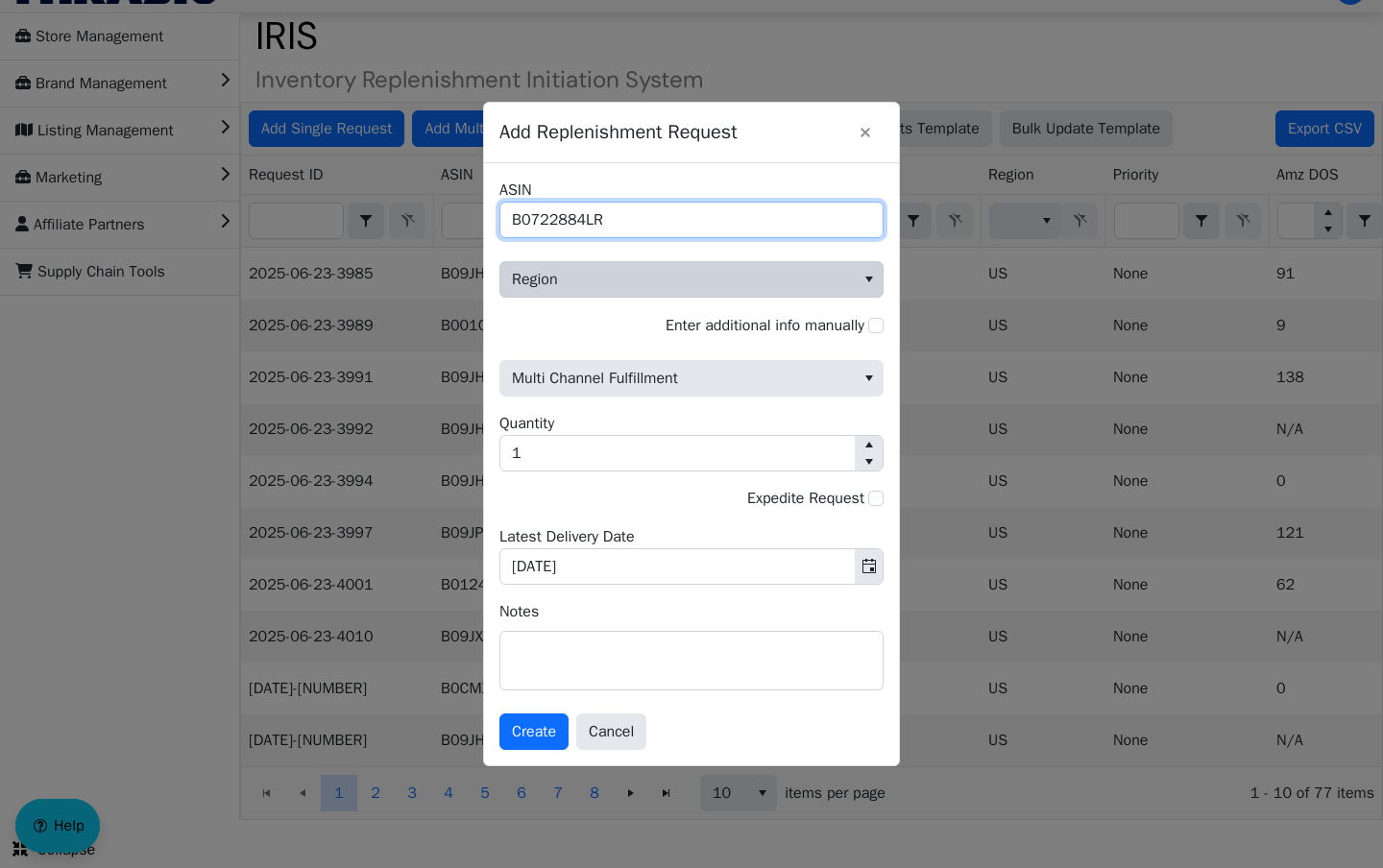 type on "B0722884LR" 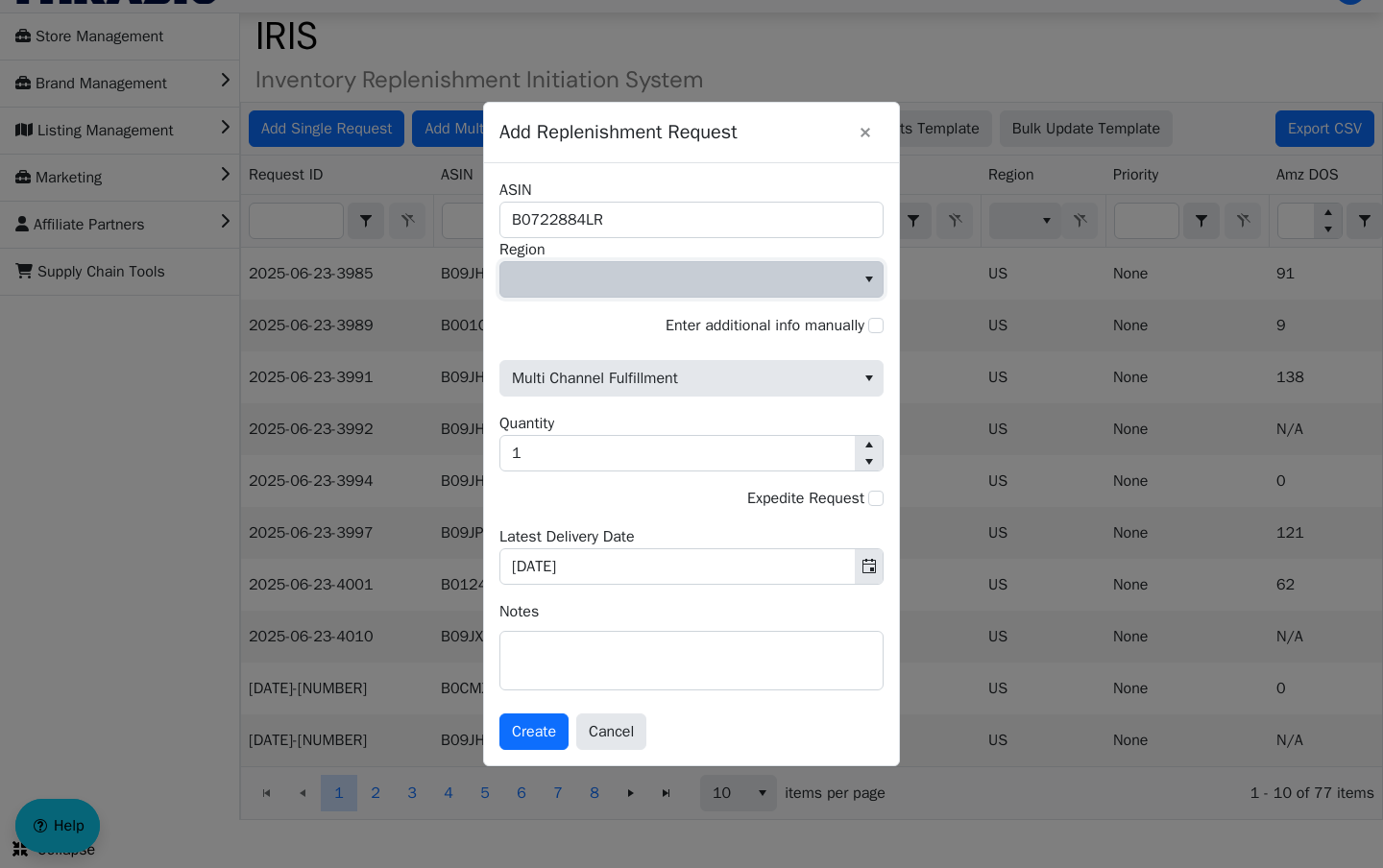 click at bounding box center [677, 279] 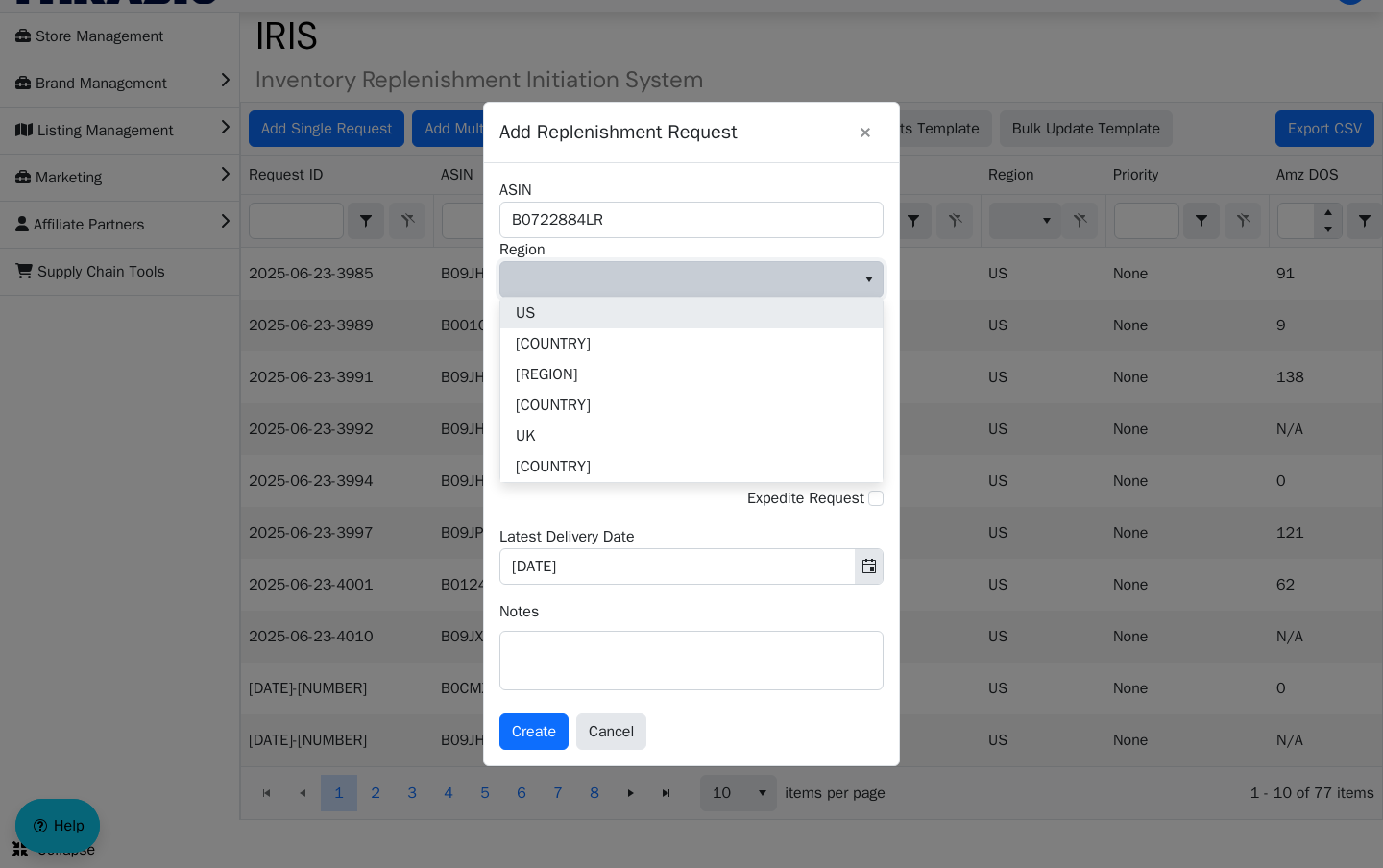 click on "US" at bounding box center [692, 313] 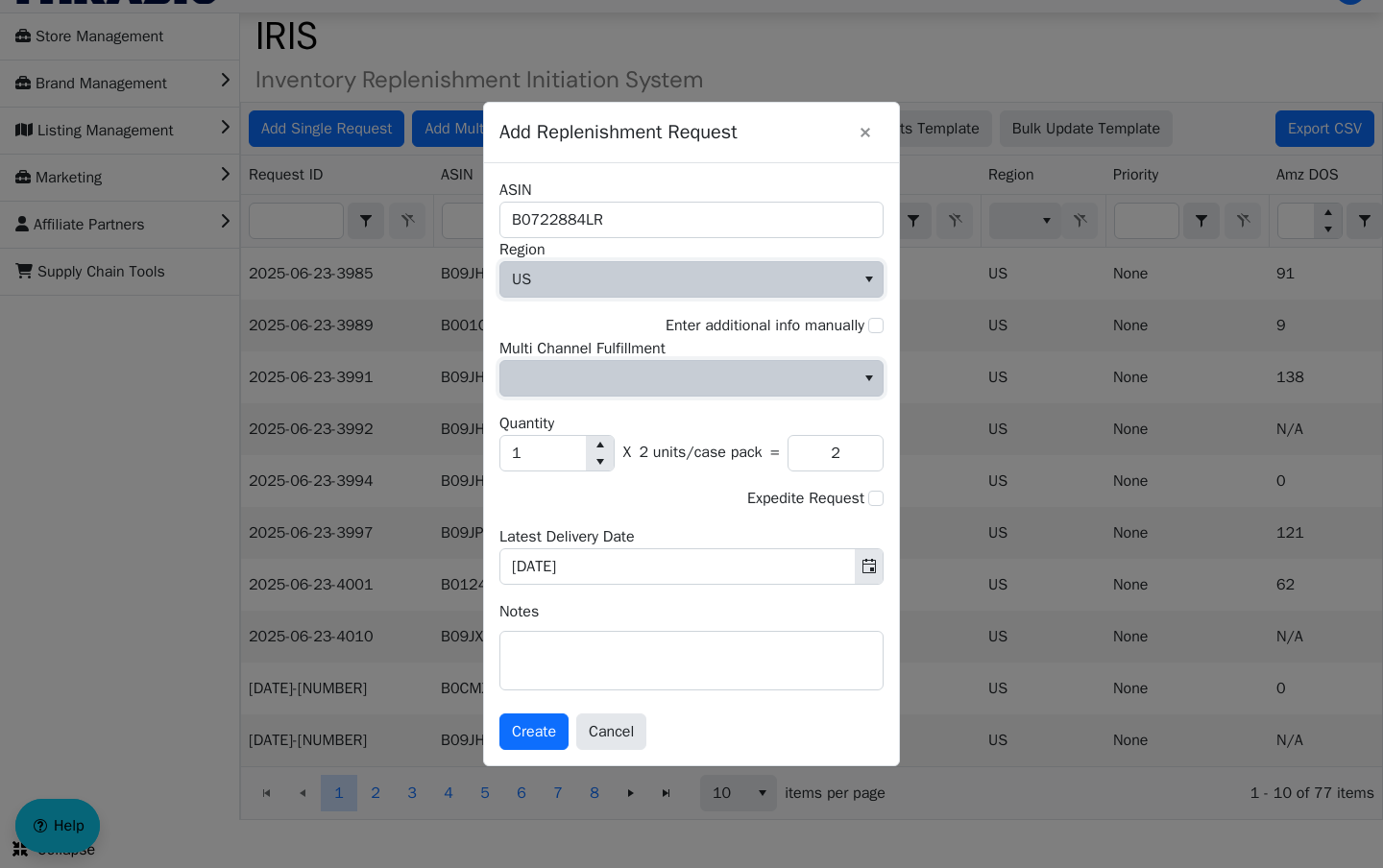 click at bounding box center [677, 378] 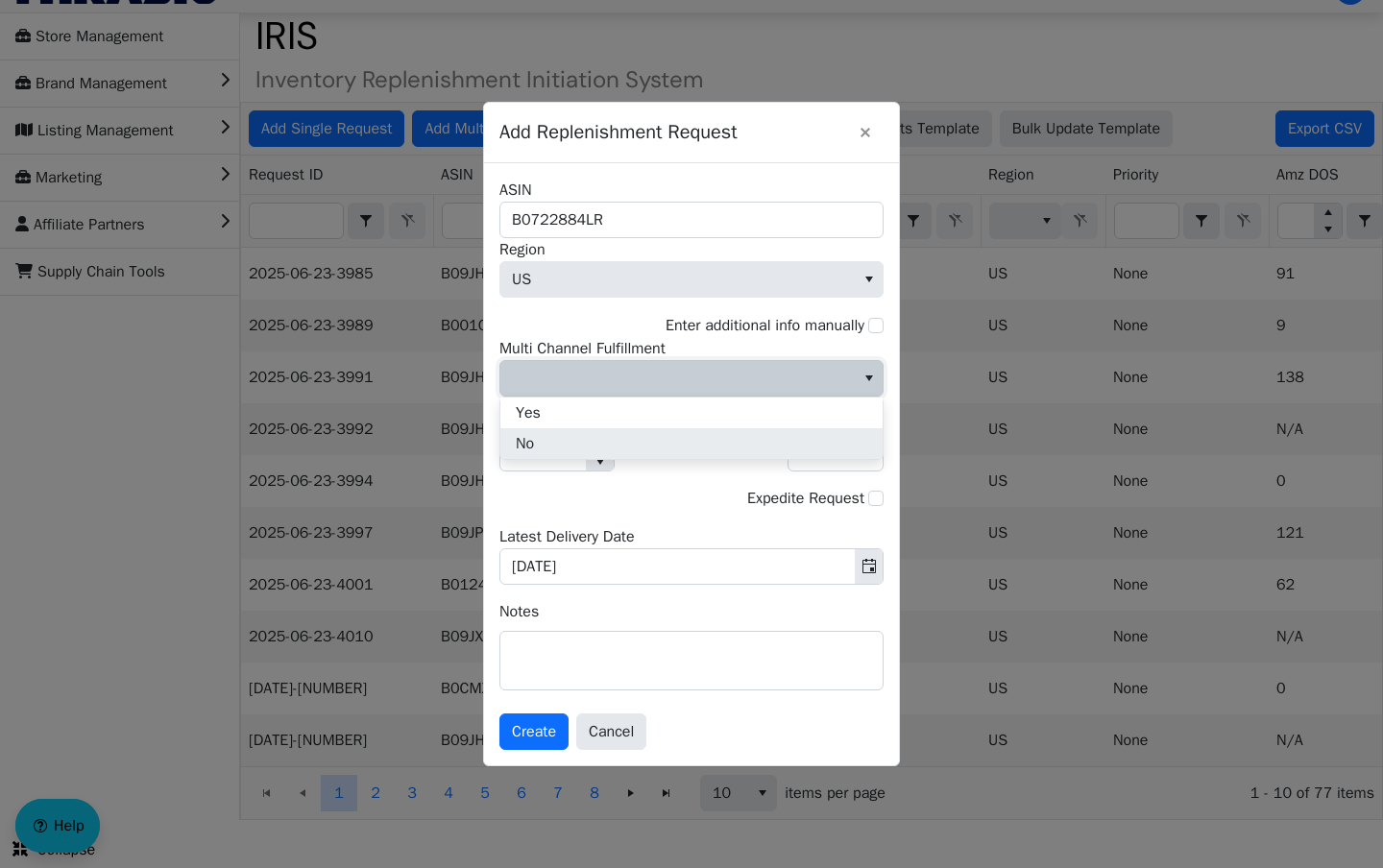 click on "No" at bounding box center (692, 444) 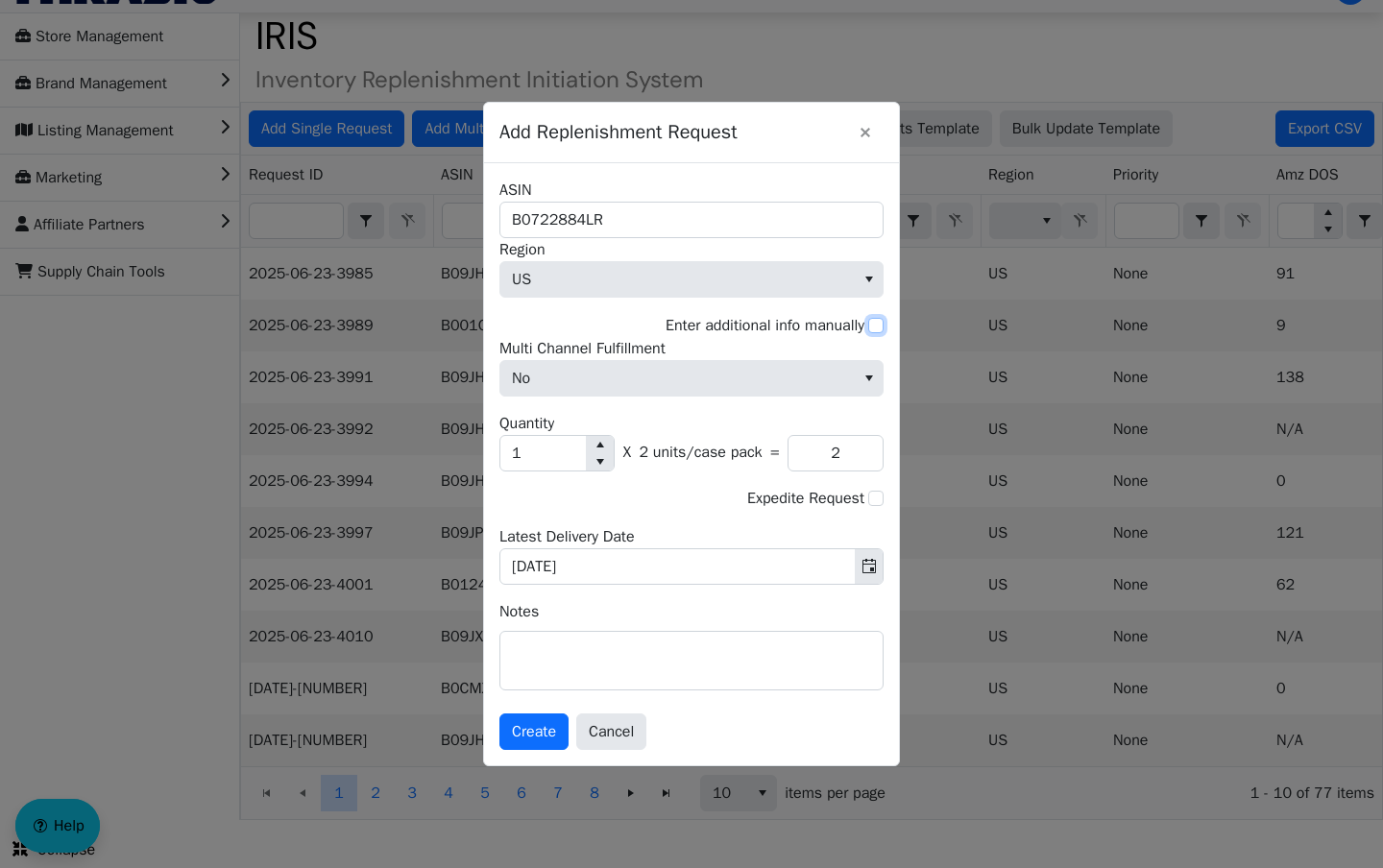 click on "Enter additional info manually" at bounding box center (876, 326) 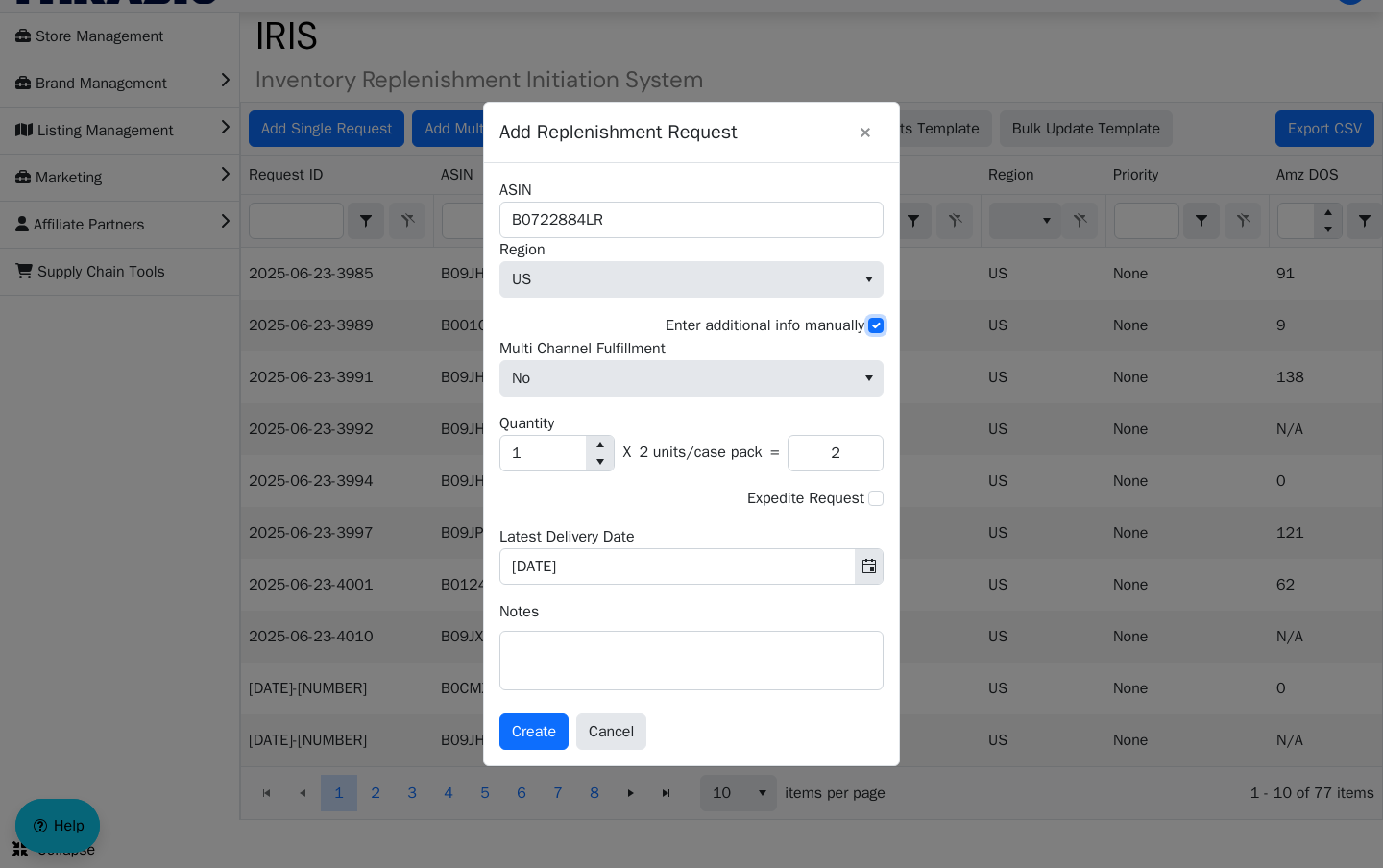 checkbox on "true" 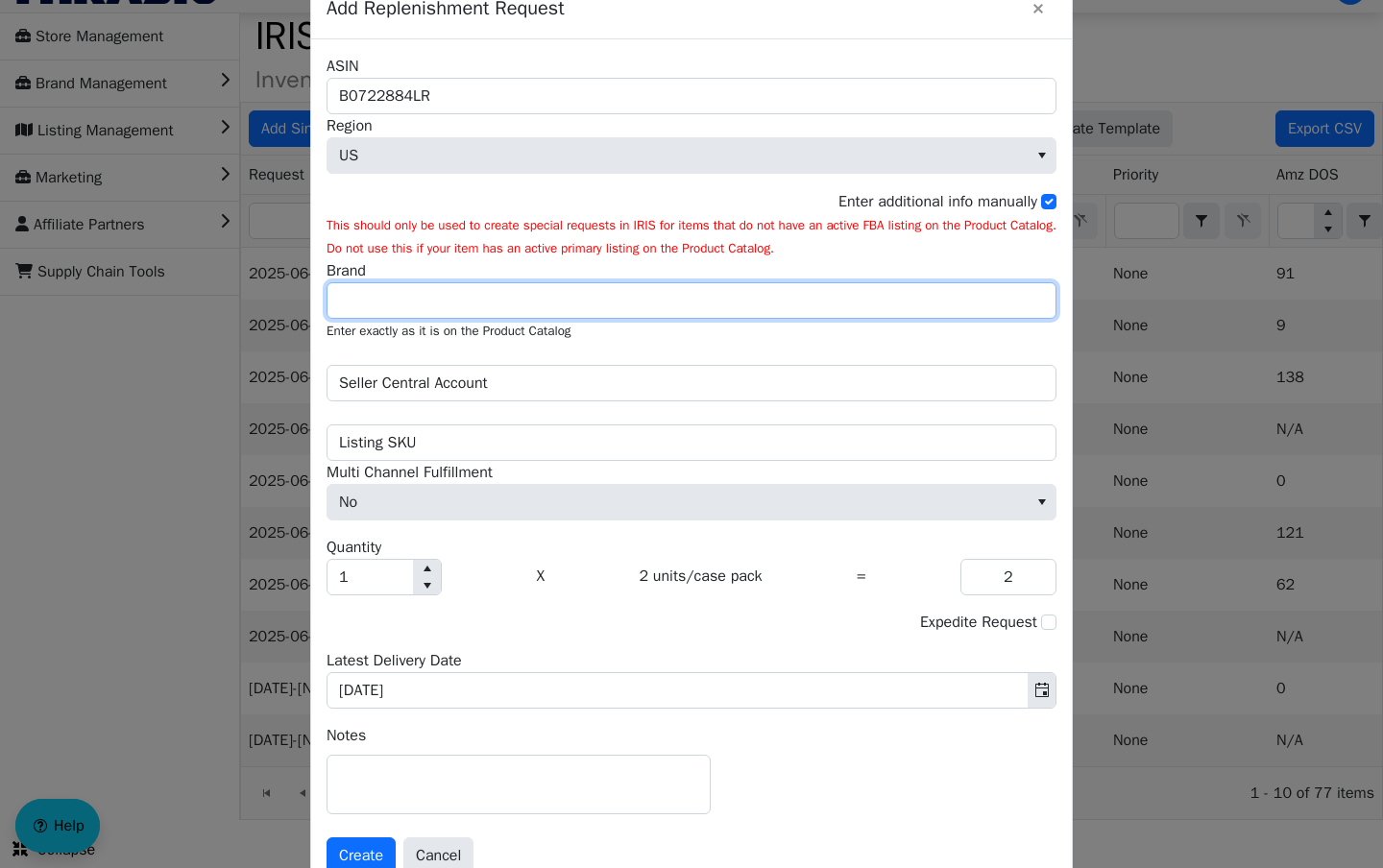 click on "Brand" at bounding box center (692, 301) 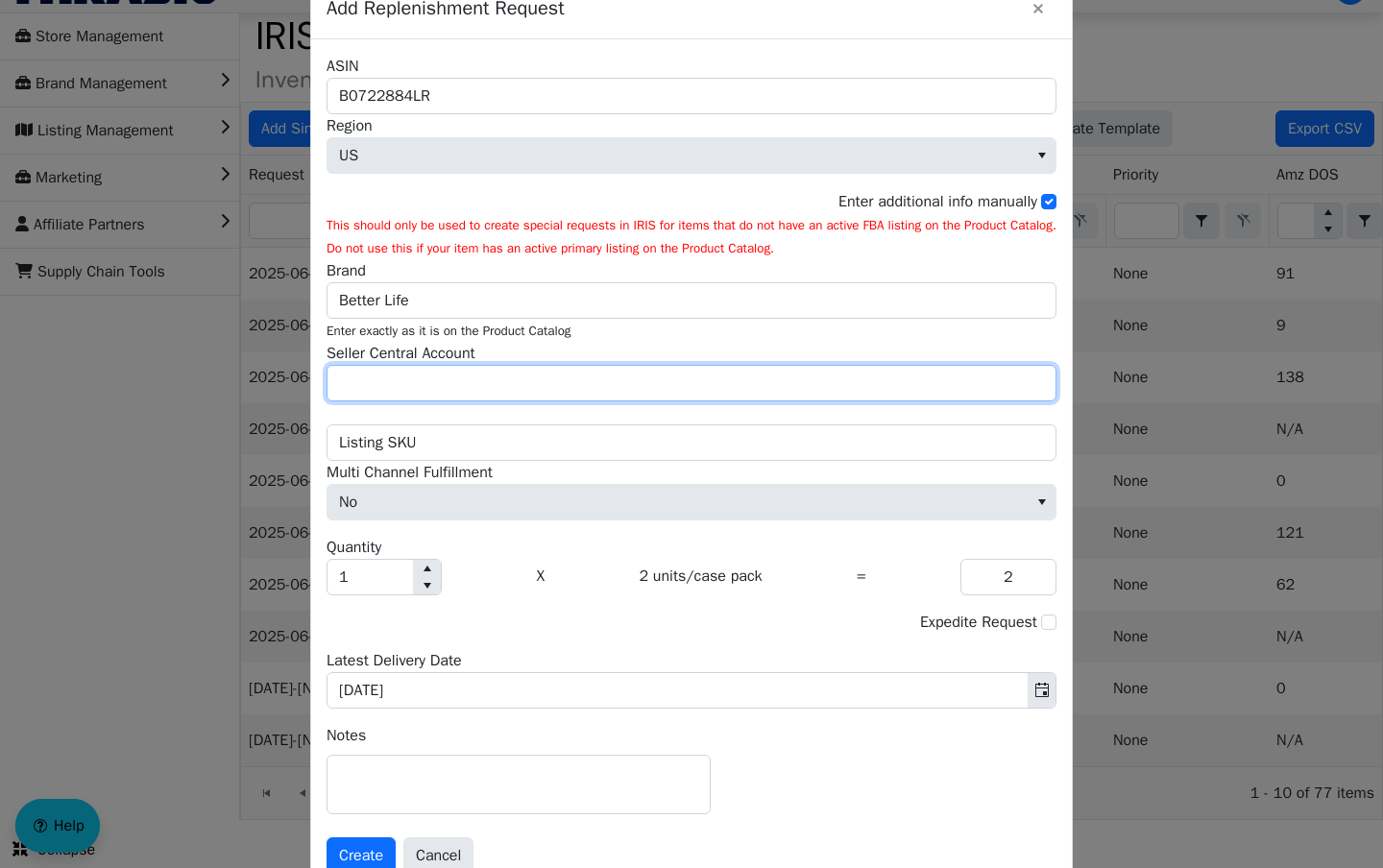 click on "Seller Central Account" at bounding box center [692, 383] 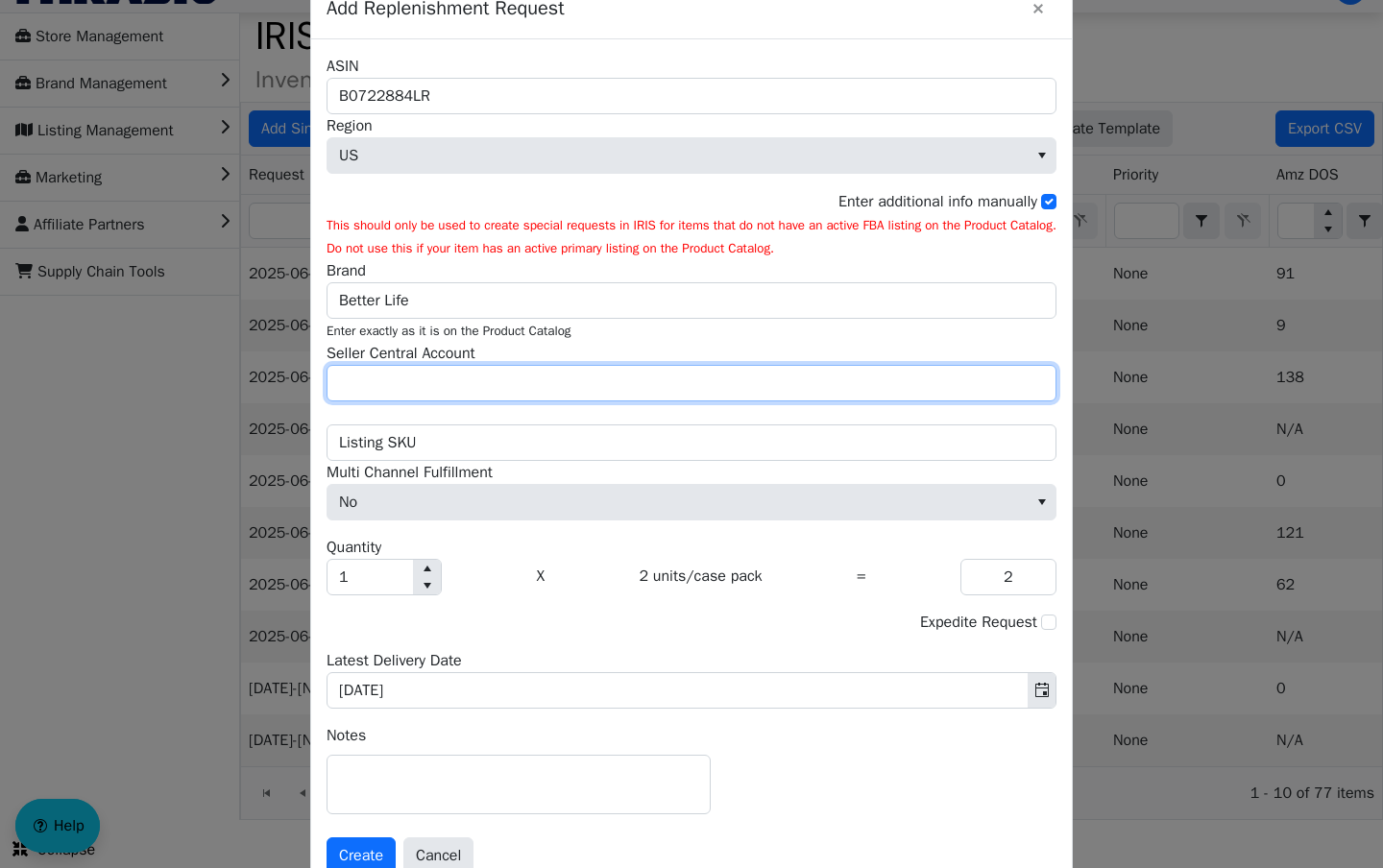 type on "Peanut Projects" 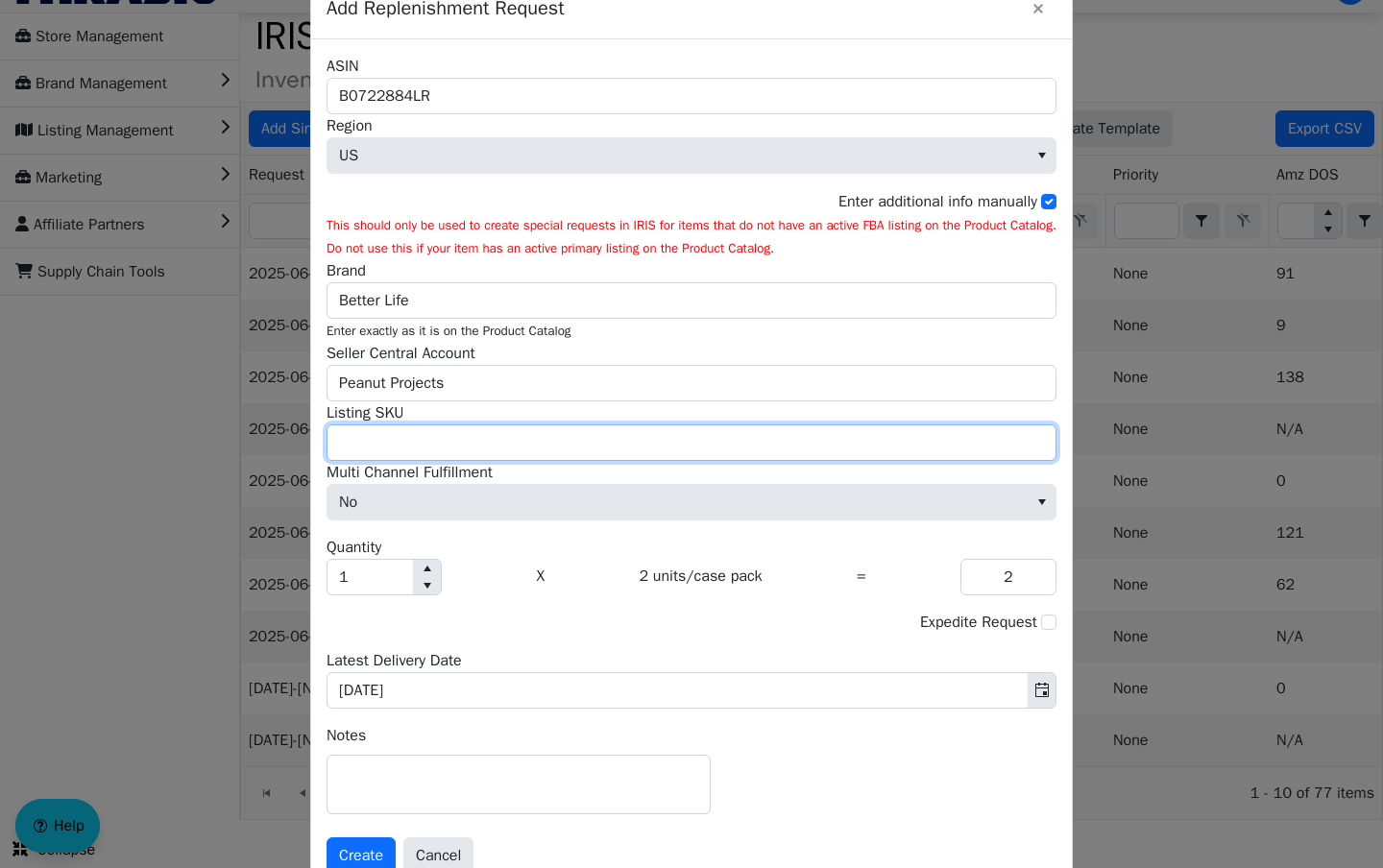 click on "Listing SKU" at bounding box center (692, 443) 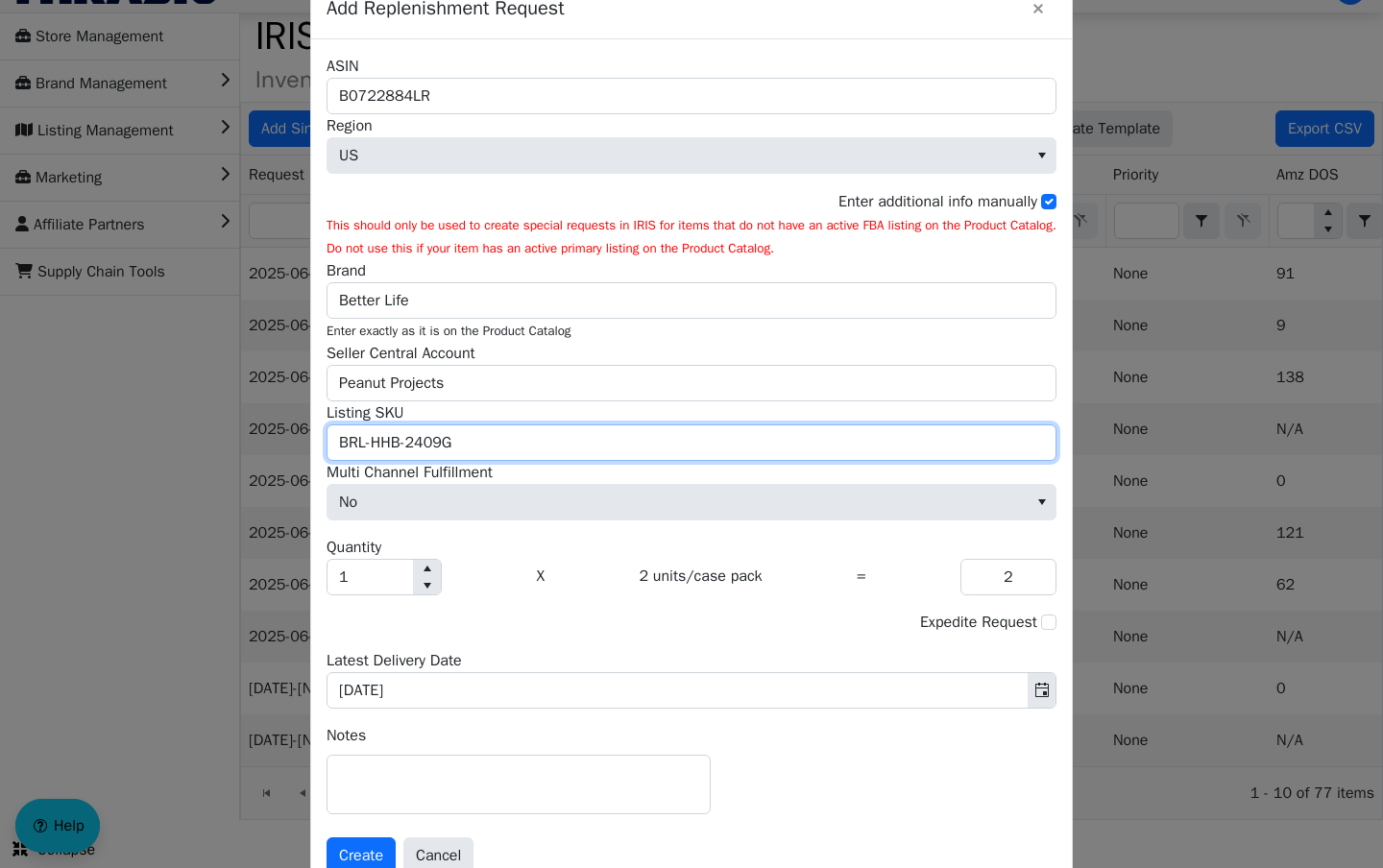 type on "BRL-HHB-2409G" 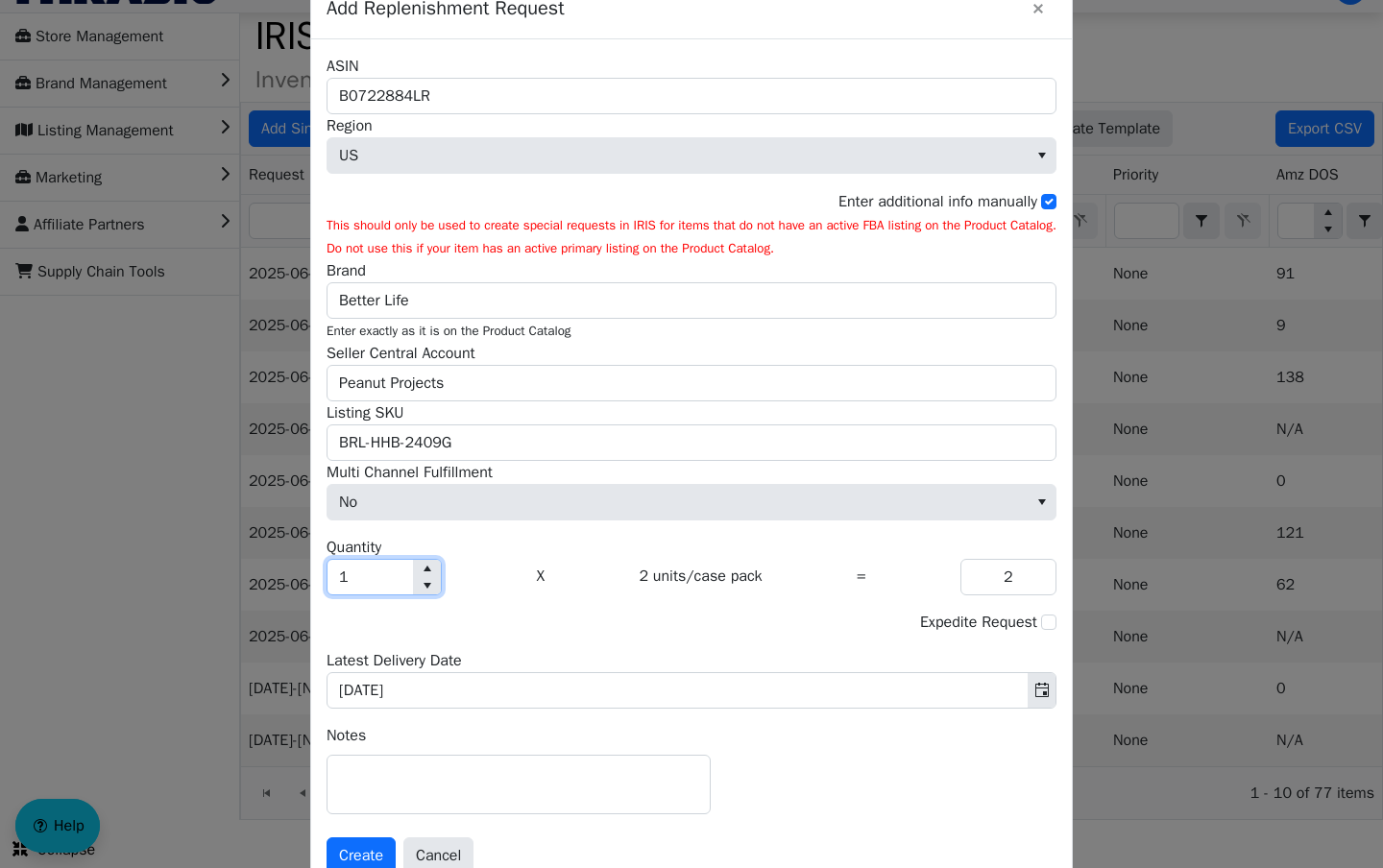 click on "1" at bounding box center (370, 577) 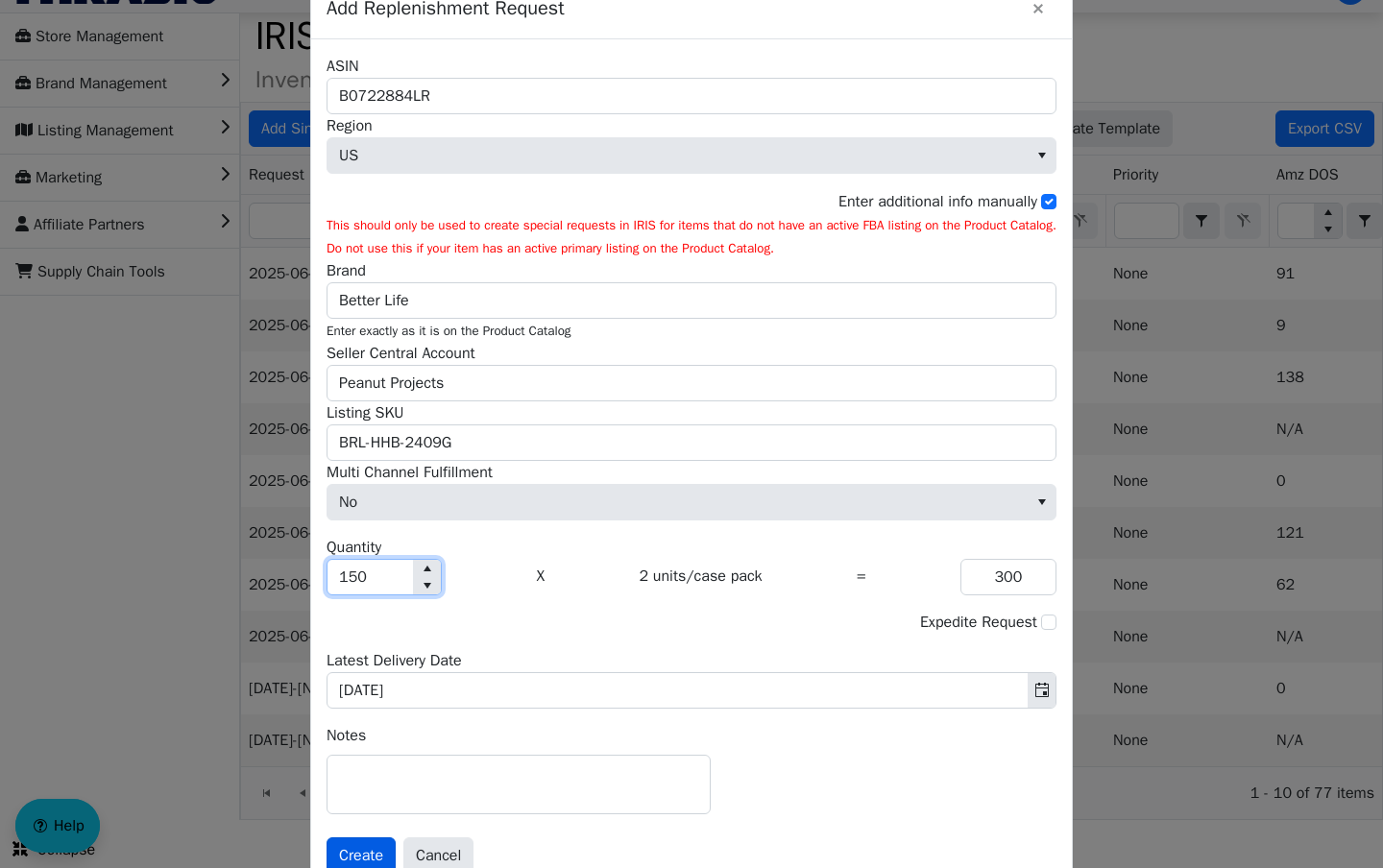 type on "150" 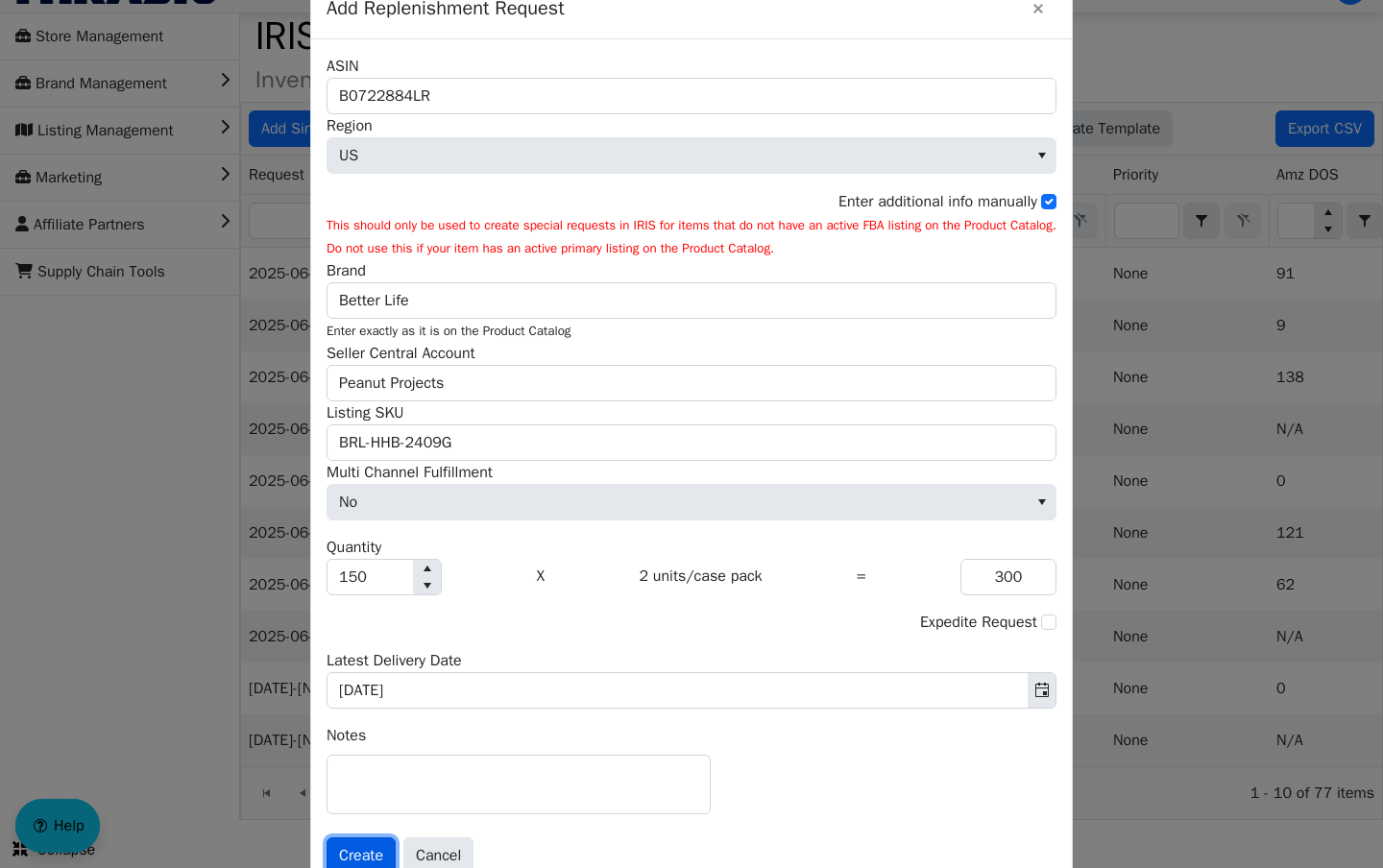 click on "Create" at bounding box center (361, 856) 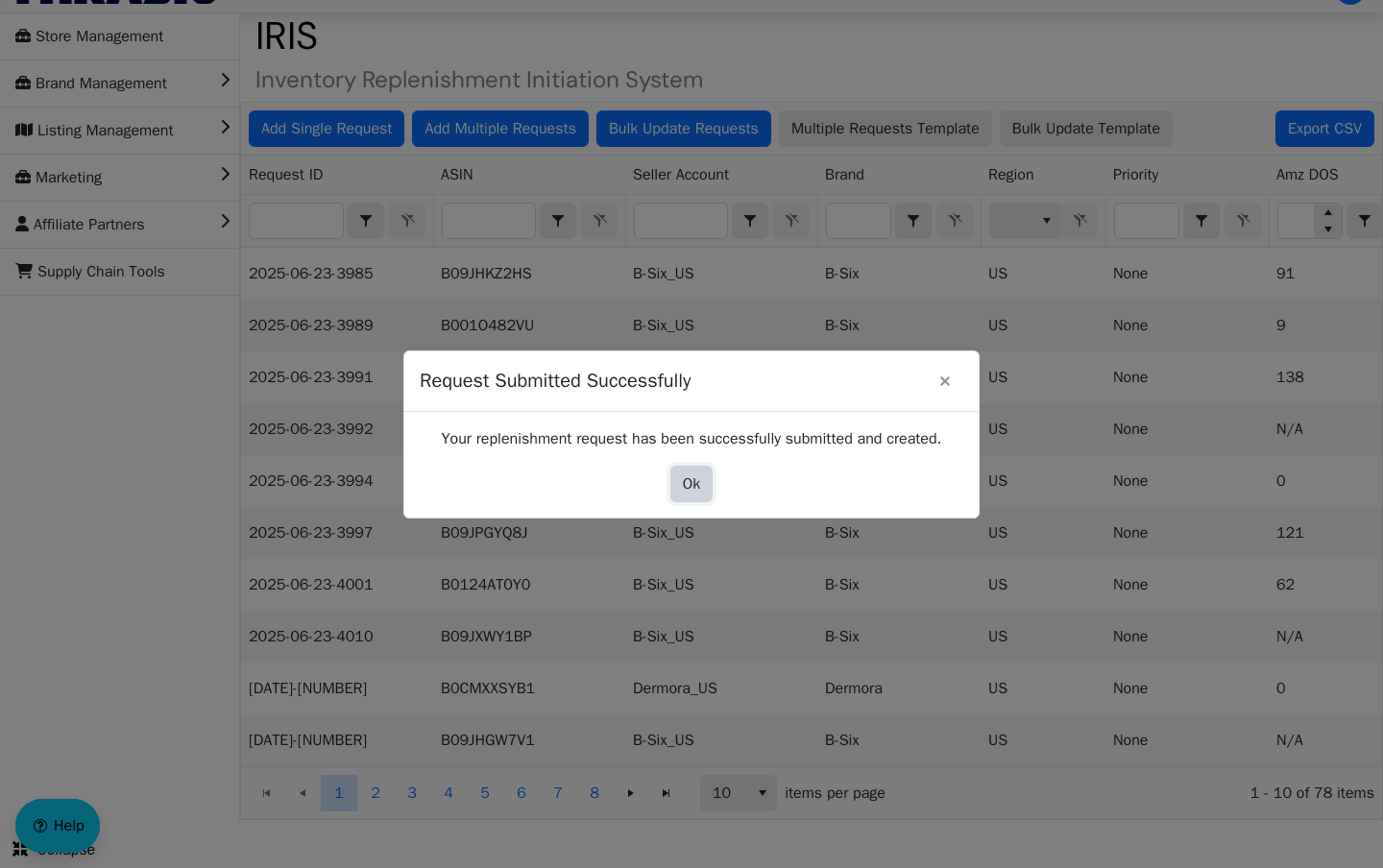 click on "Ok" at bounding box center (692, 484) 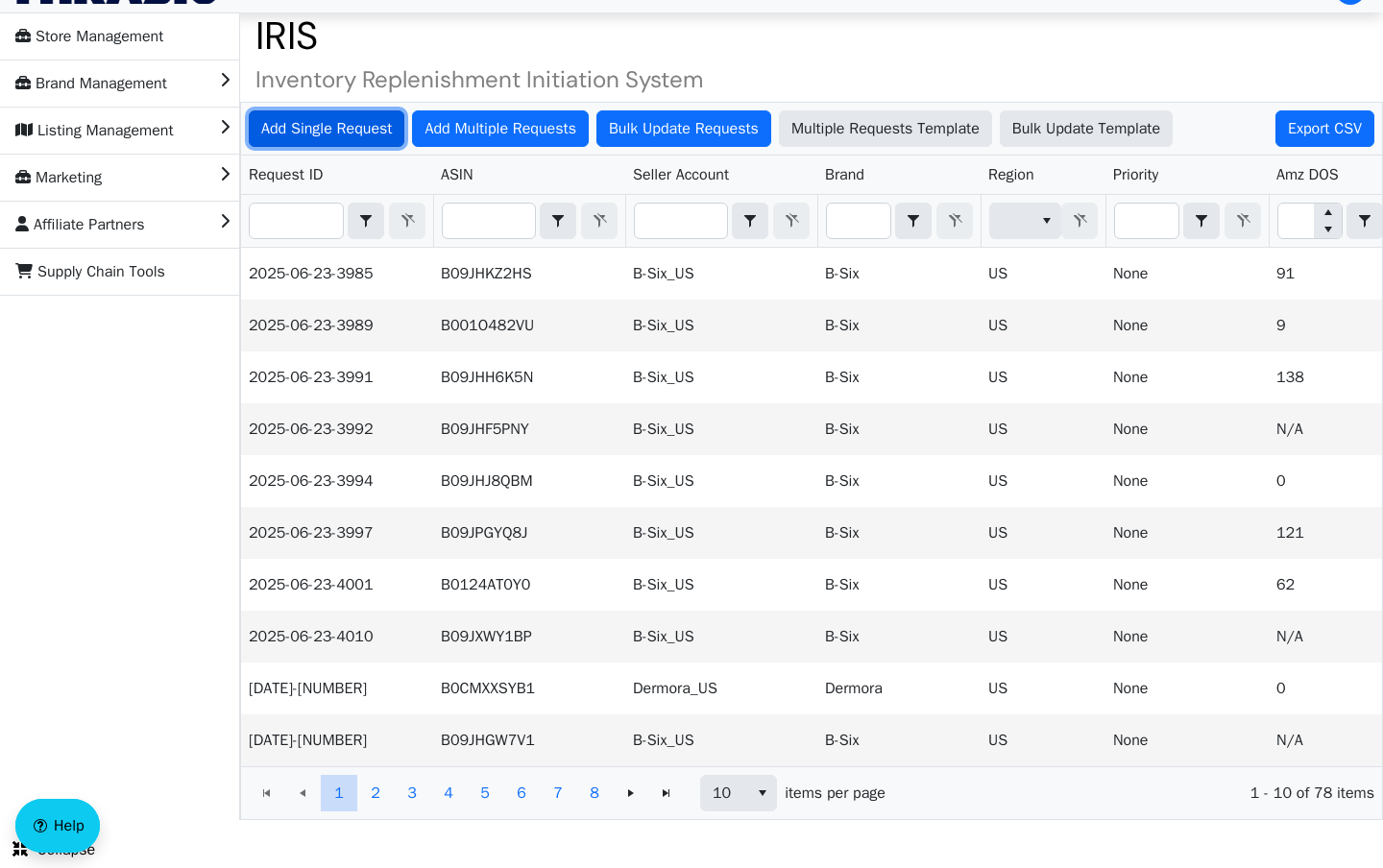 click on "Add Single Request" at bounding box center [327, 129] 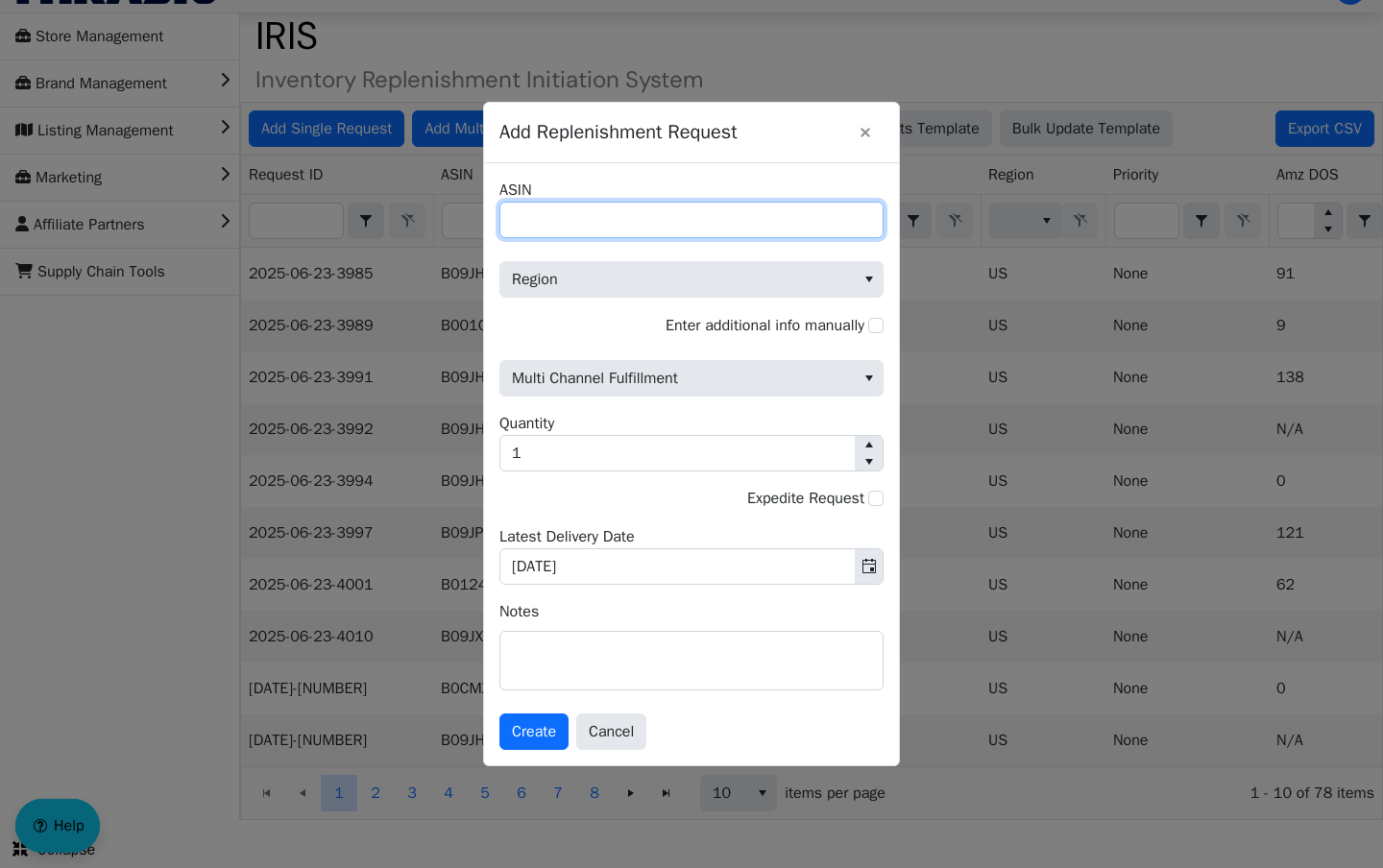 click on "ASIN" at bounding box center (692, 220) 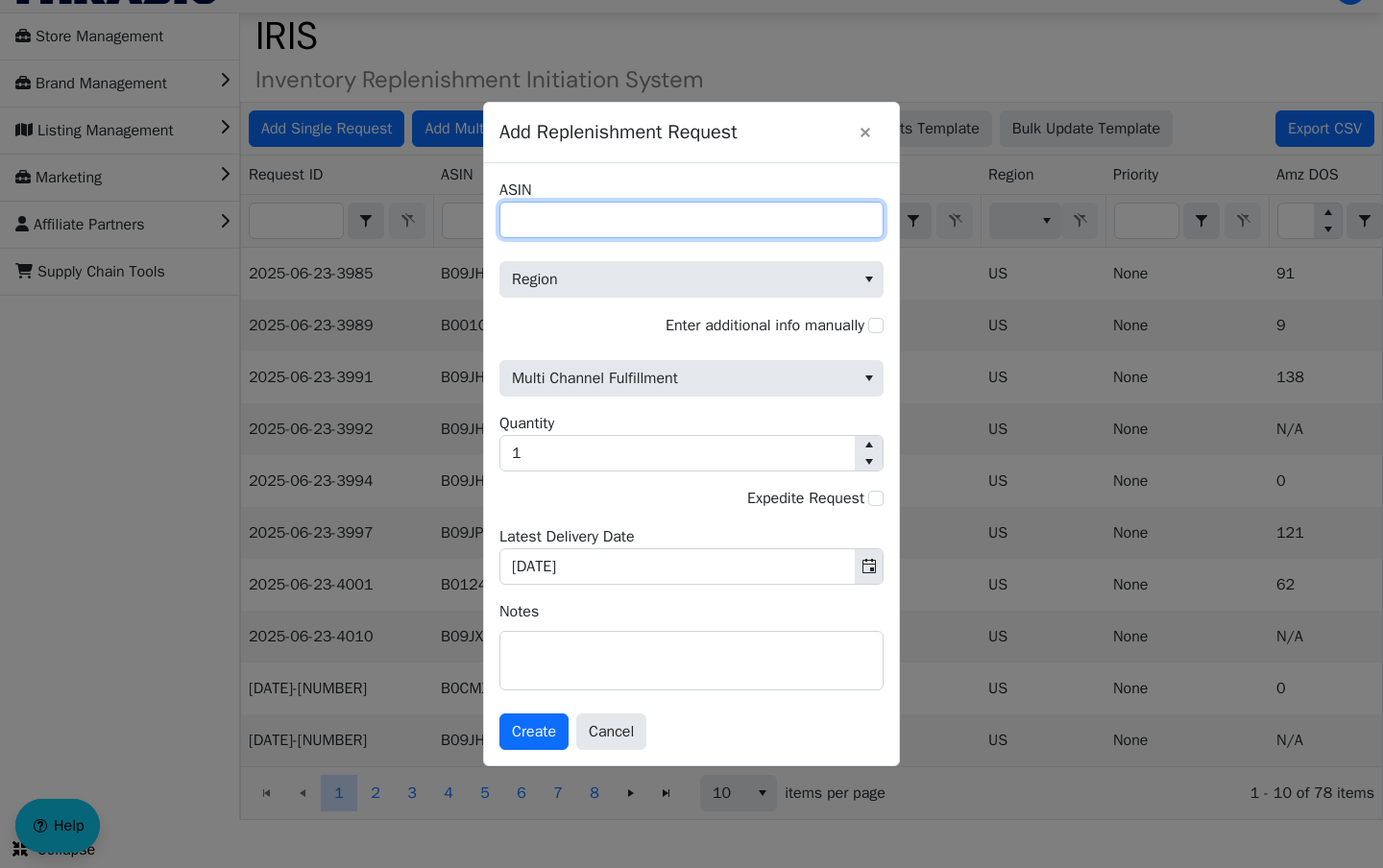 paste on "B07F44CV3J" 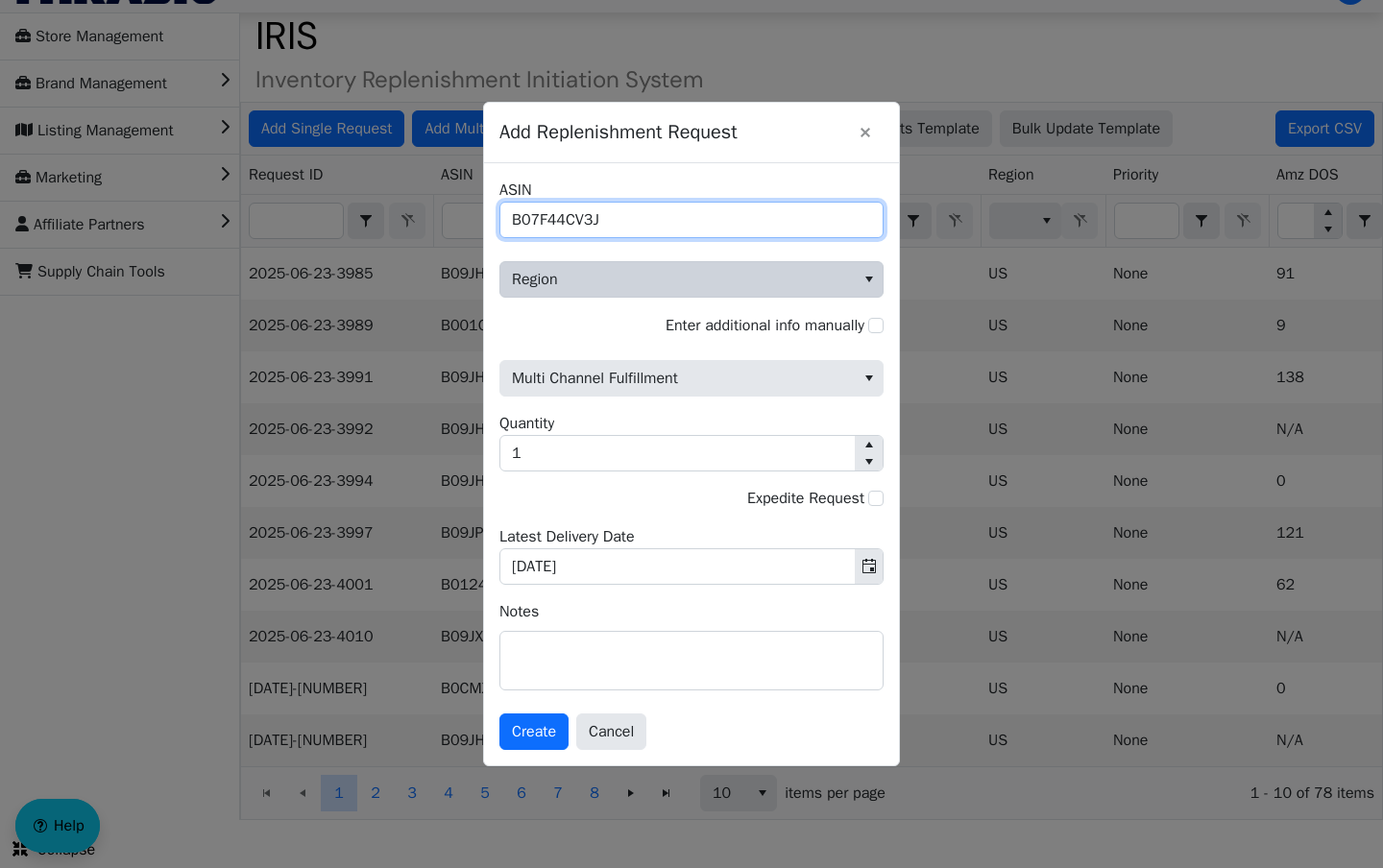 type on "B07F44CV3J" 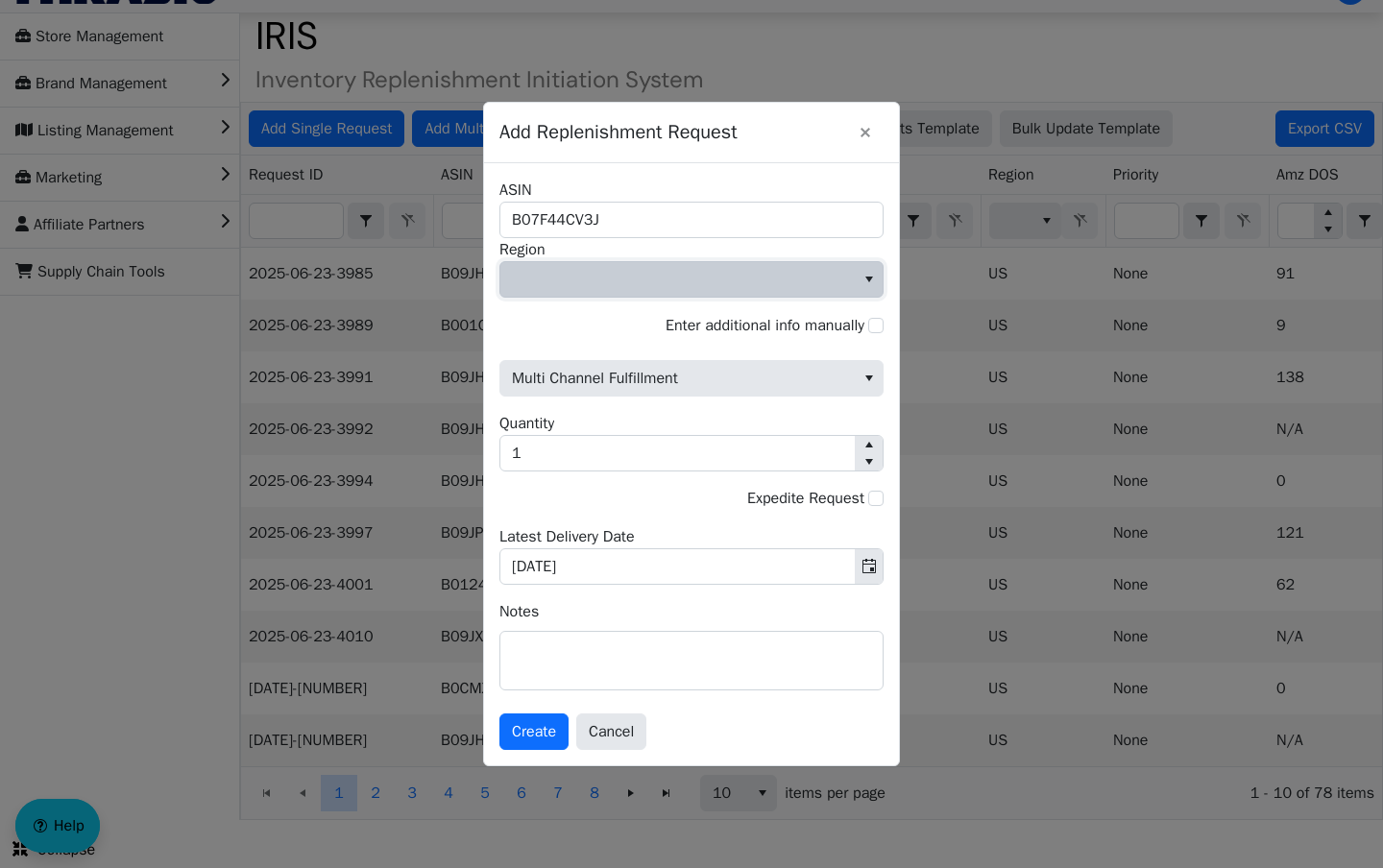 click at bounding box center (677, 279) 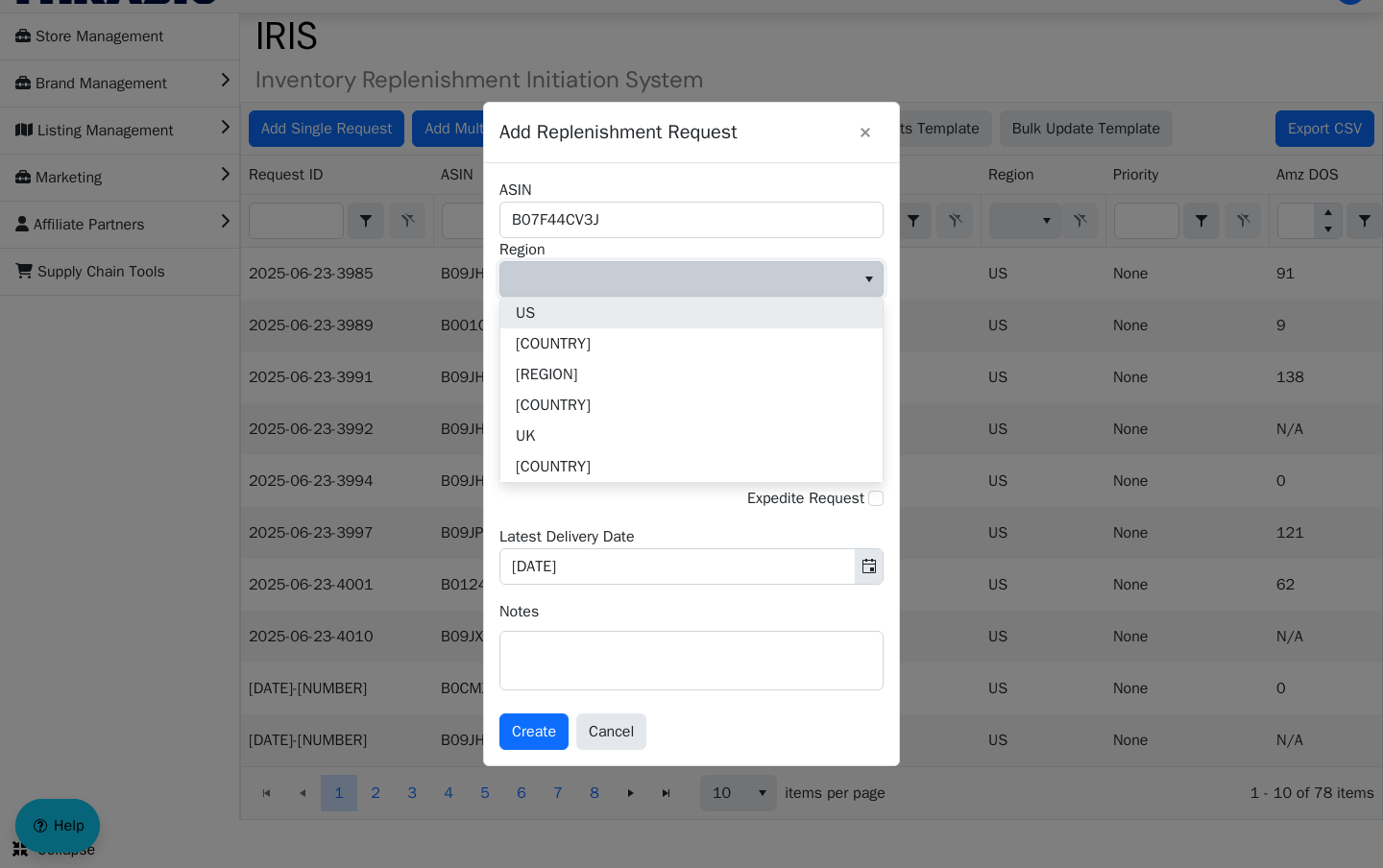 click on "US" at bounding box center (692, 313) 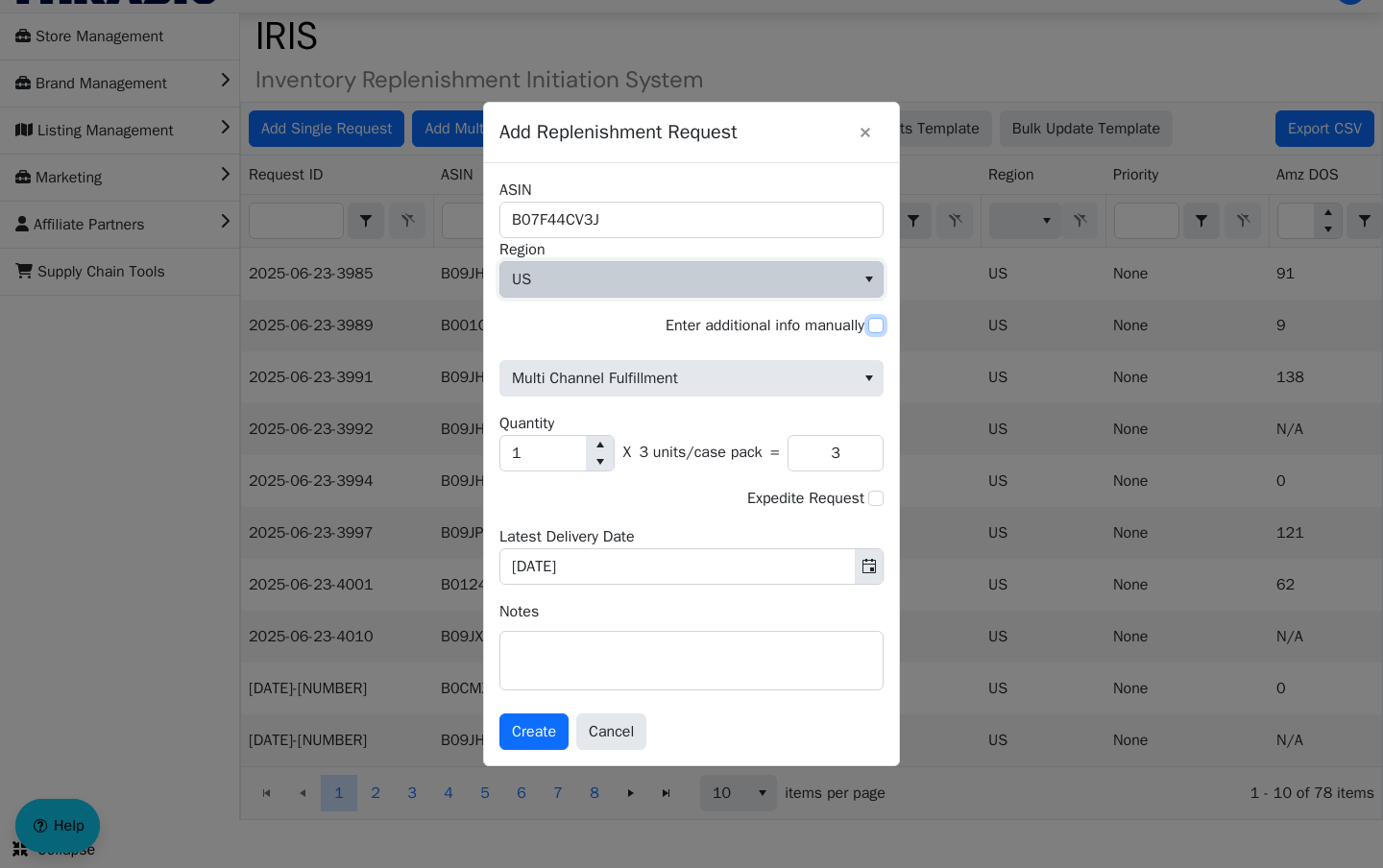 click on "Enter additional info manually" at bounding box center (876, 326) 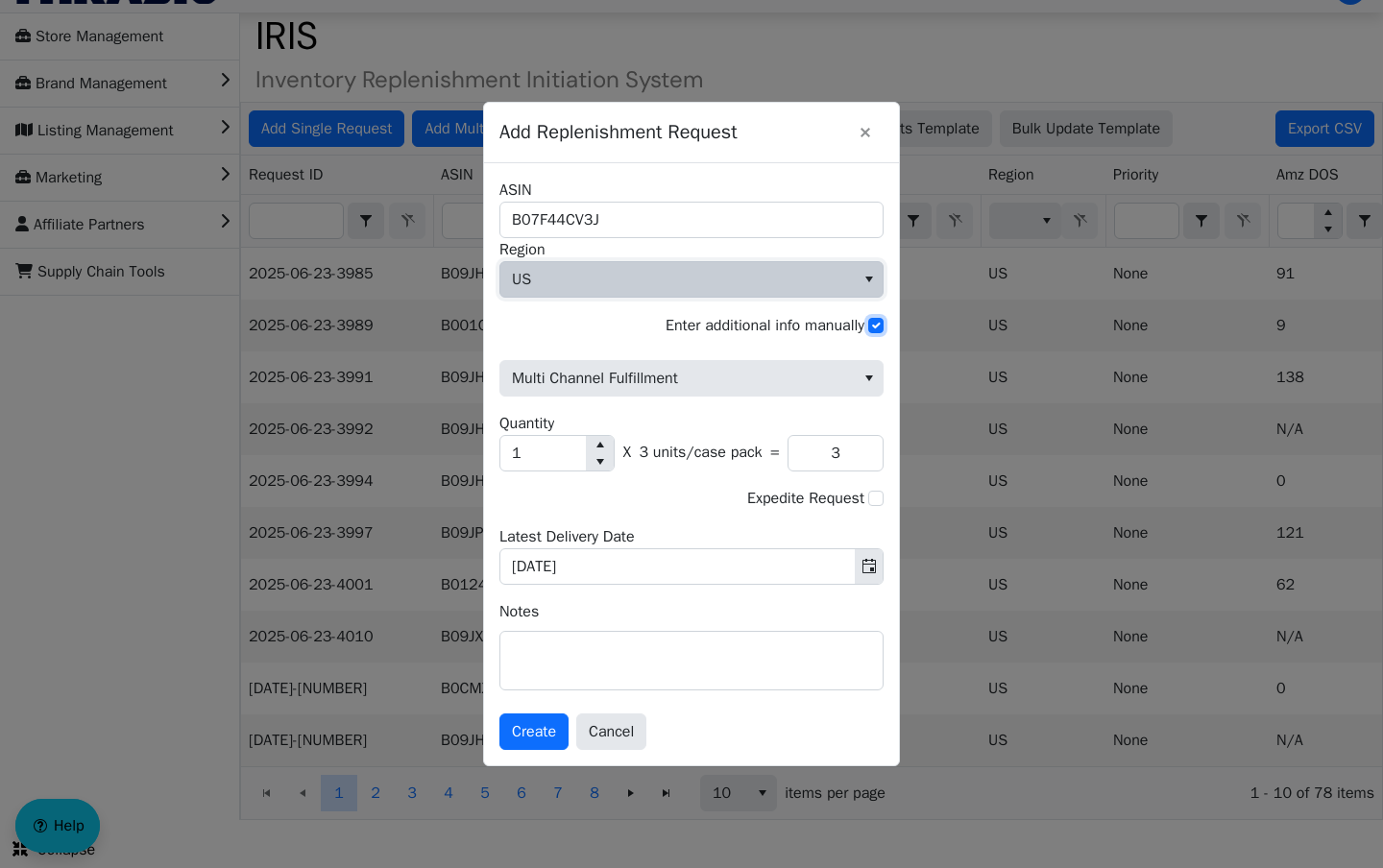 checkbox on "true" 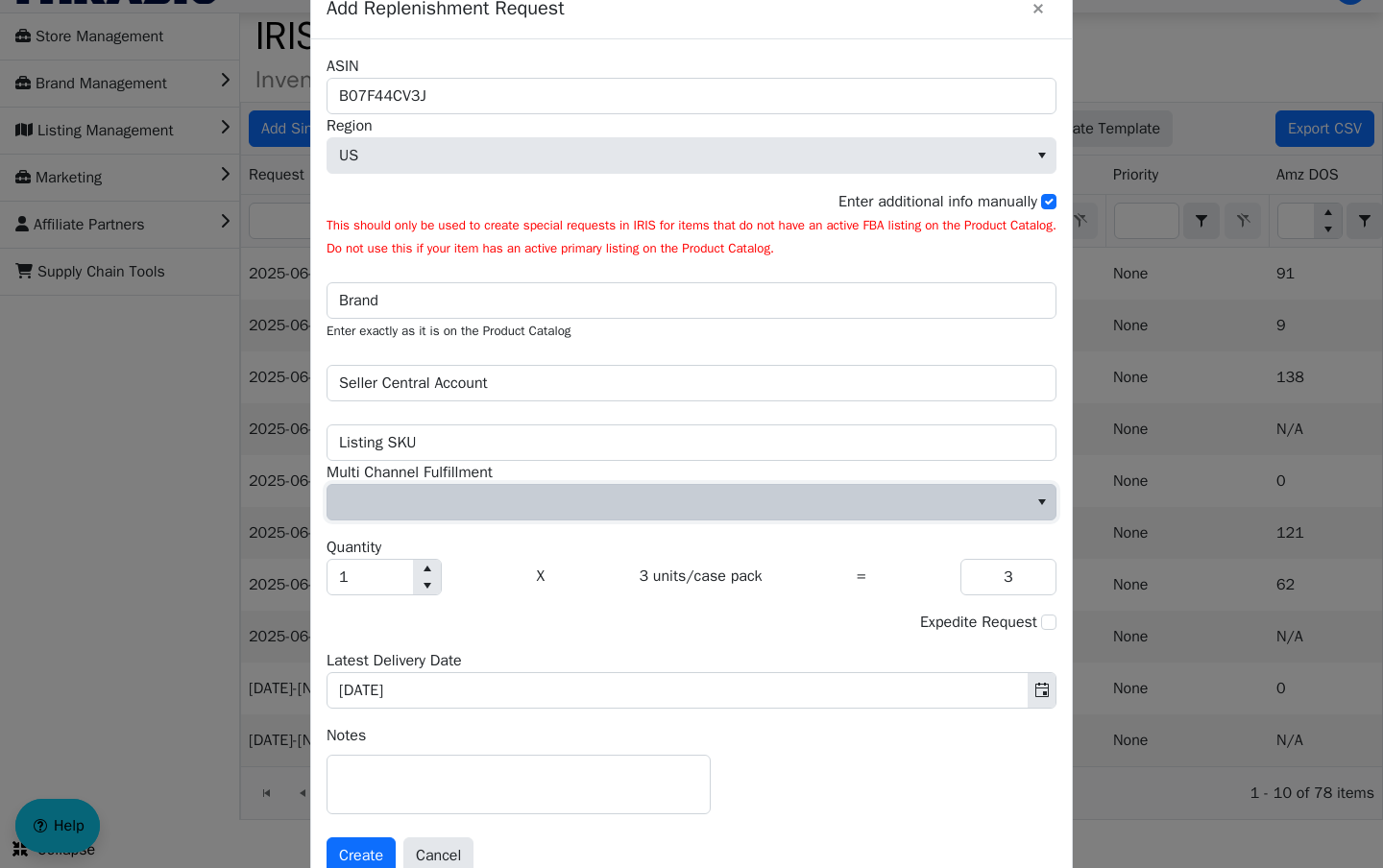 click at bounding box center [677, 502] 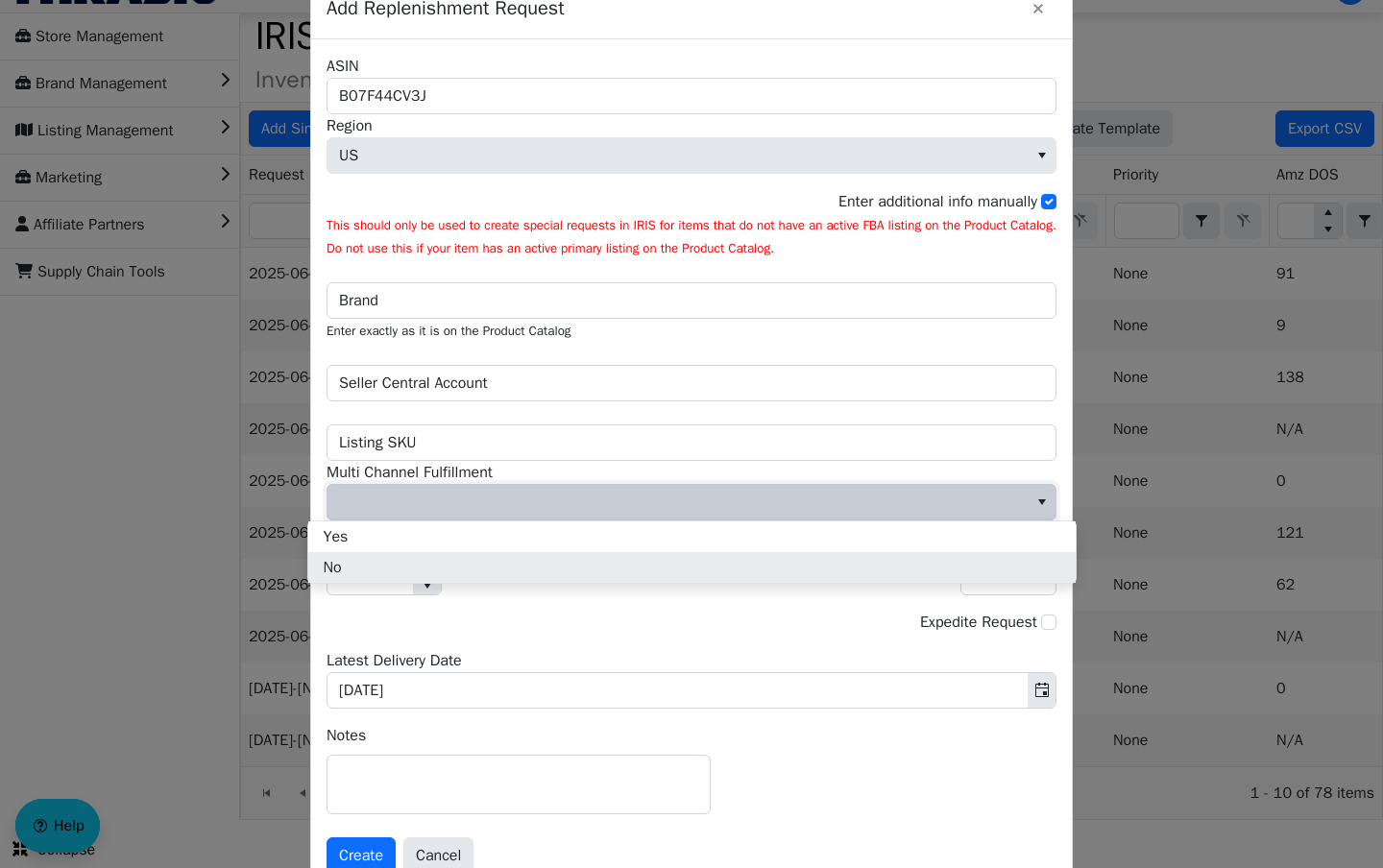 click on "No" at bounding box center (692, 567) 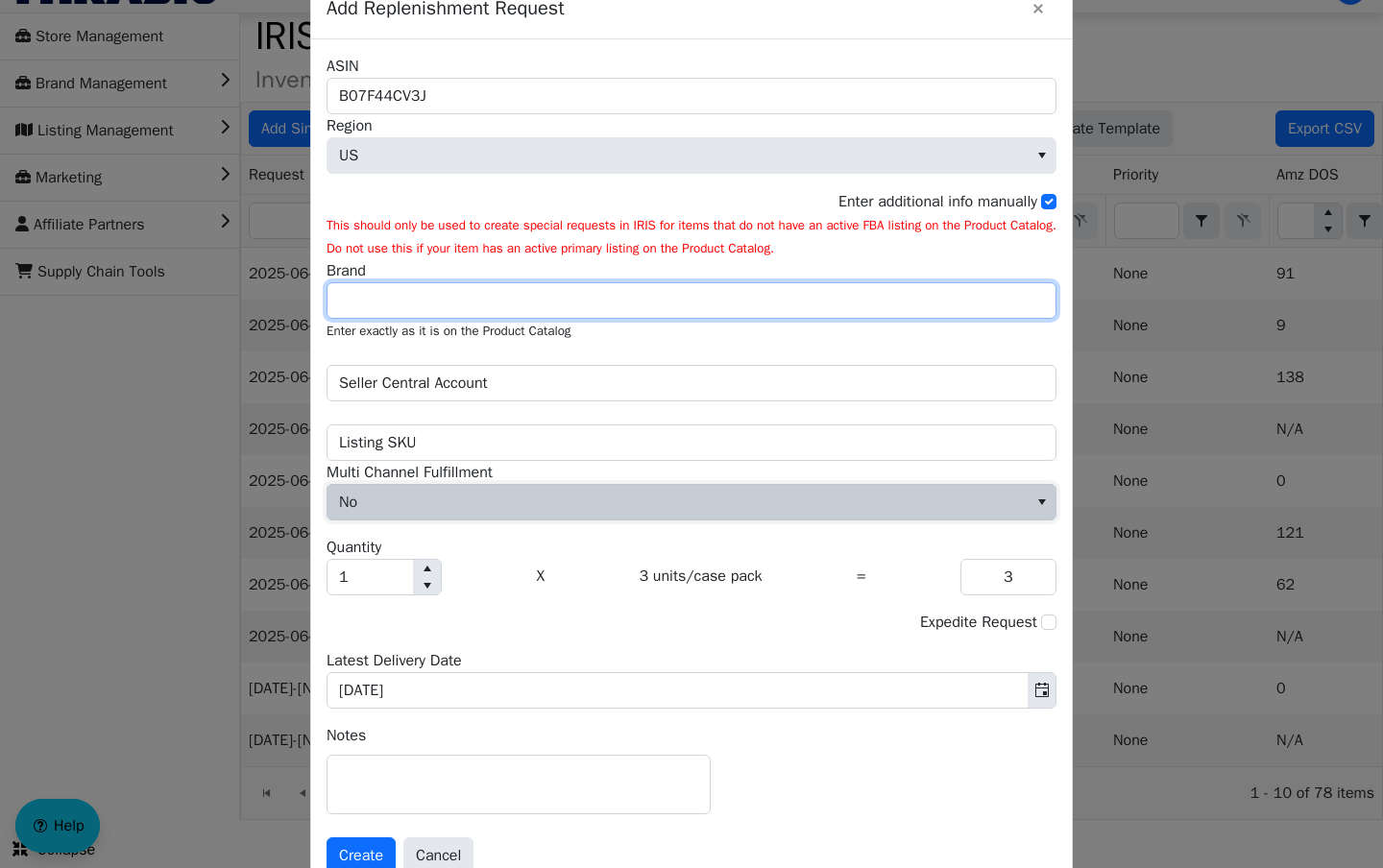 click on "Brand" at bounding box center (692, 301) 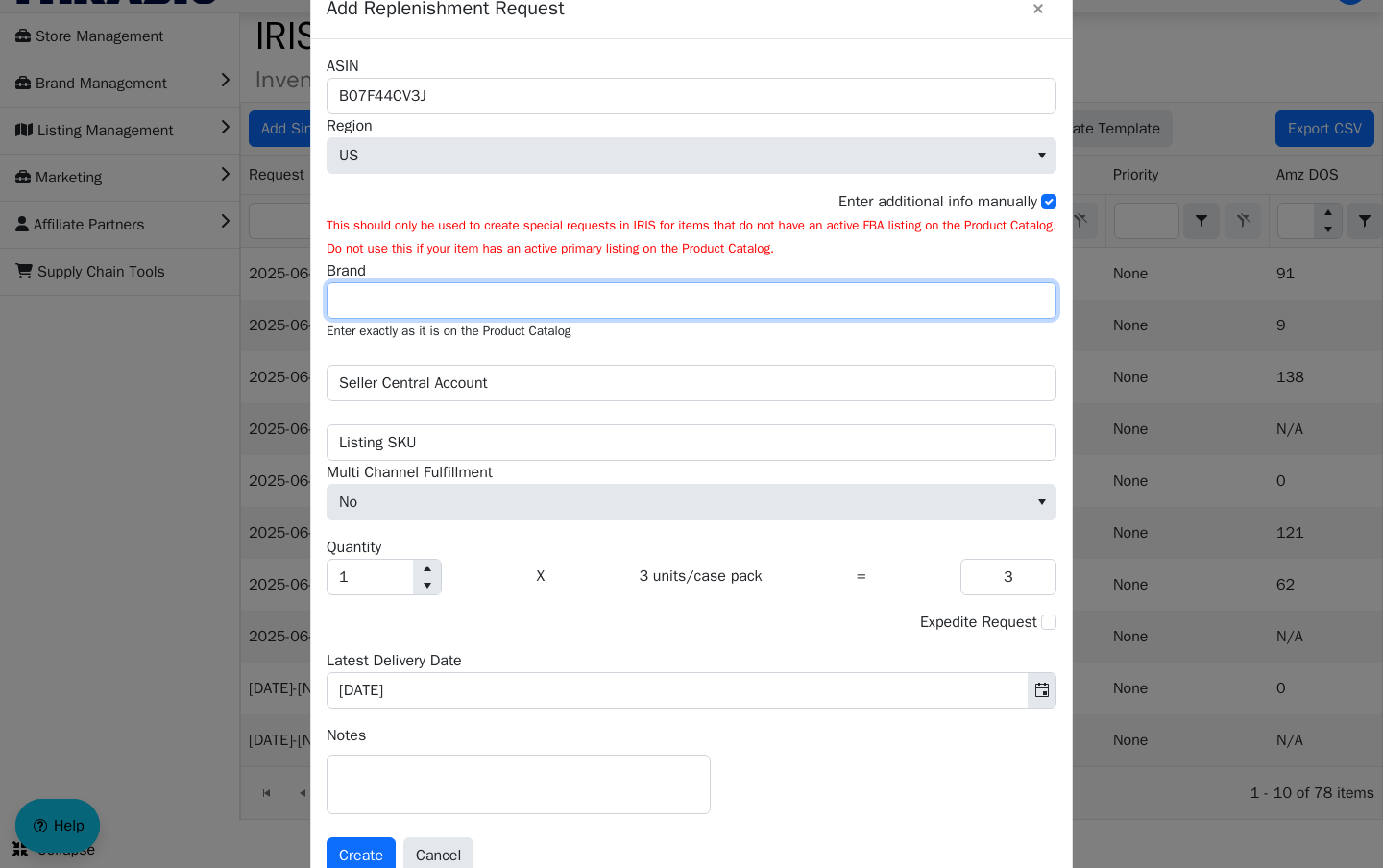 type on "Better Life" 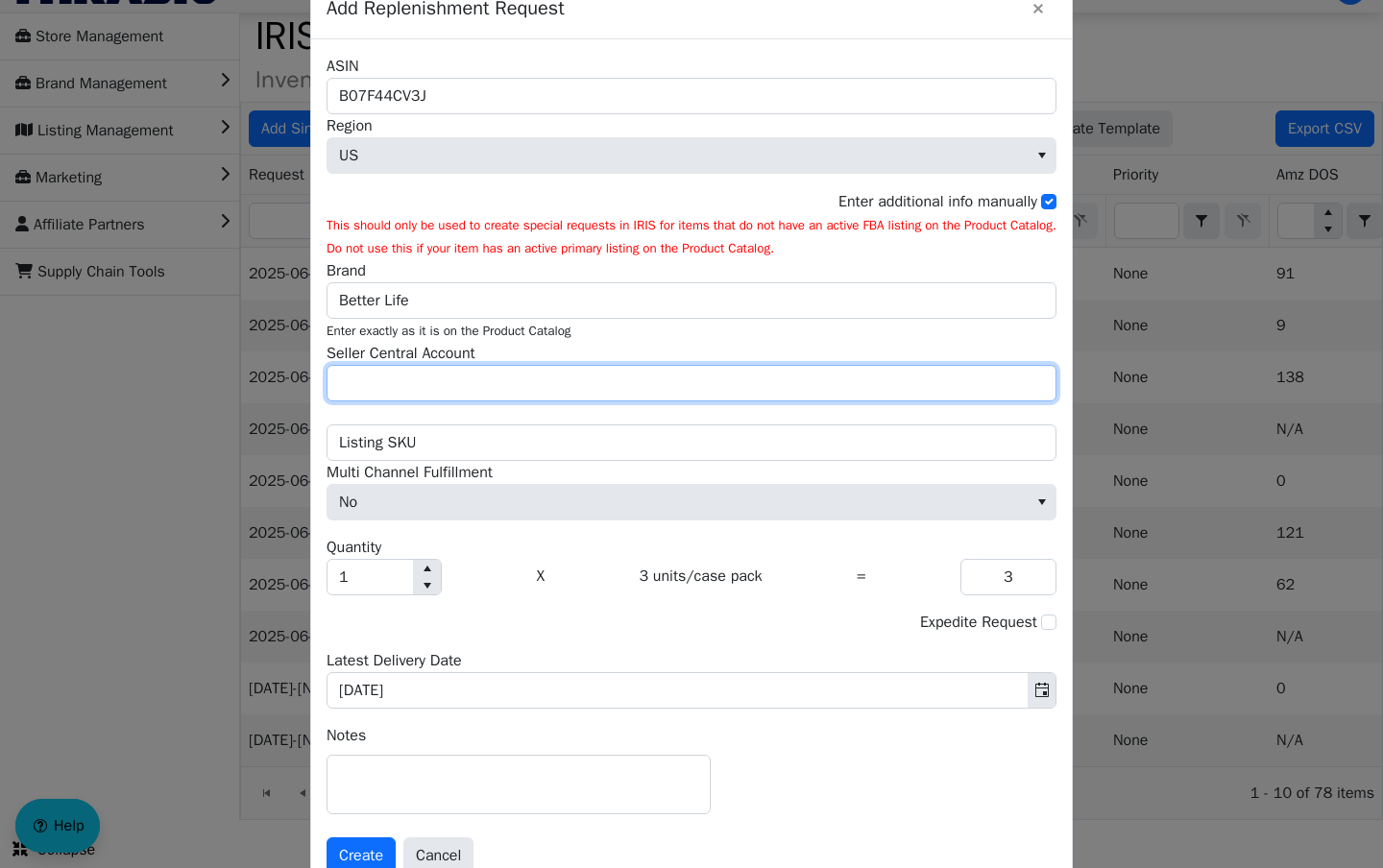 click on "Seller Central Account" at bounding box center [692, 383] 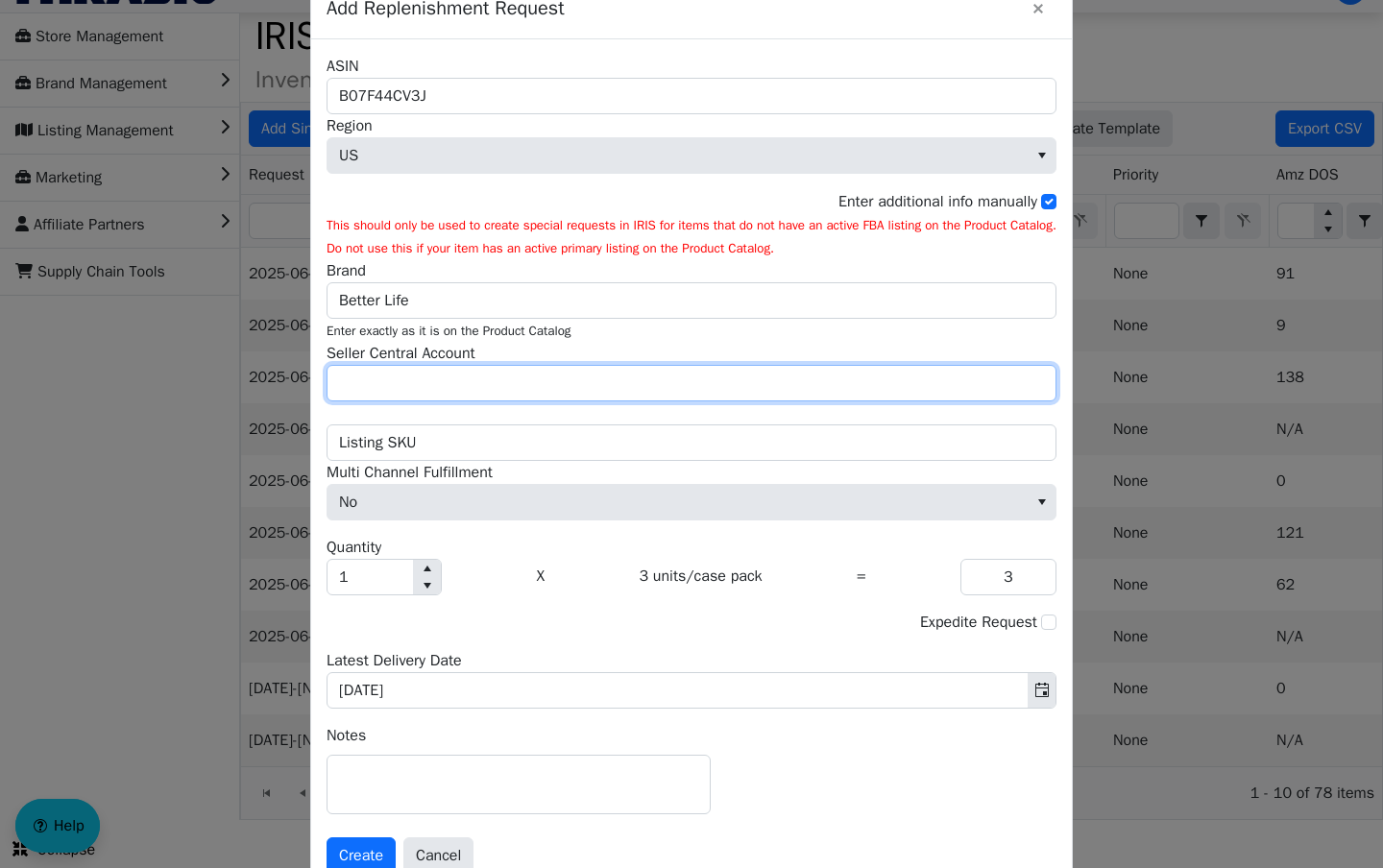 type on "Peanut Projects" 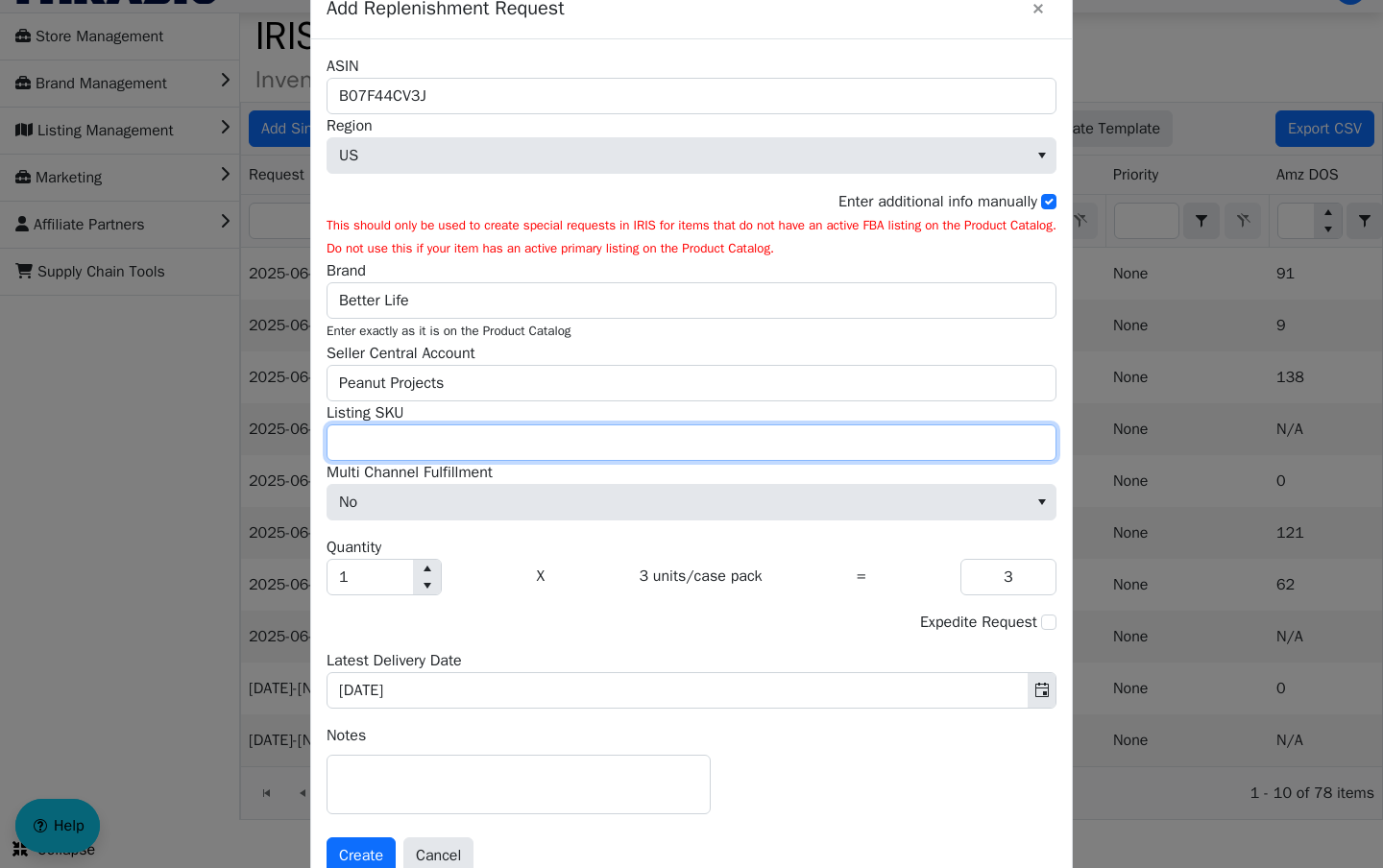 click on "Listing SKU" at bounding box center (692, 443) 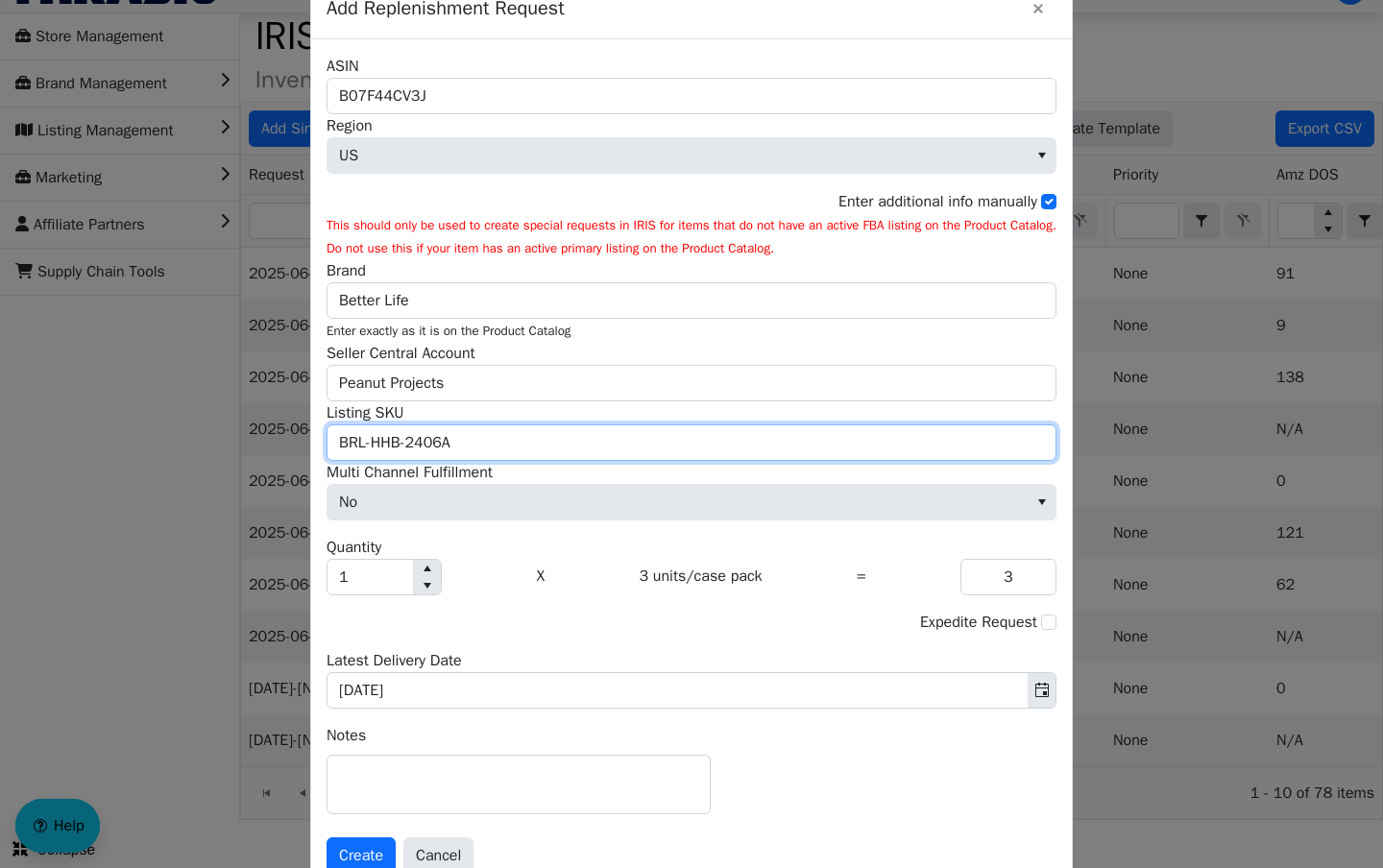 type on "BRL-HHB-2406A" 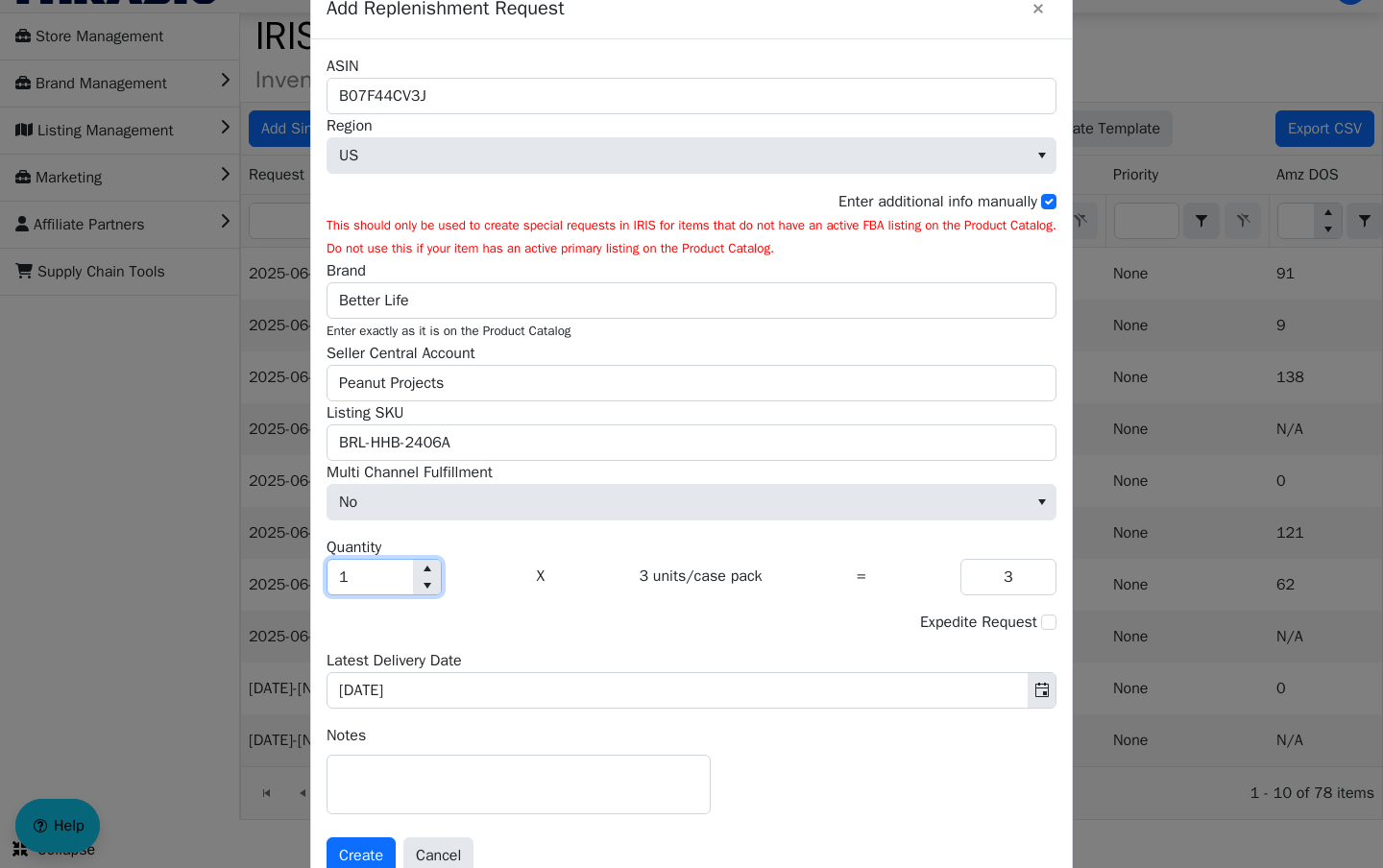 click on "1" at bounding box center (370, 577) 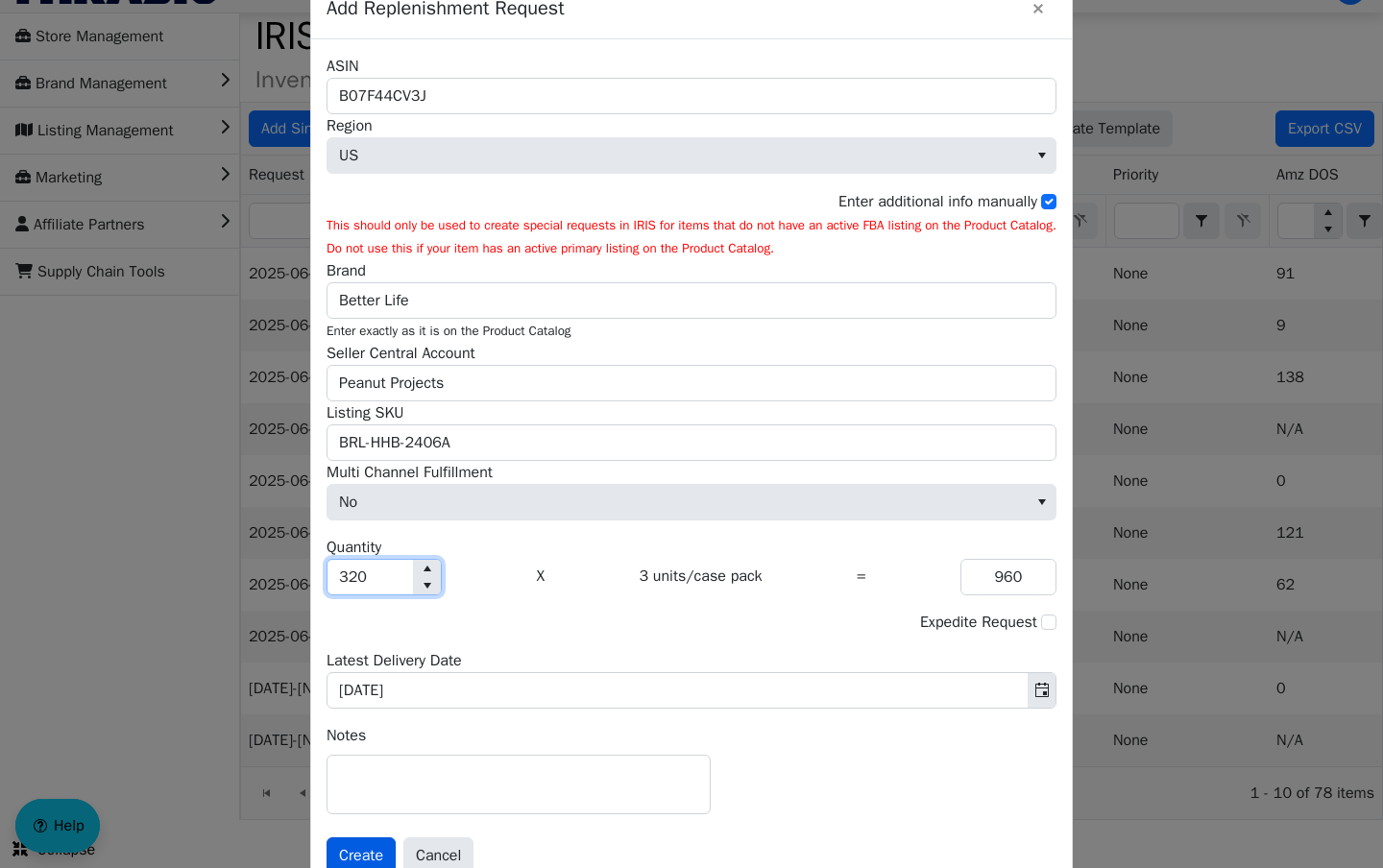 type on "320" 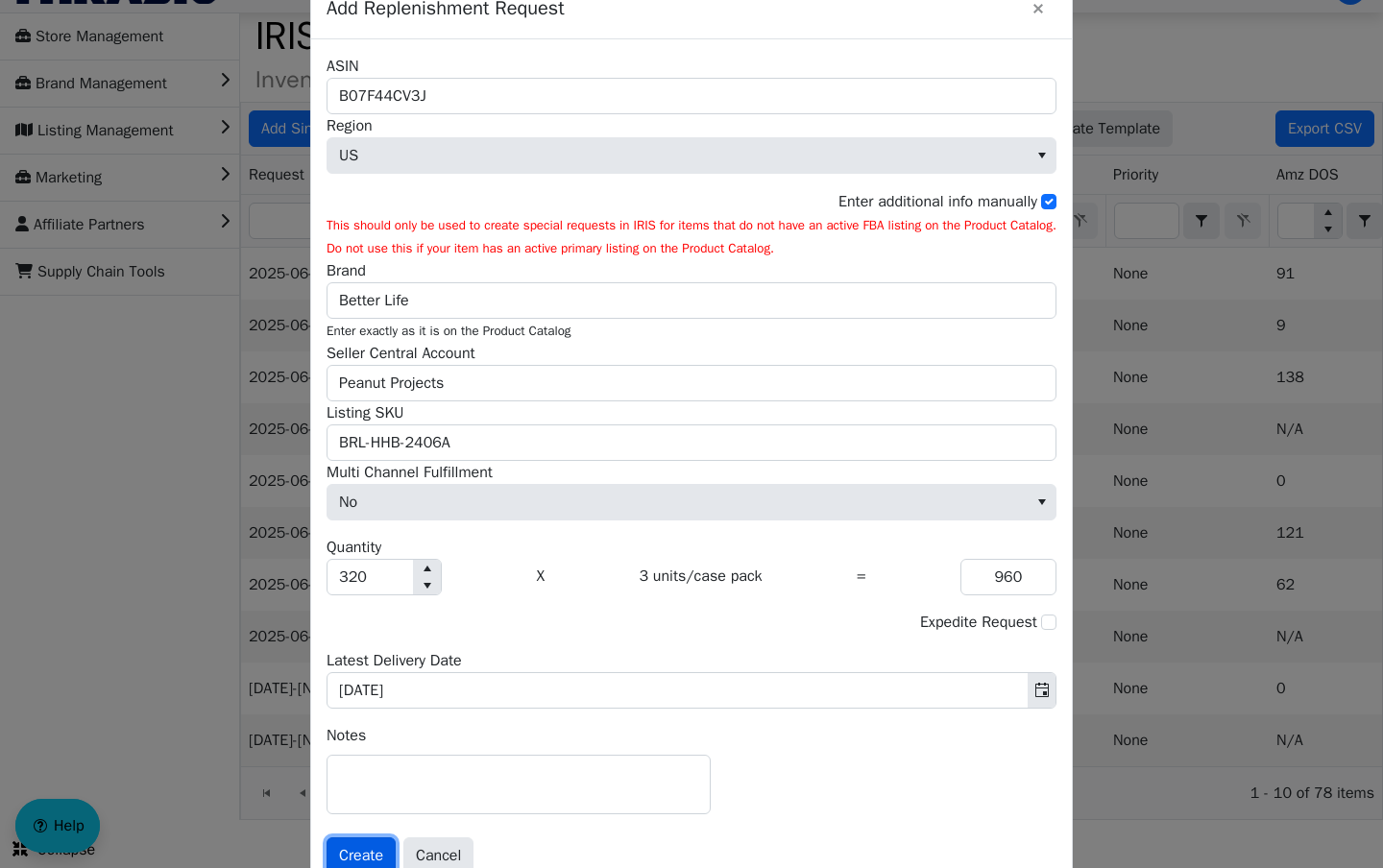 click on "Create" at bounding box center [361, 856] 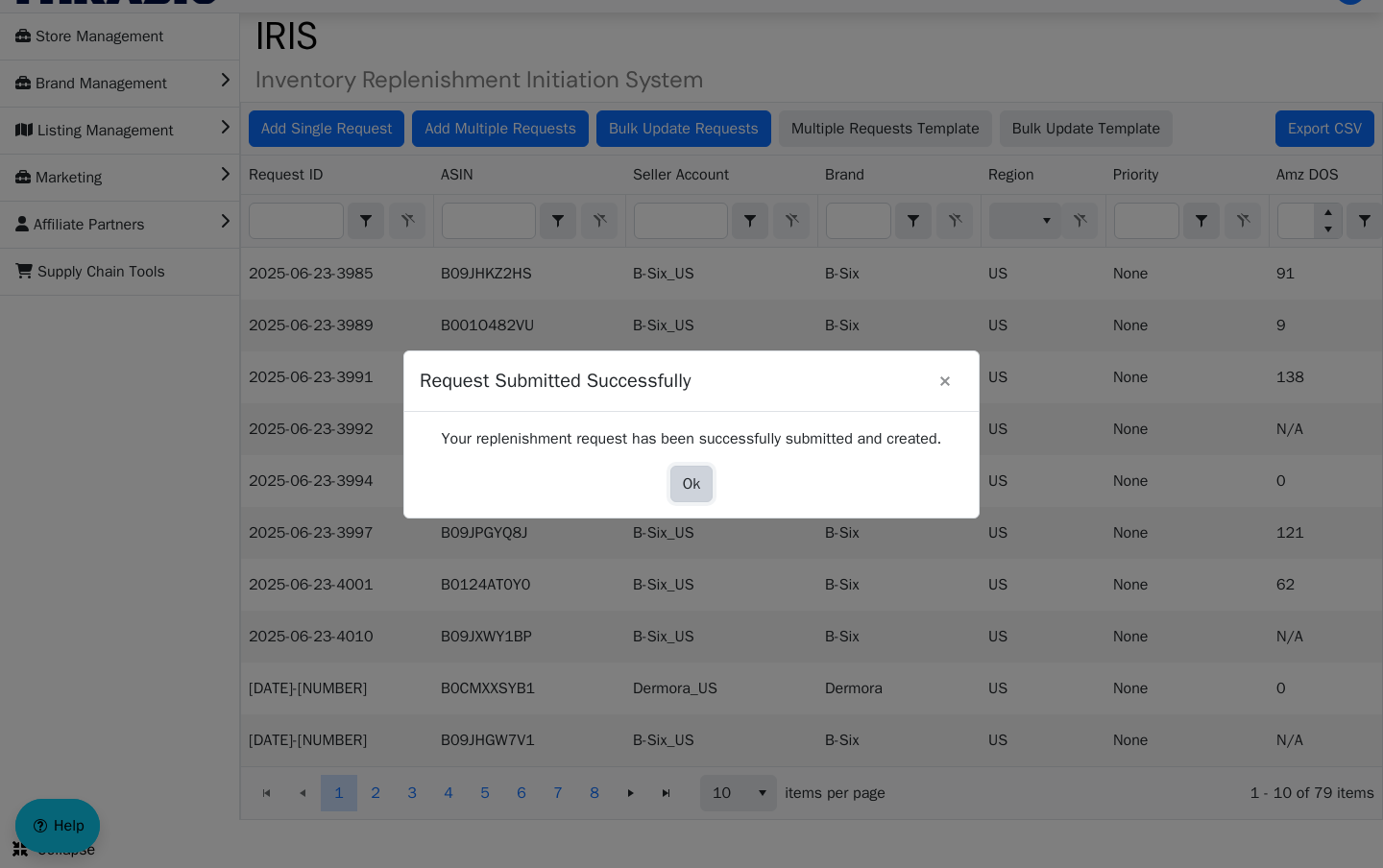 click on "Ok" at bounding box center (692, 484) 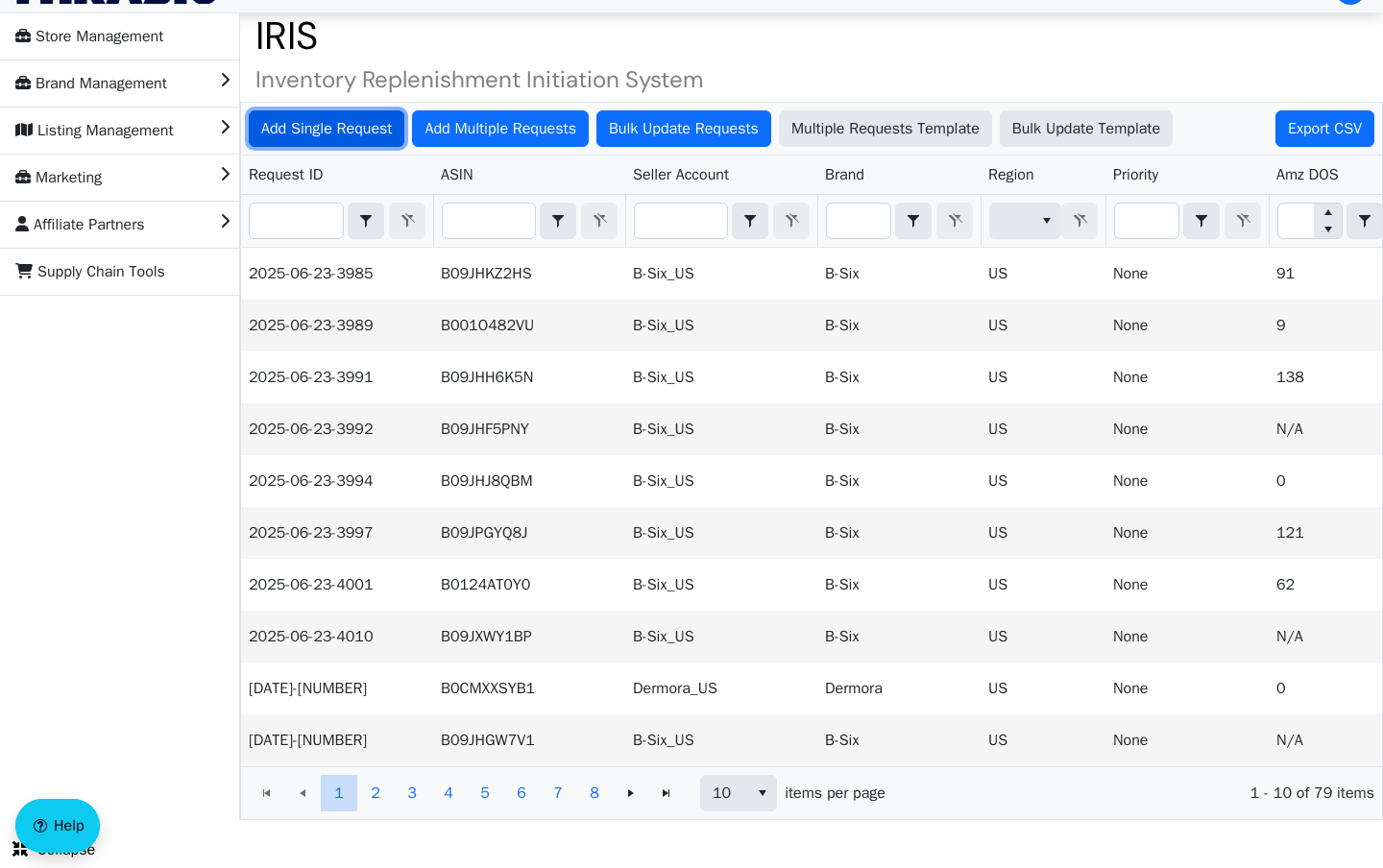 click on "Add Single Request" at bounding box center (327, 129) 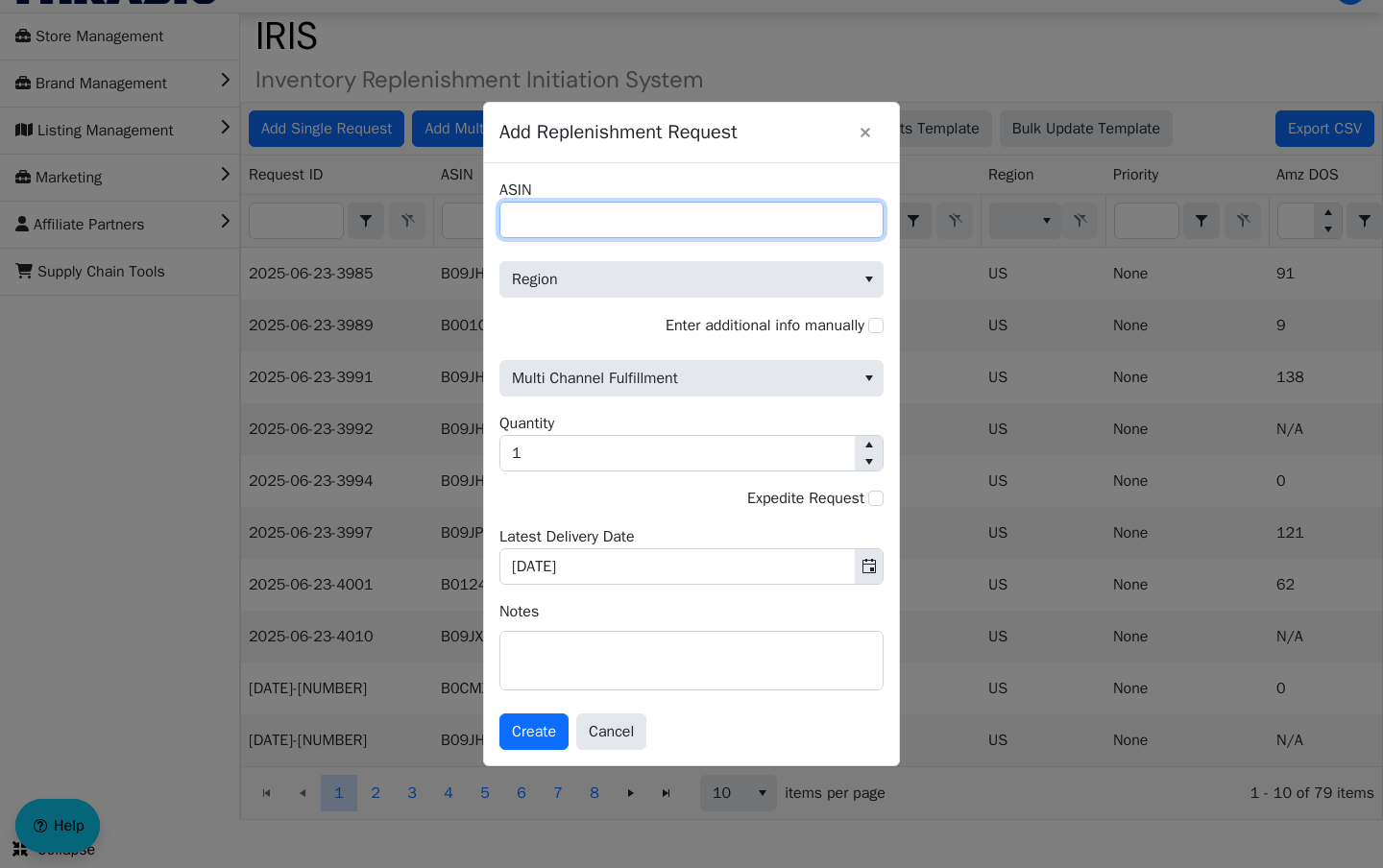 click on "ASIN" at bounding box center (692, 220) 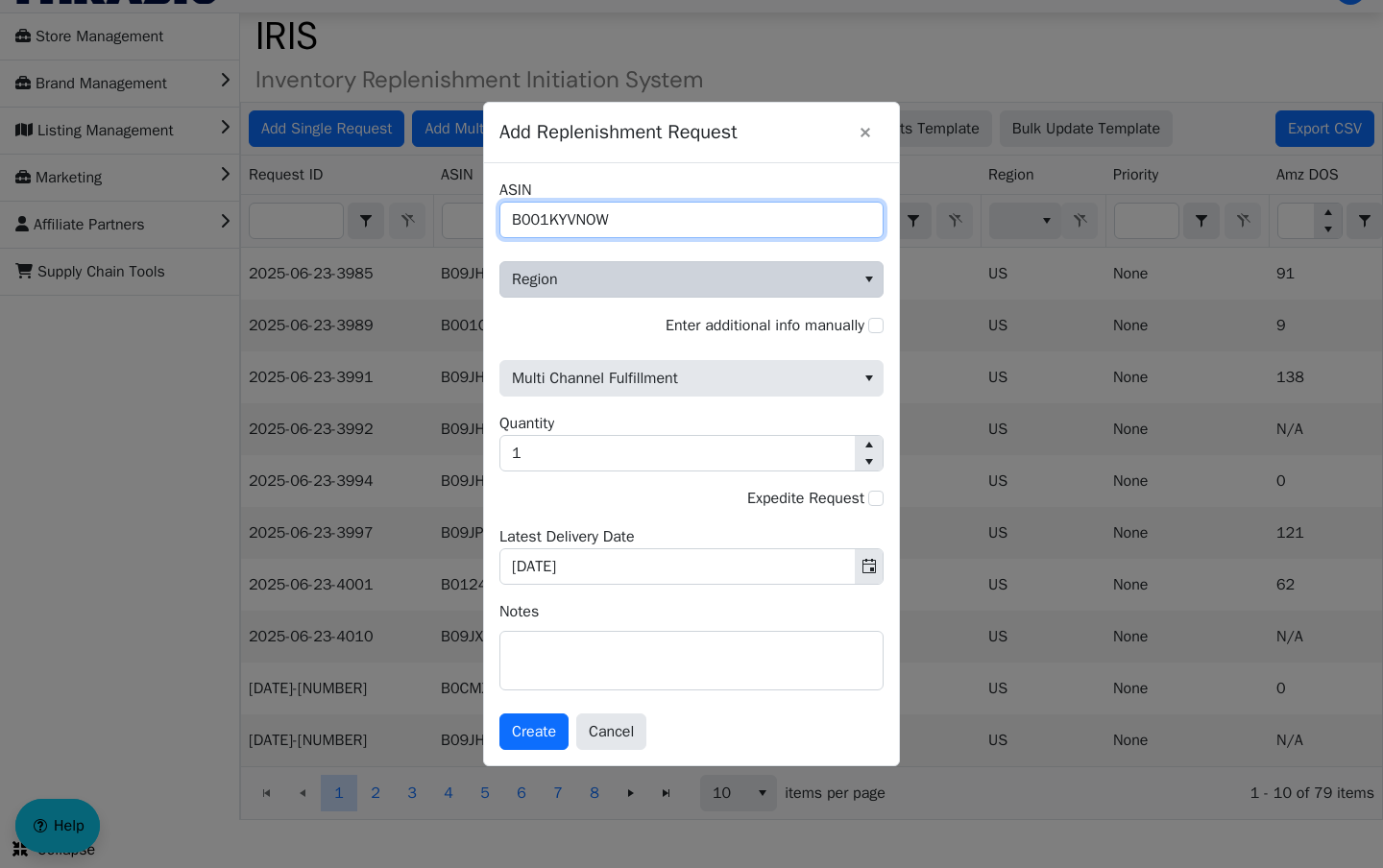 type on "B001KYVNOW" 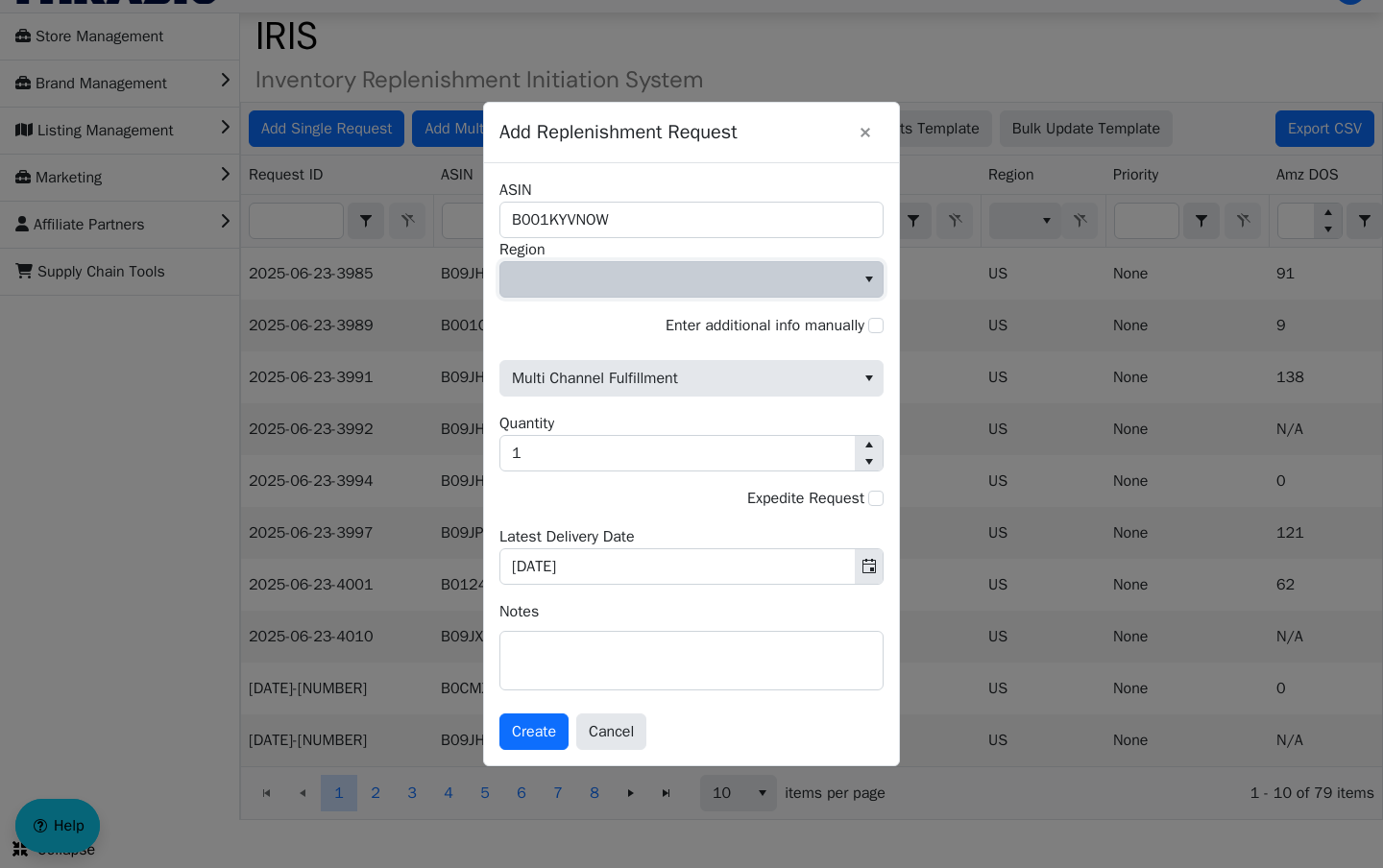 click at bounding box center (677, 279) 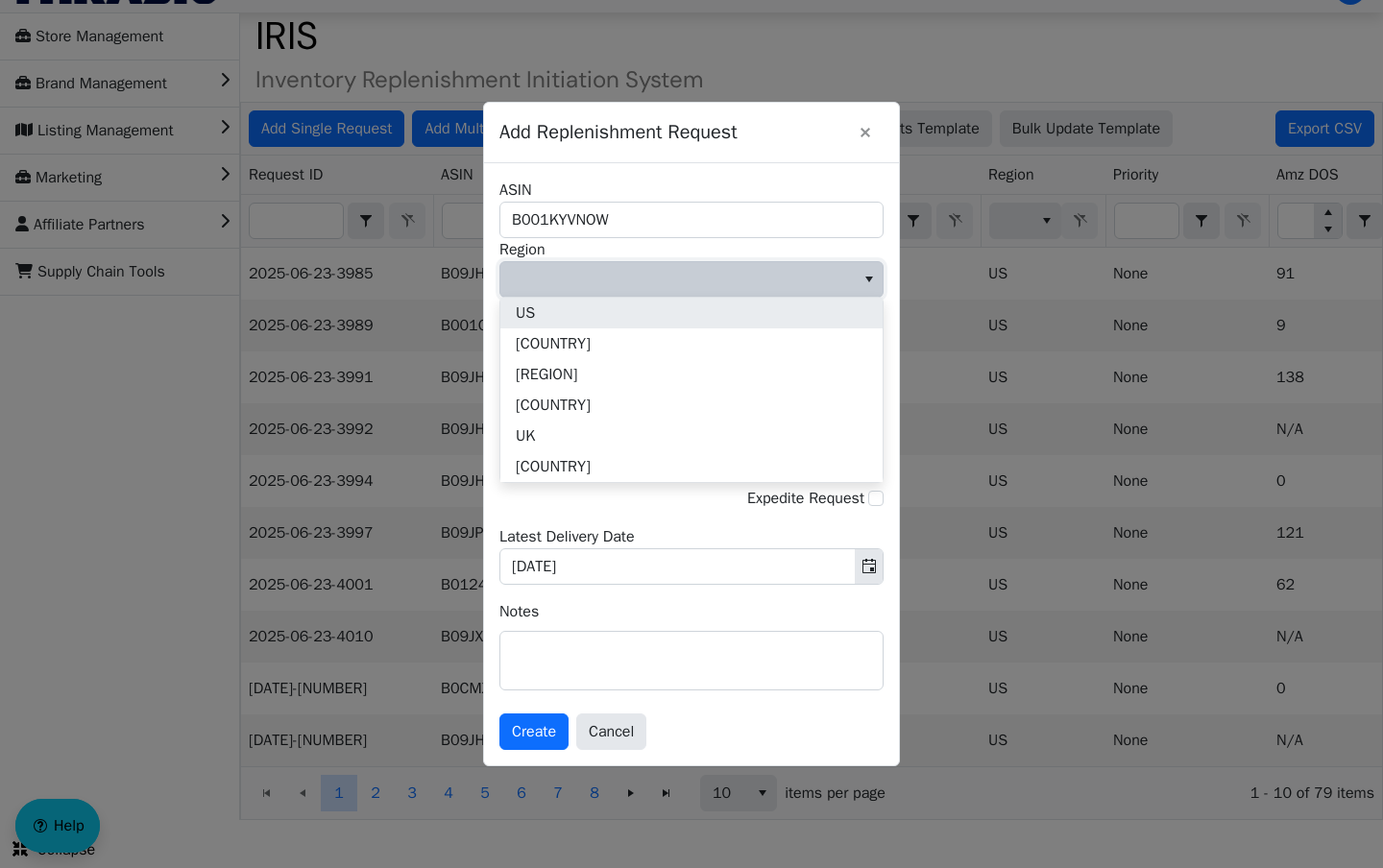 click on "US" at bounding box center [692, 313] 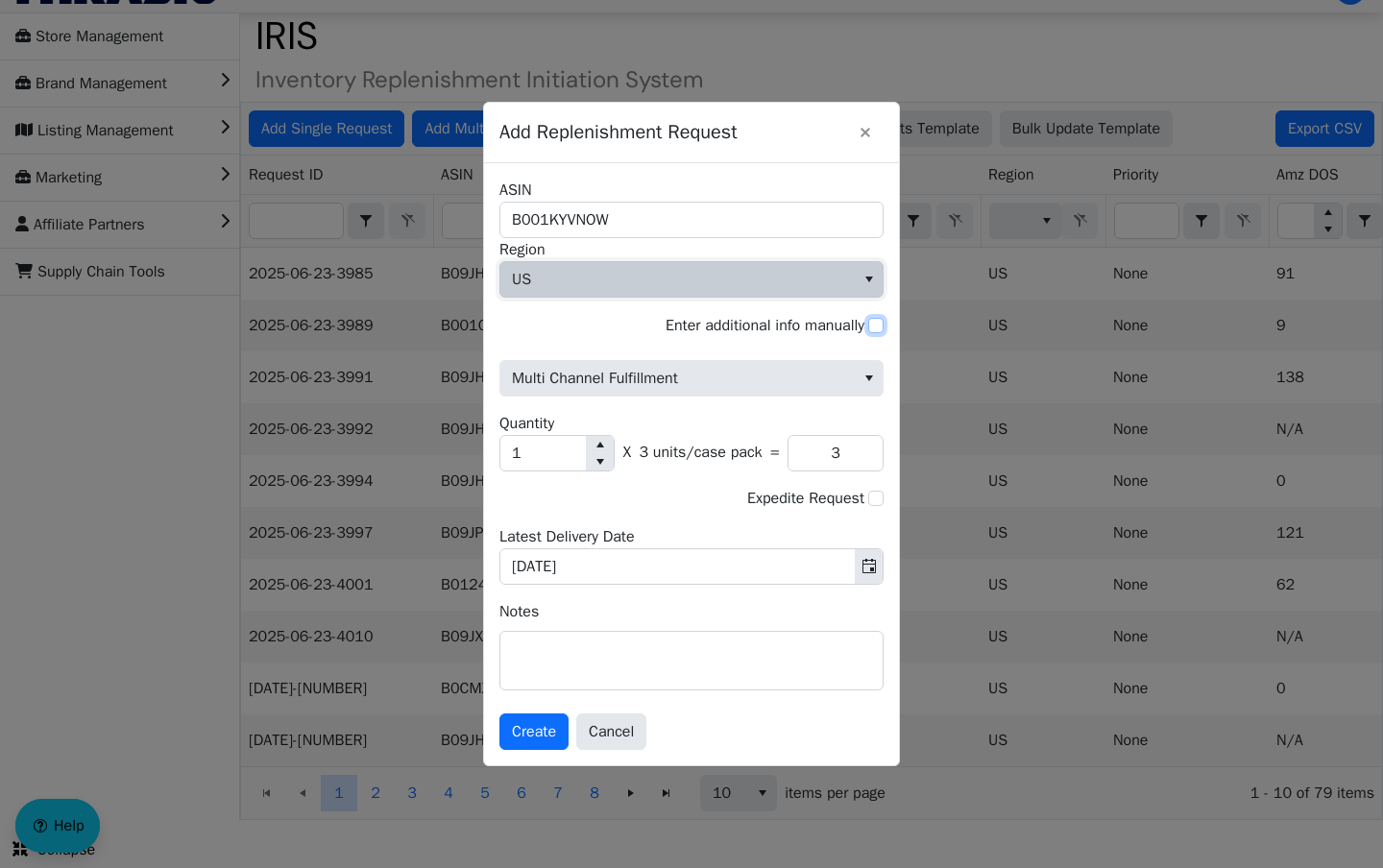 click on "Enter additional info manually" at bounding box center [876, 326] 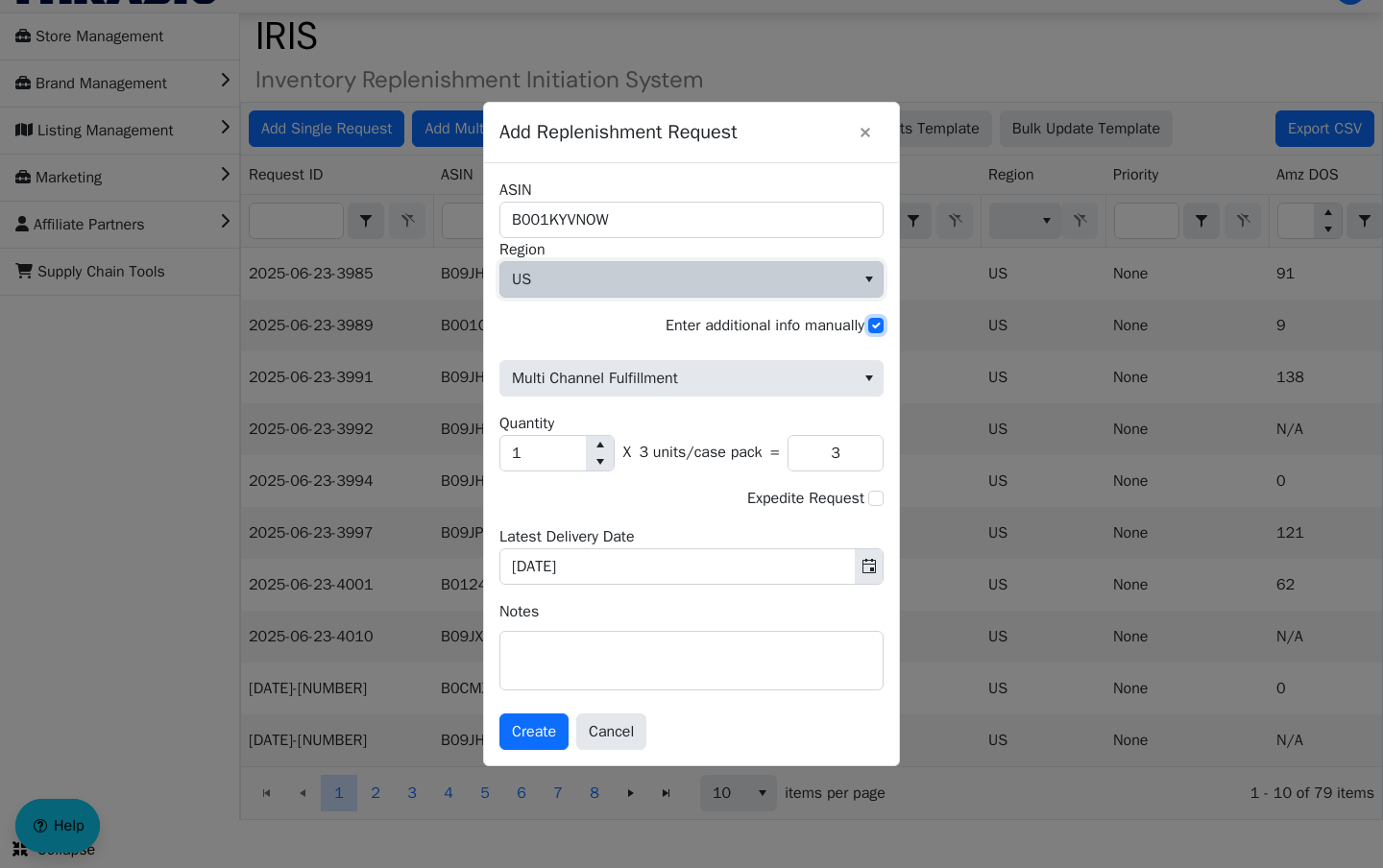 checkbox on "true" 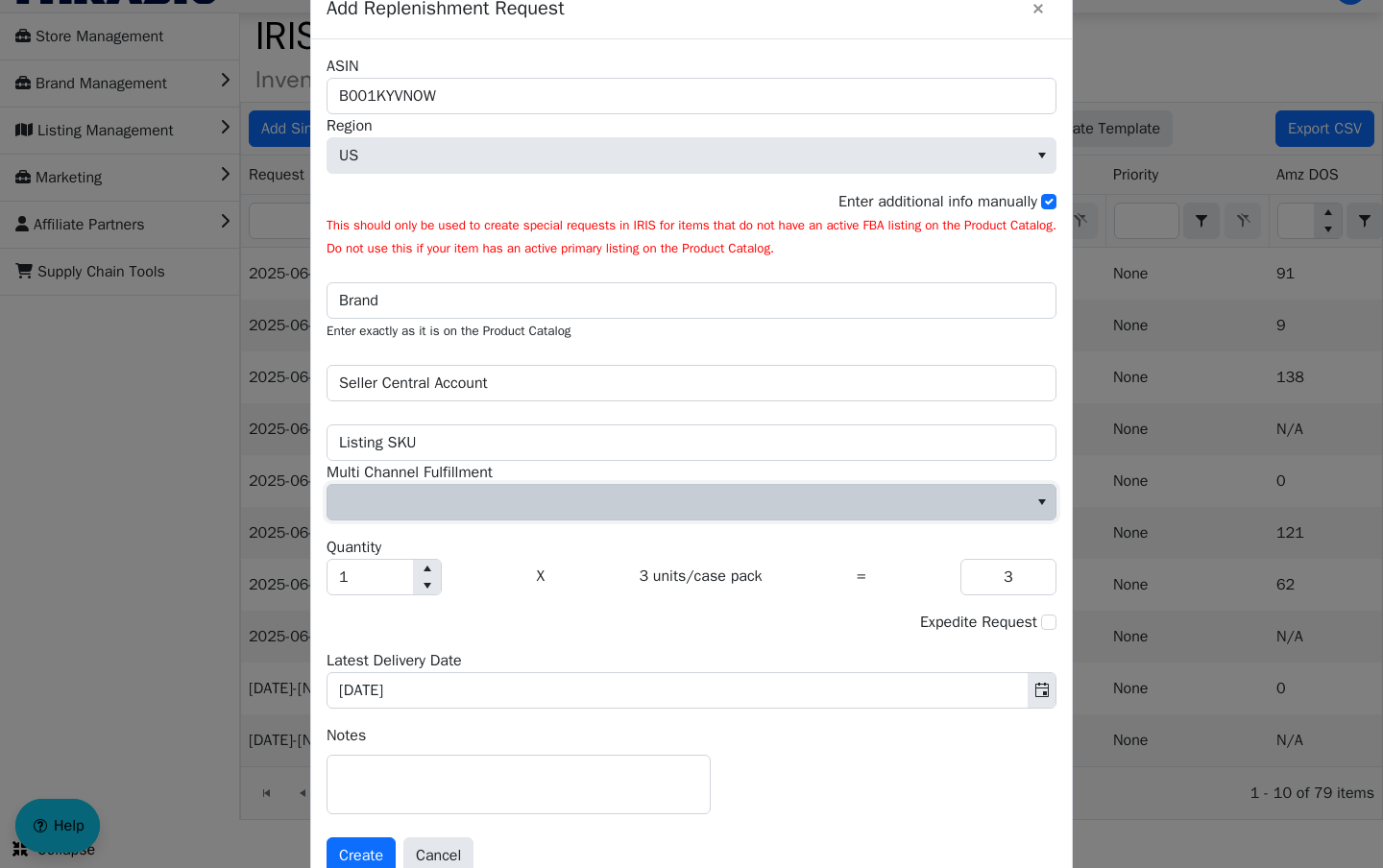 click at bounding box center (677, 502) 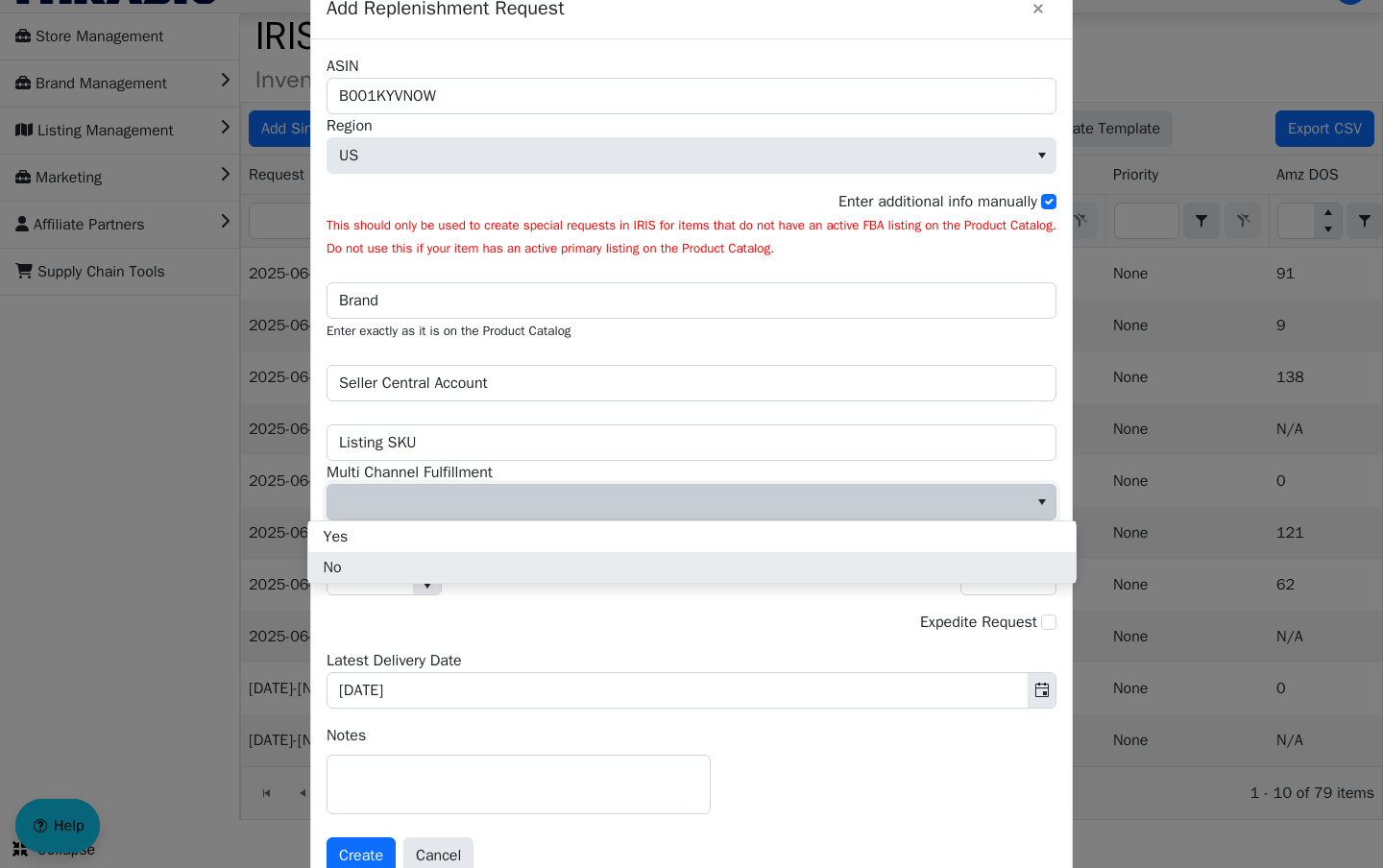 click on "No" at bounding box center [692, 567] 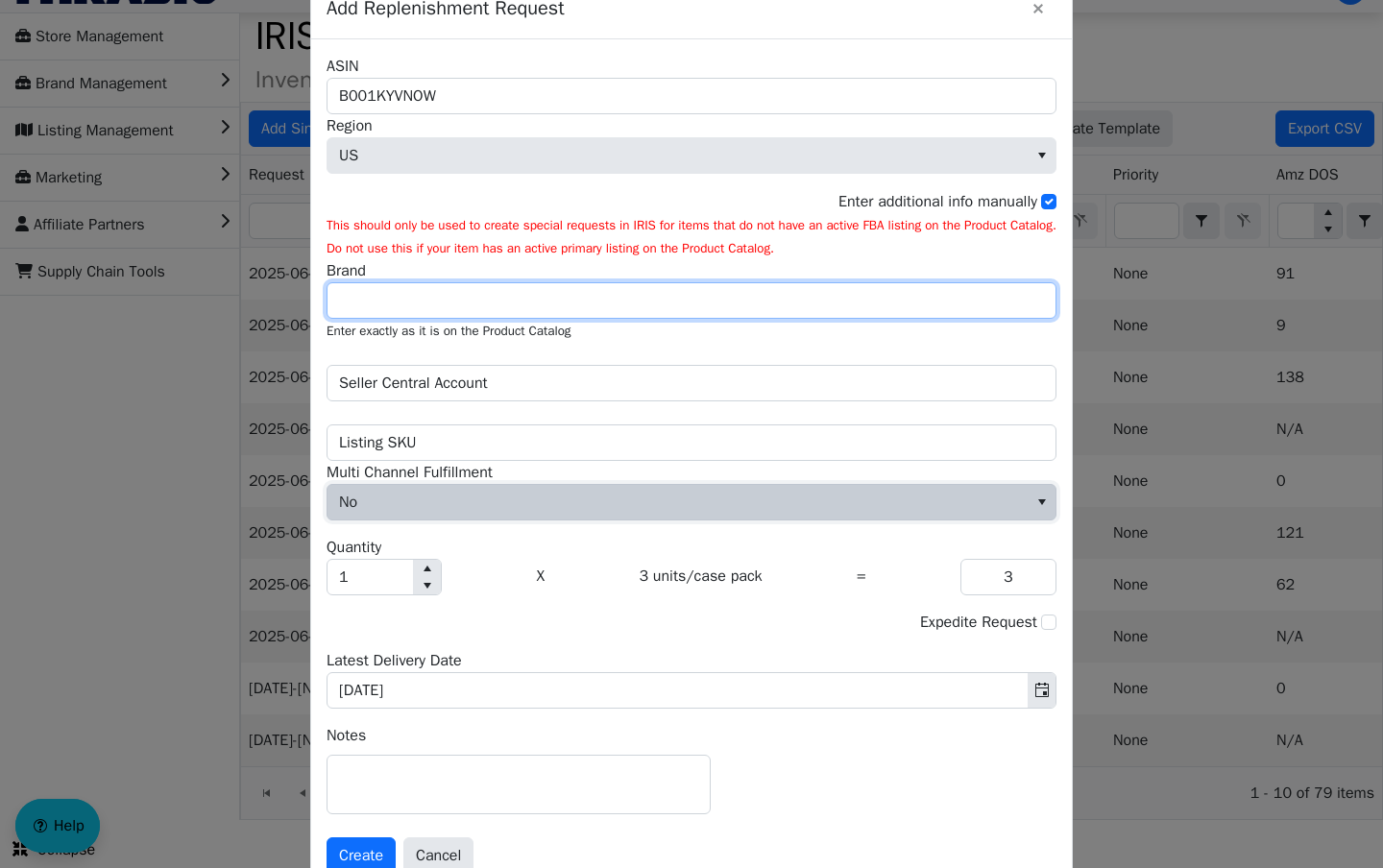 click on "Brand" at bounding box center [692, 301] 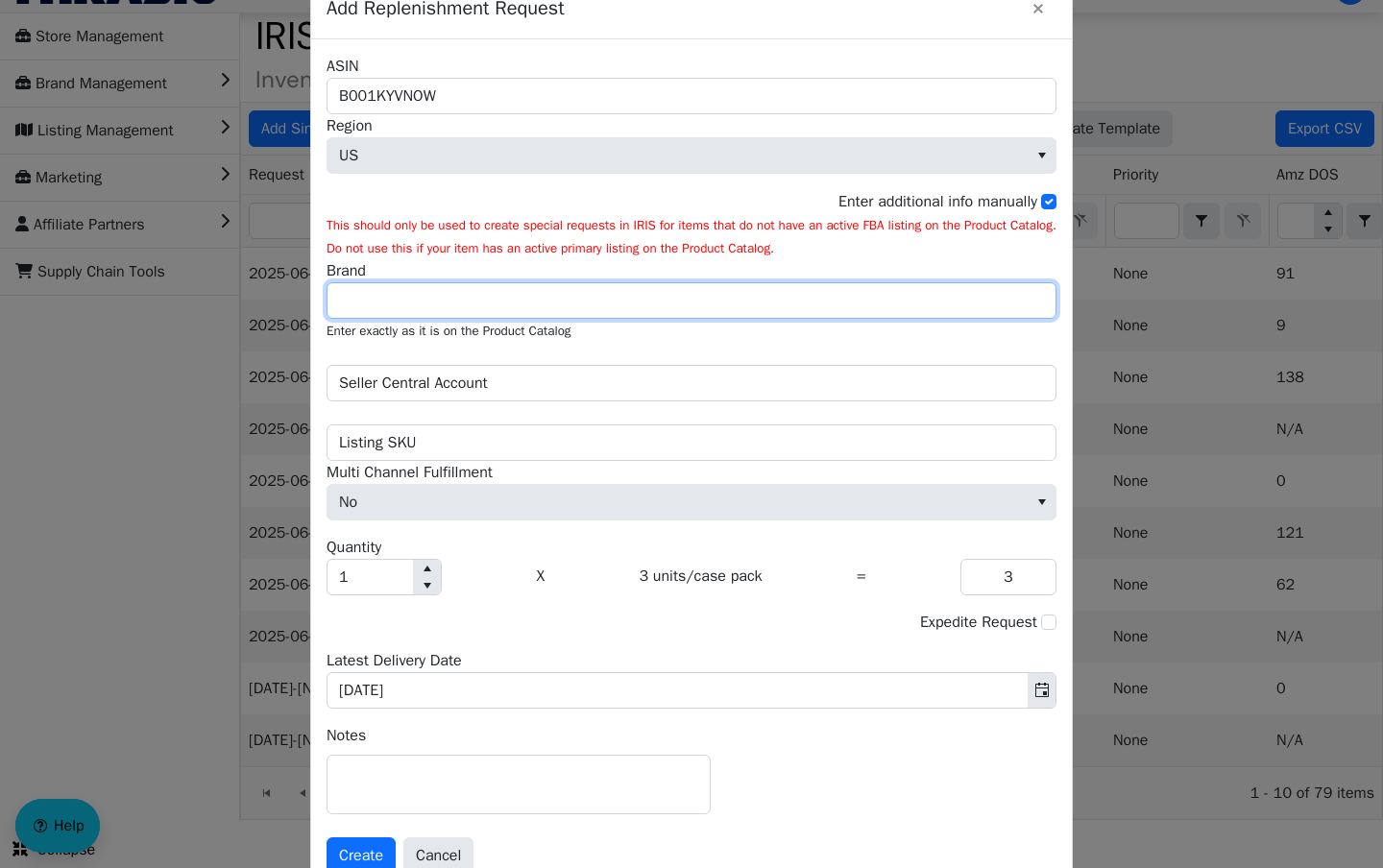 type on "Better Life" 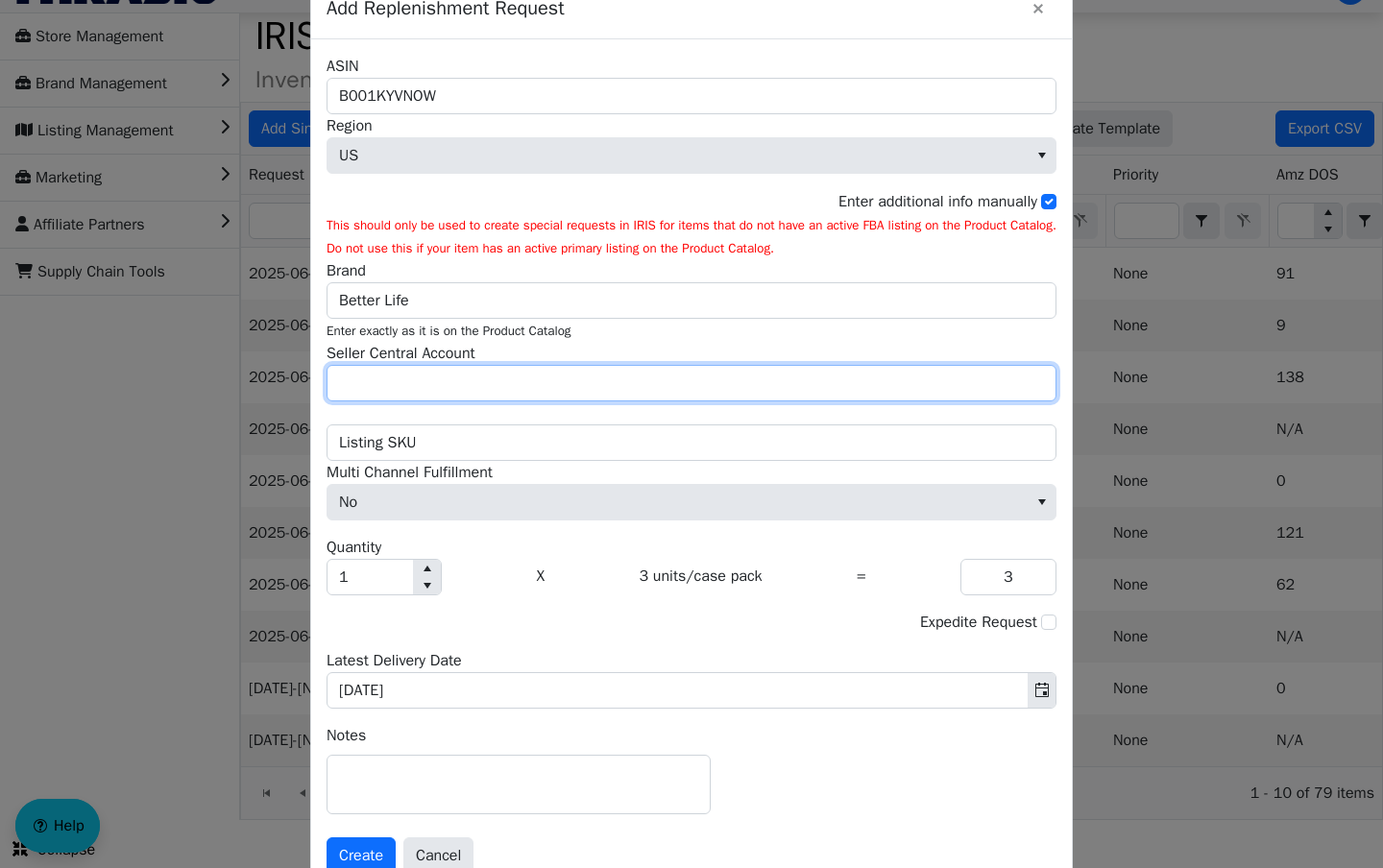click on "Seller Central Account" at bounding box center [692, 383] 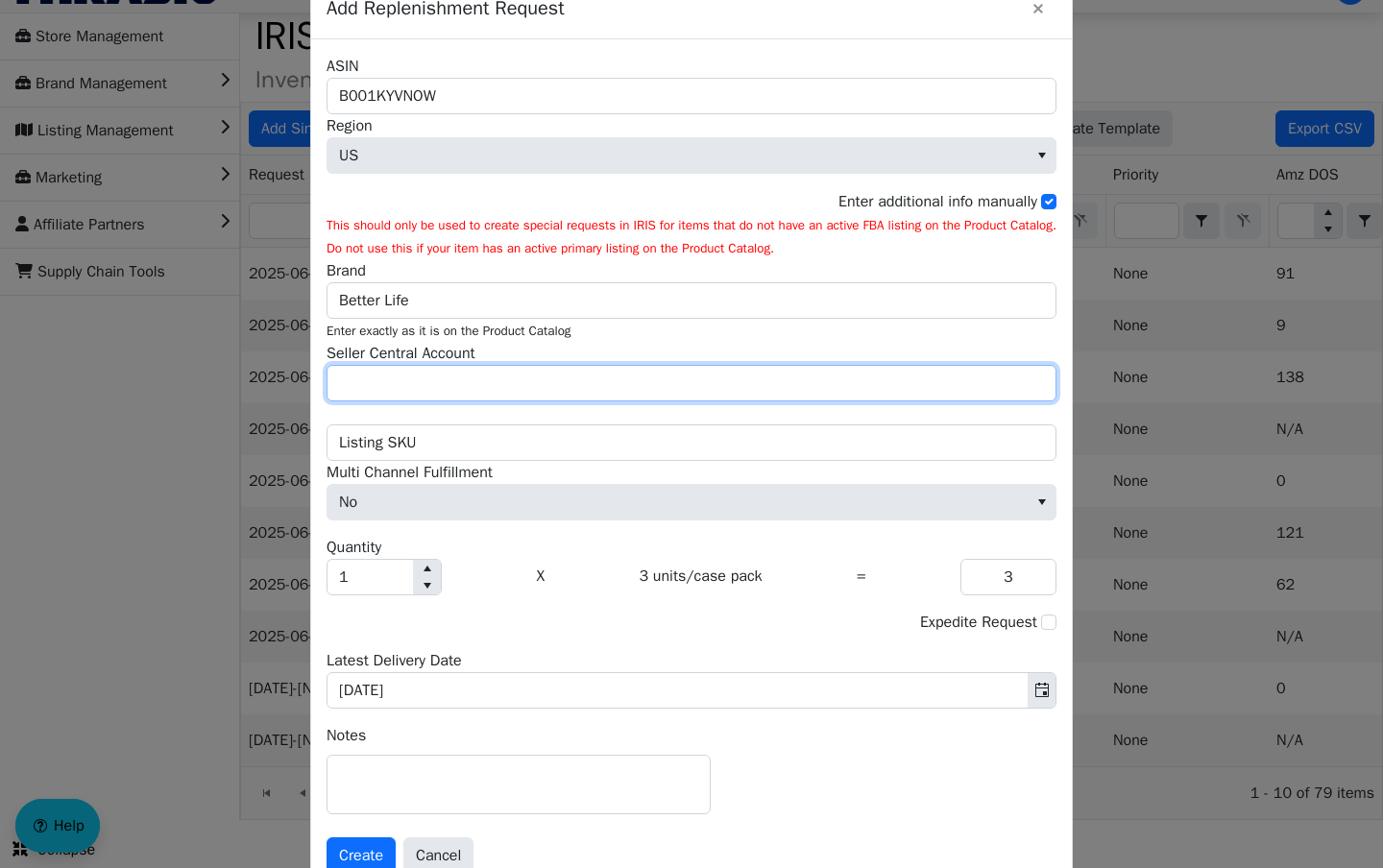type on "Peanut Projects" 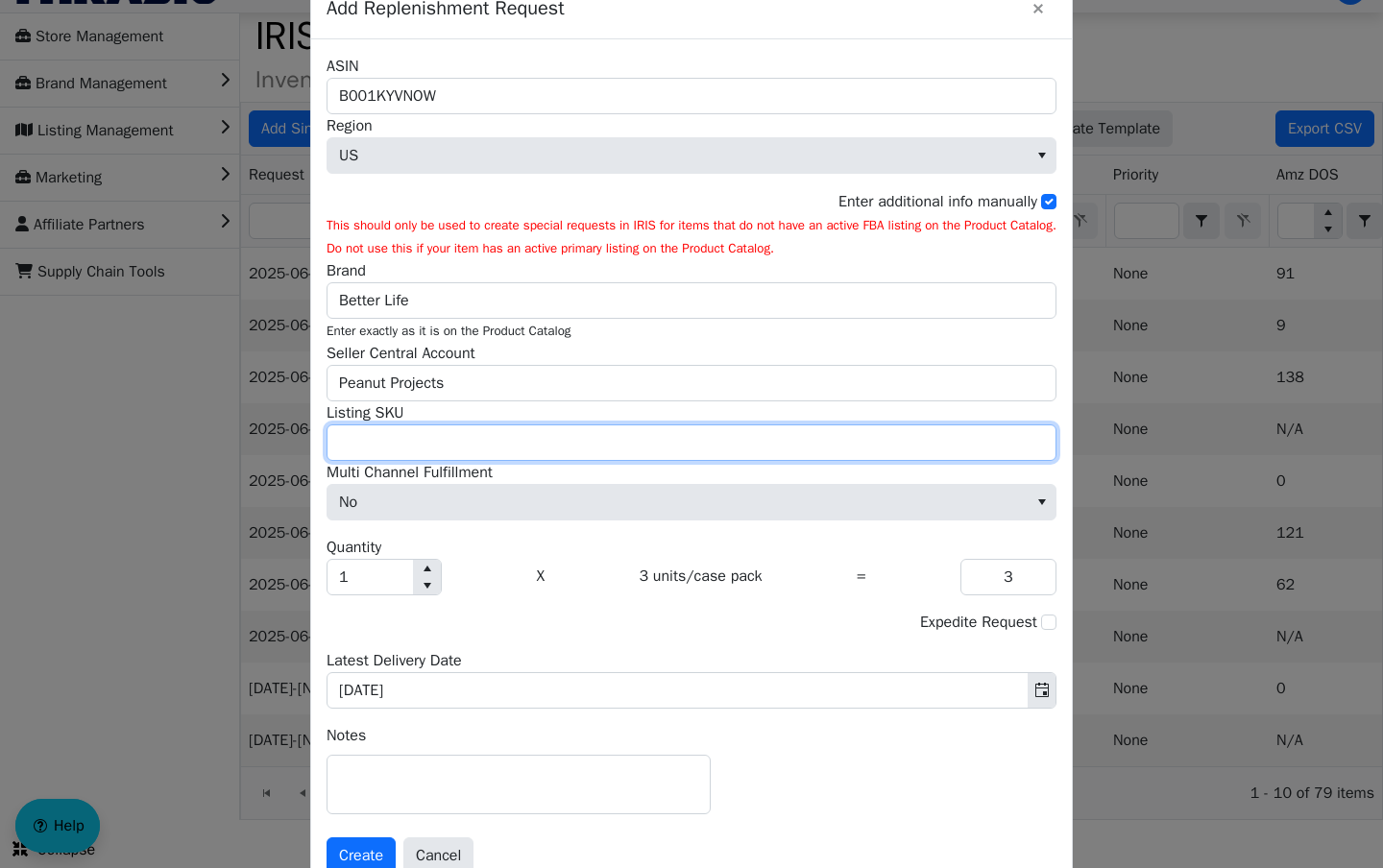 click on "Listing SKU" at bounding box center (692, 443) 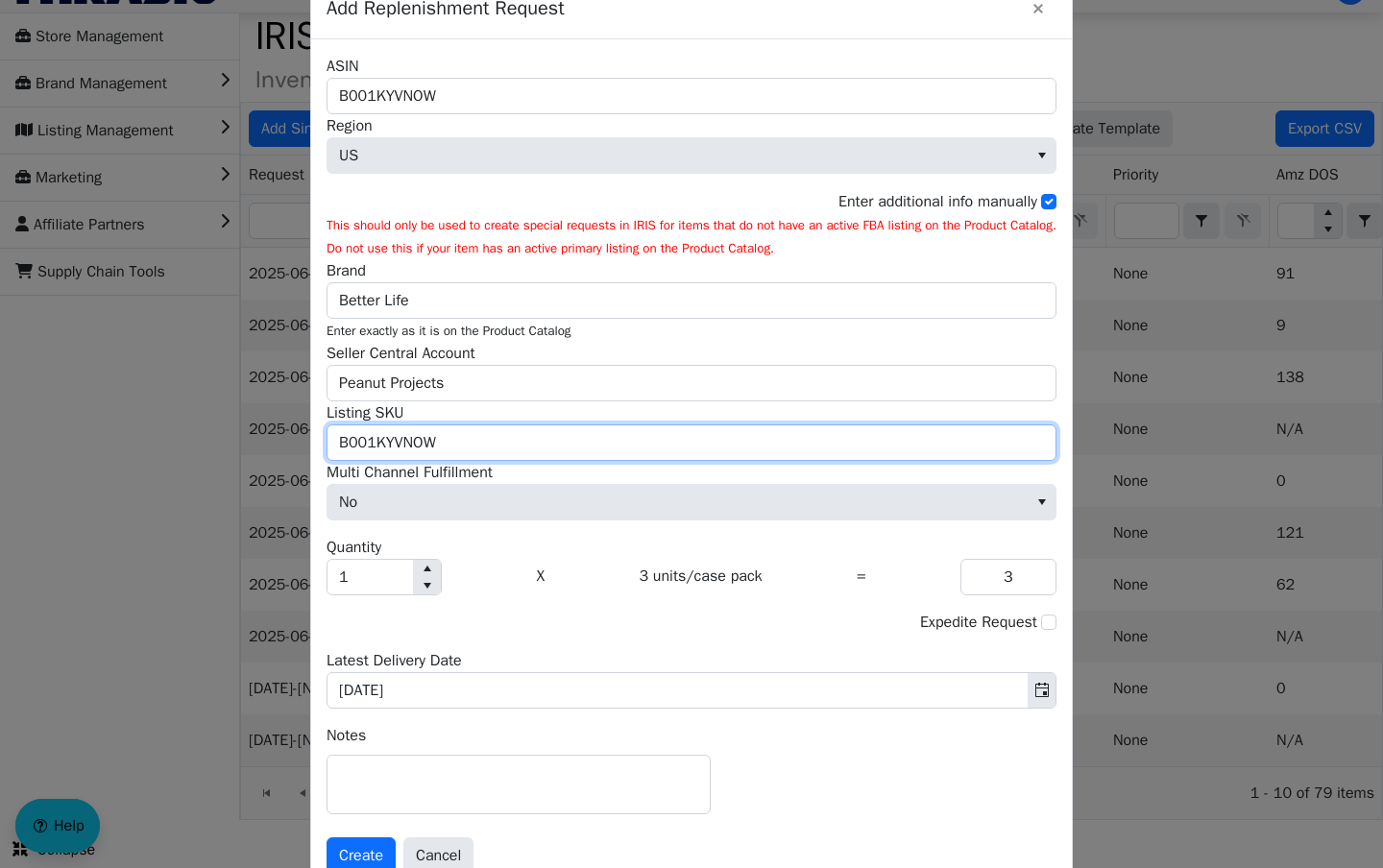 type on "B001KYVNOW" 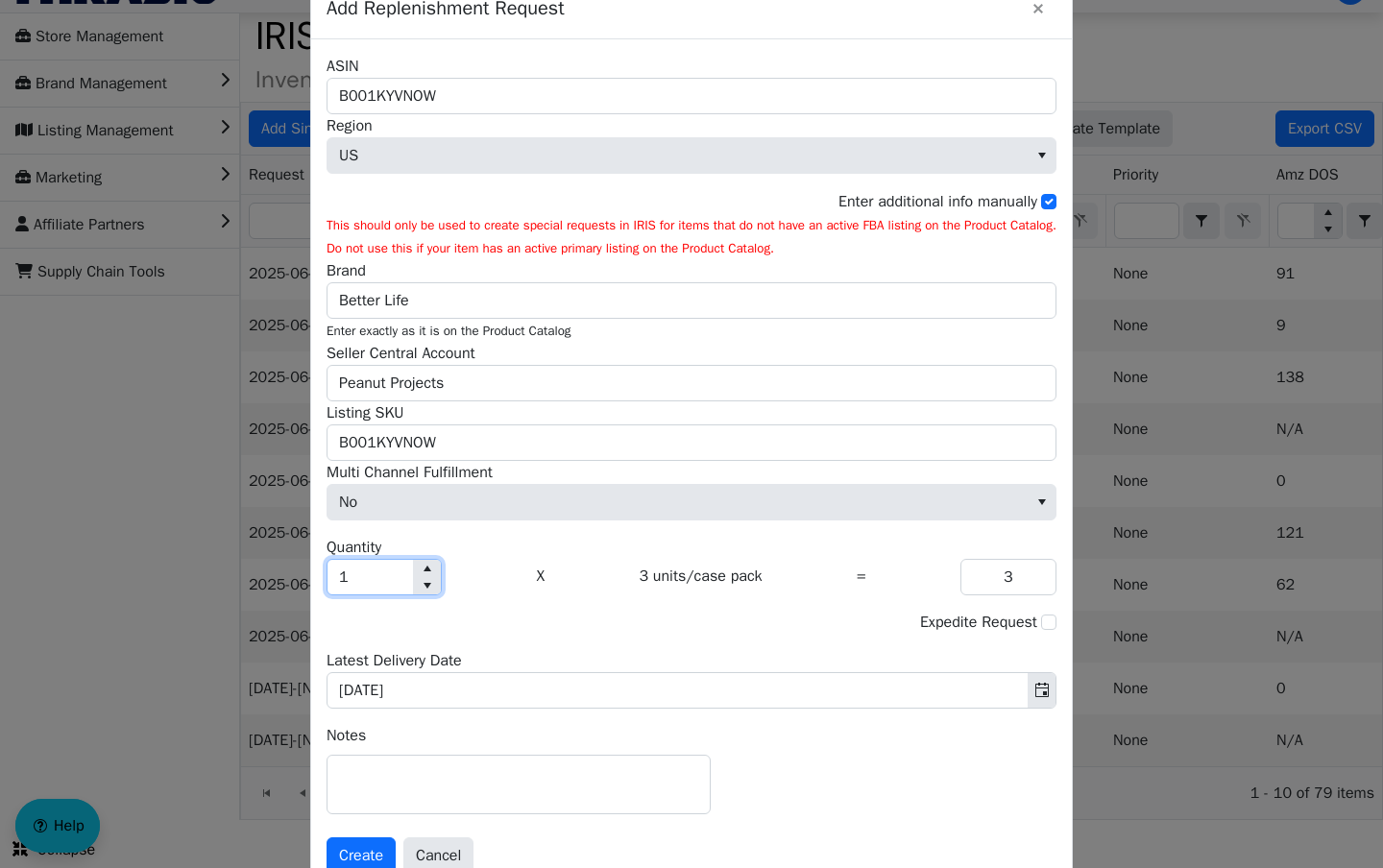 click on "1" at bounding box center [370, 577] 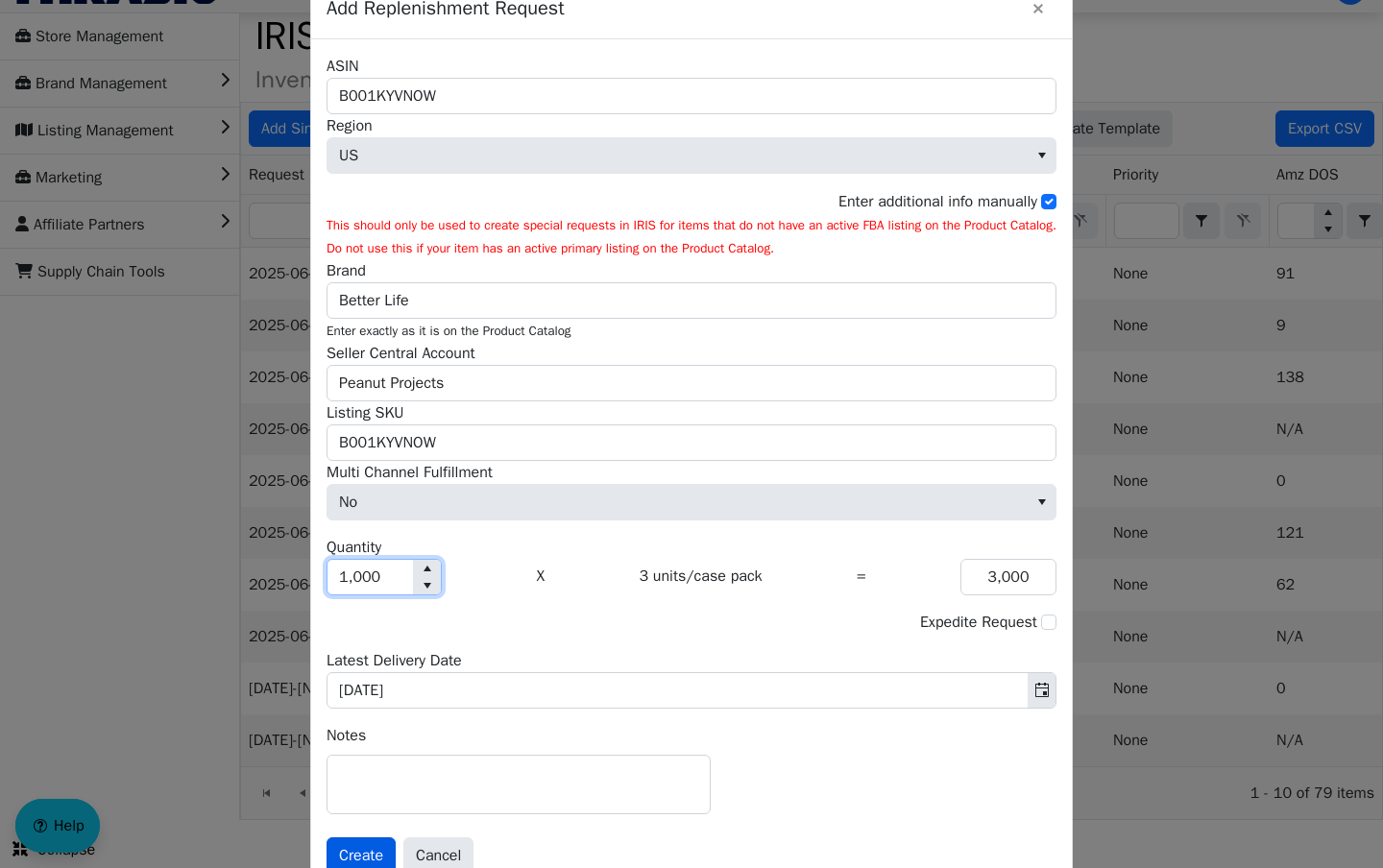 type on "1,000" 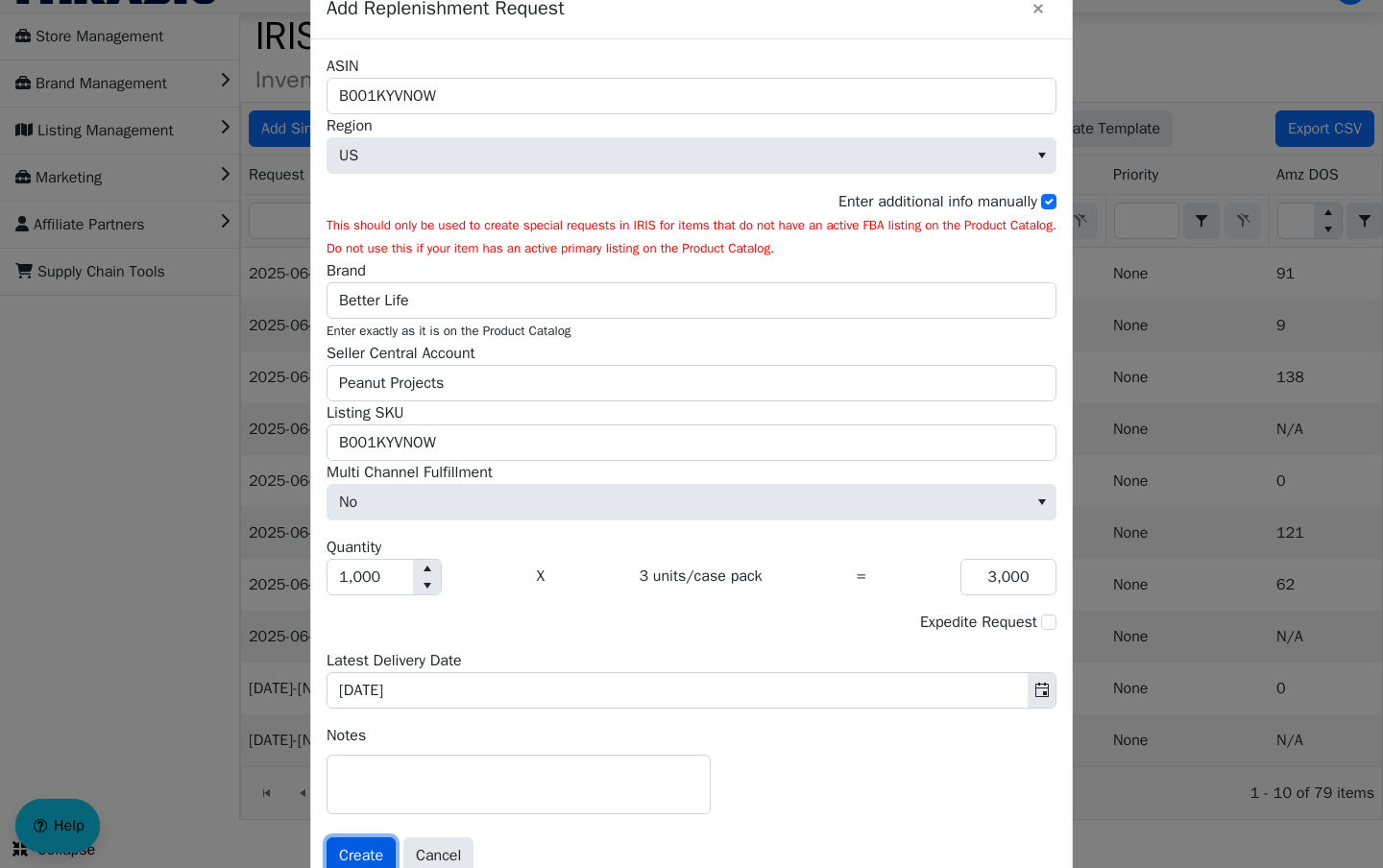 click on "Create" at bounding box center (361, 856) 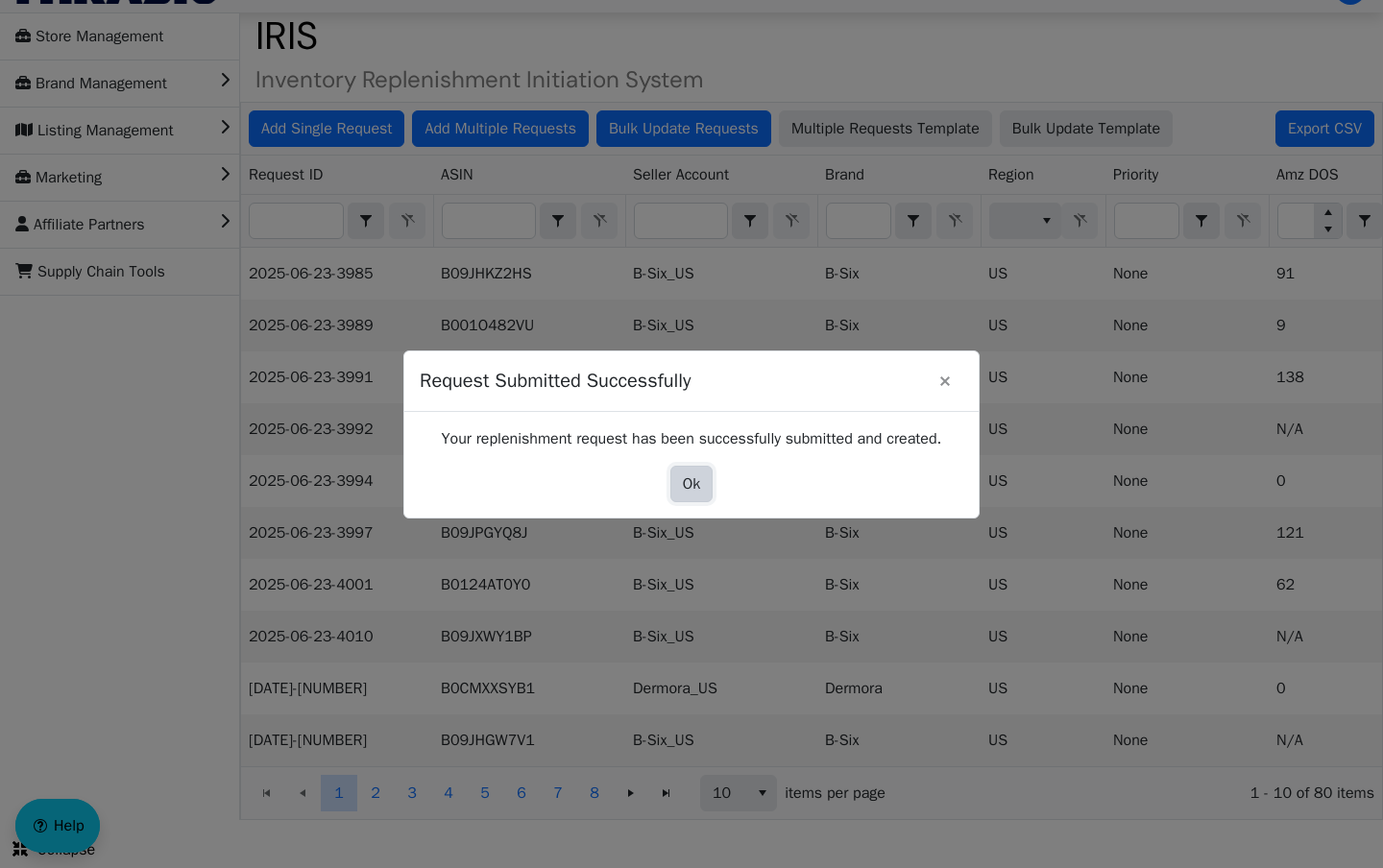 click on "Ok" at bounding box center (692, 484) 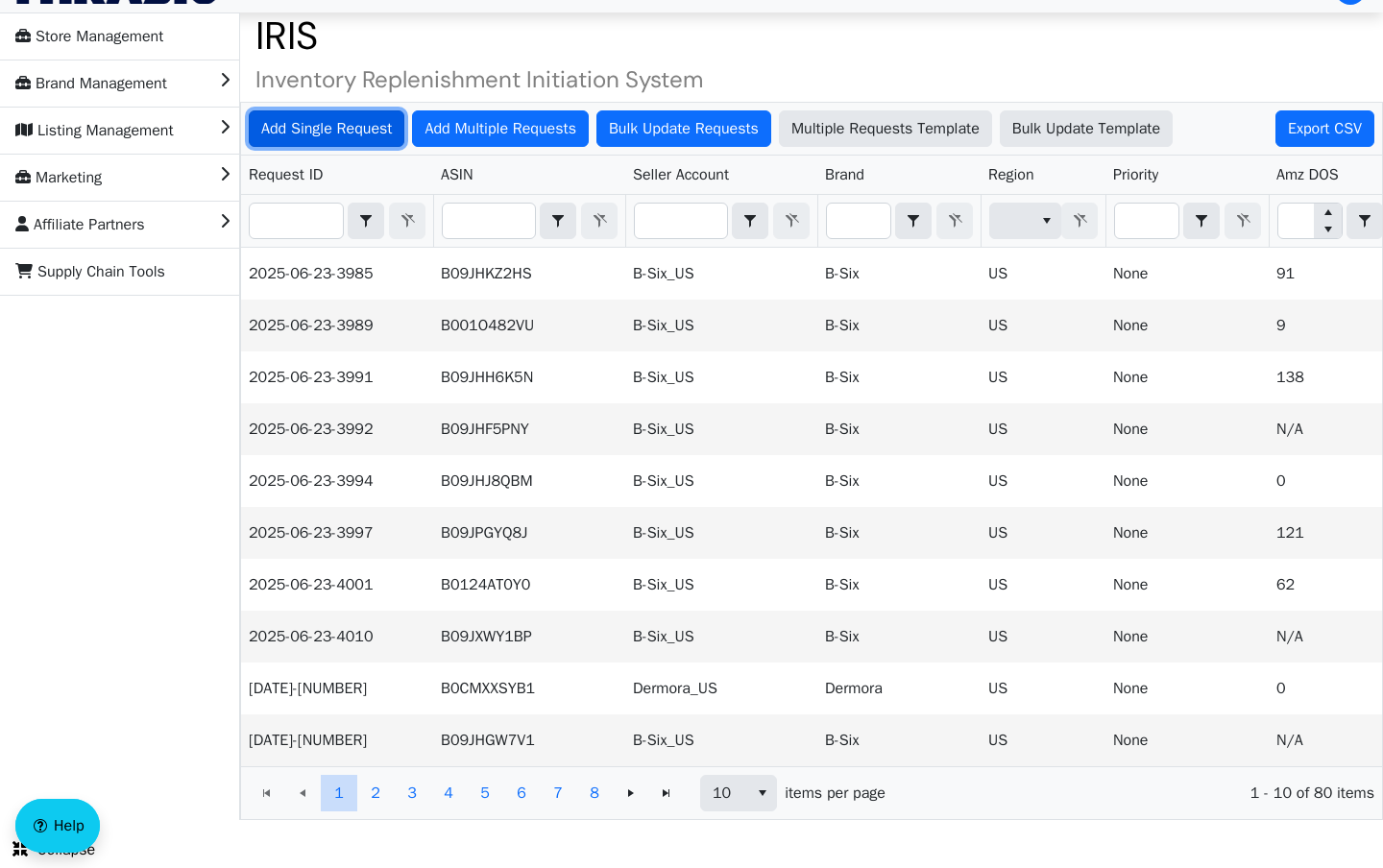 click on "Add Single Request" at bounding box center (327, 129) 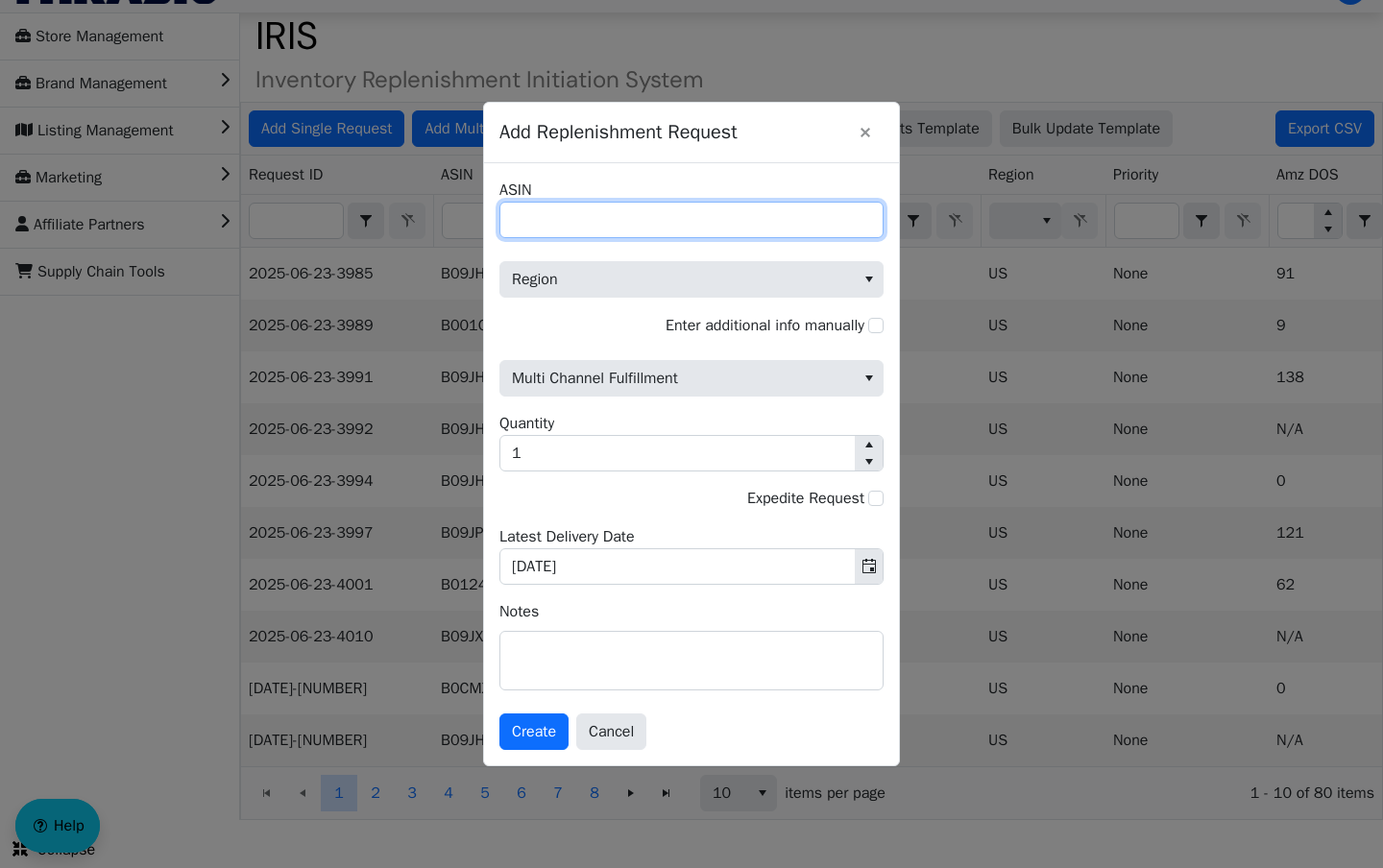 click on "ASIN" at bounding box center [692, 220] 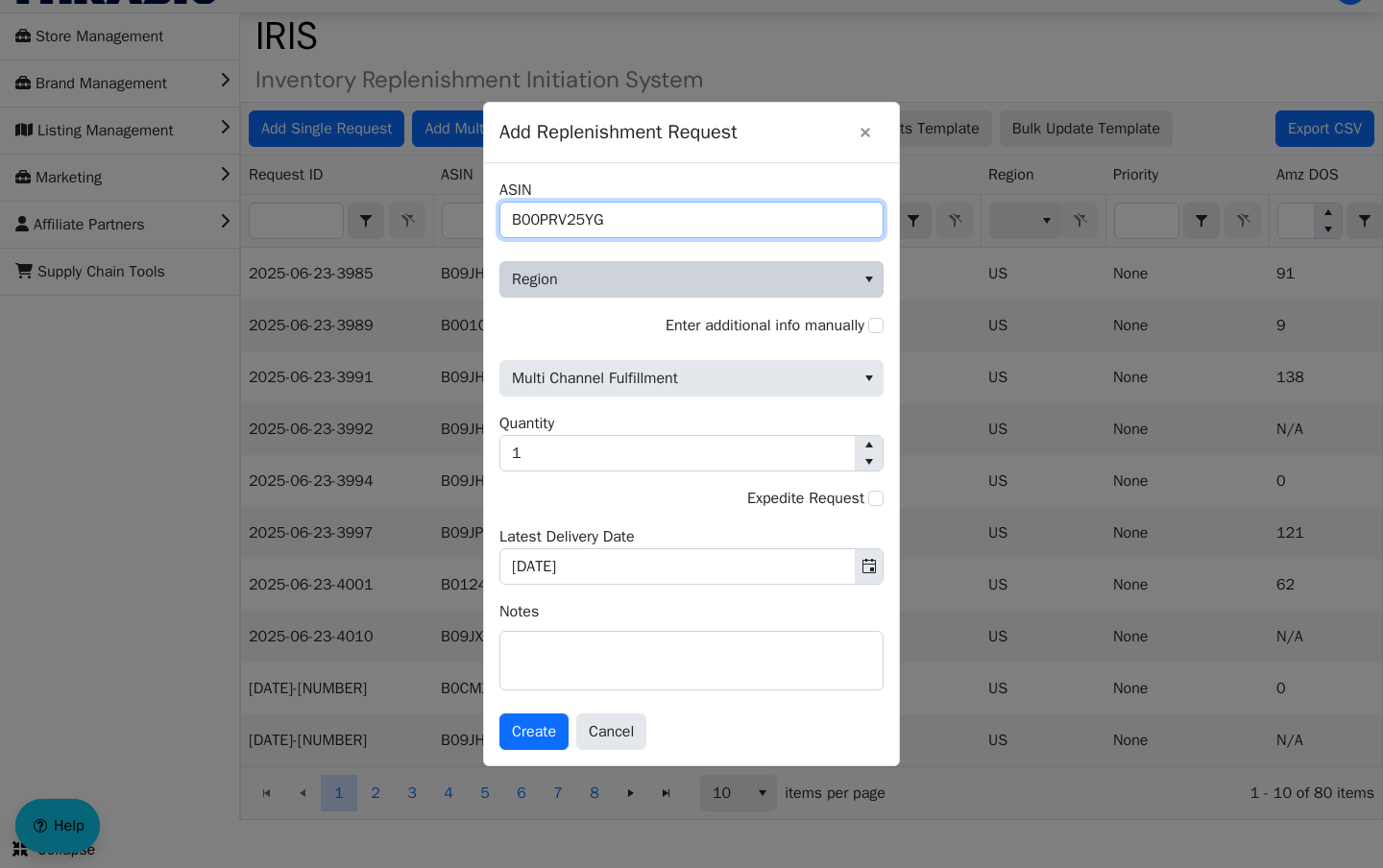 type on "B00PRV25YG" 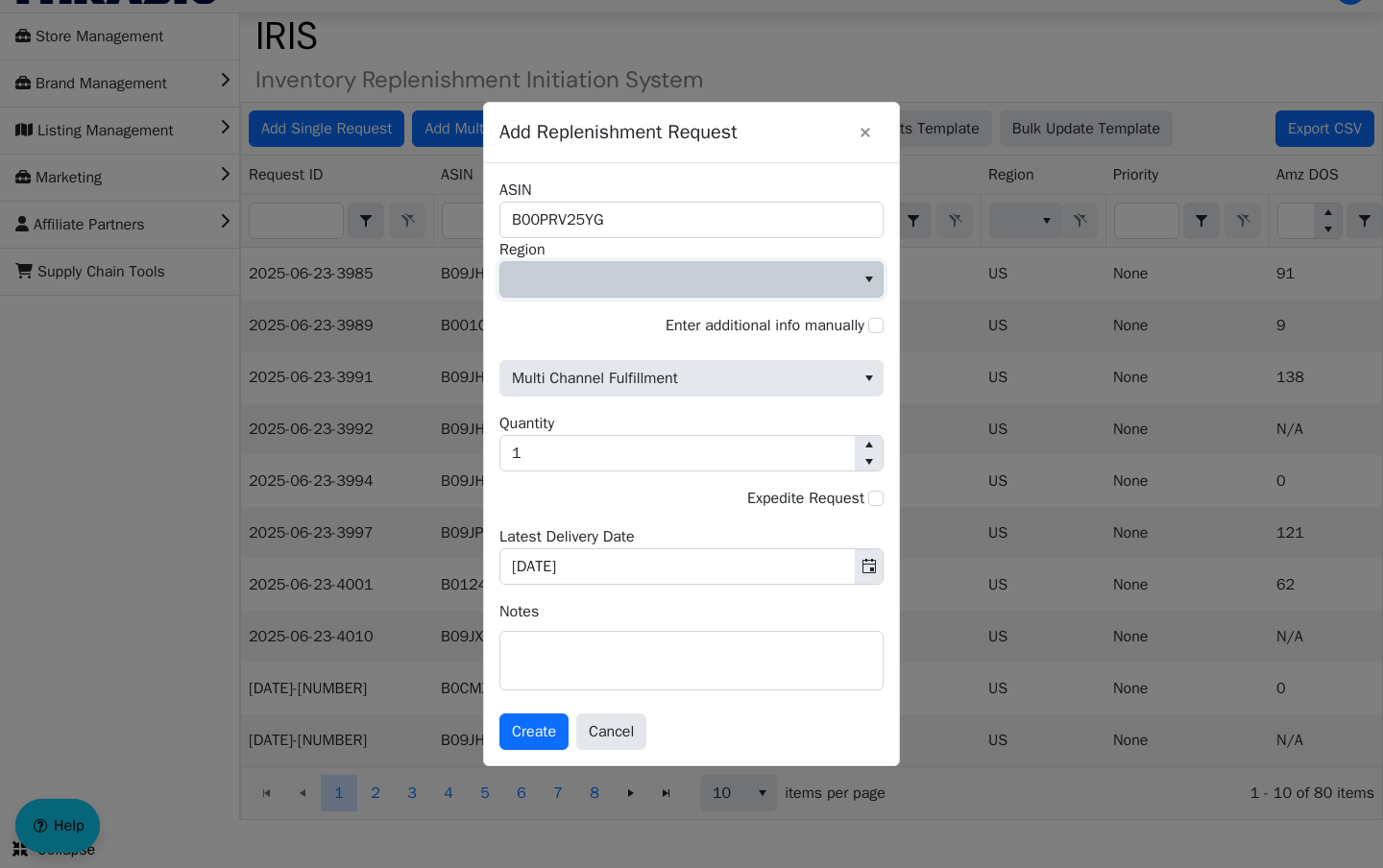 click at bounding box center [677, 279] 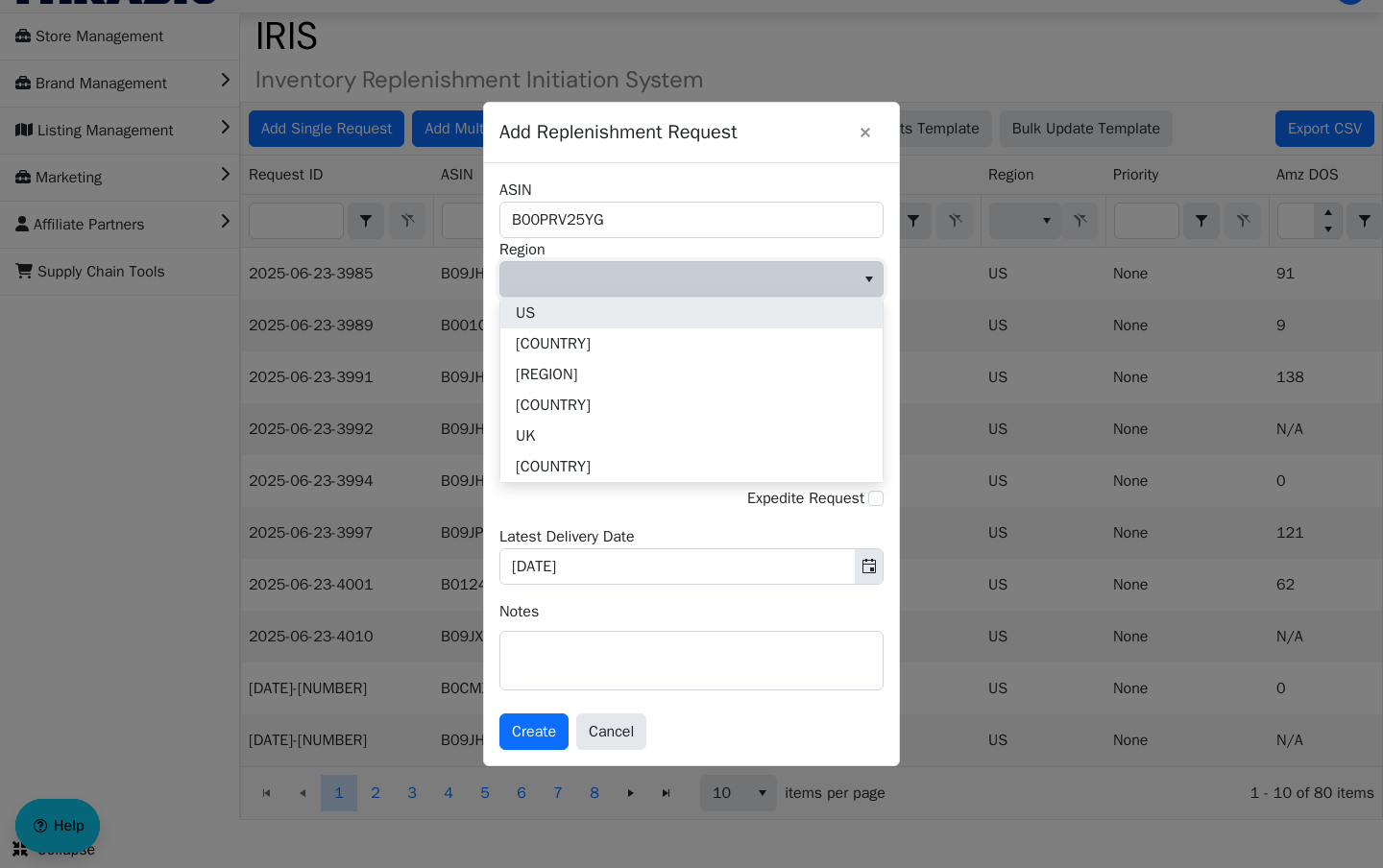 click on "US" at bounding box center [692, 313] 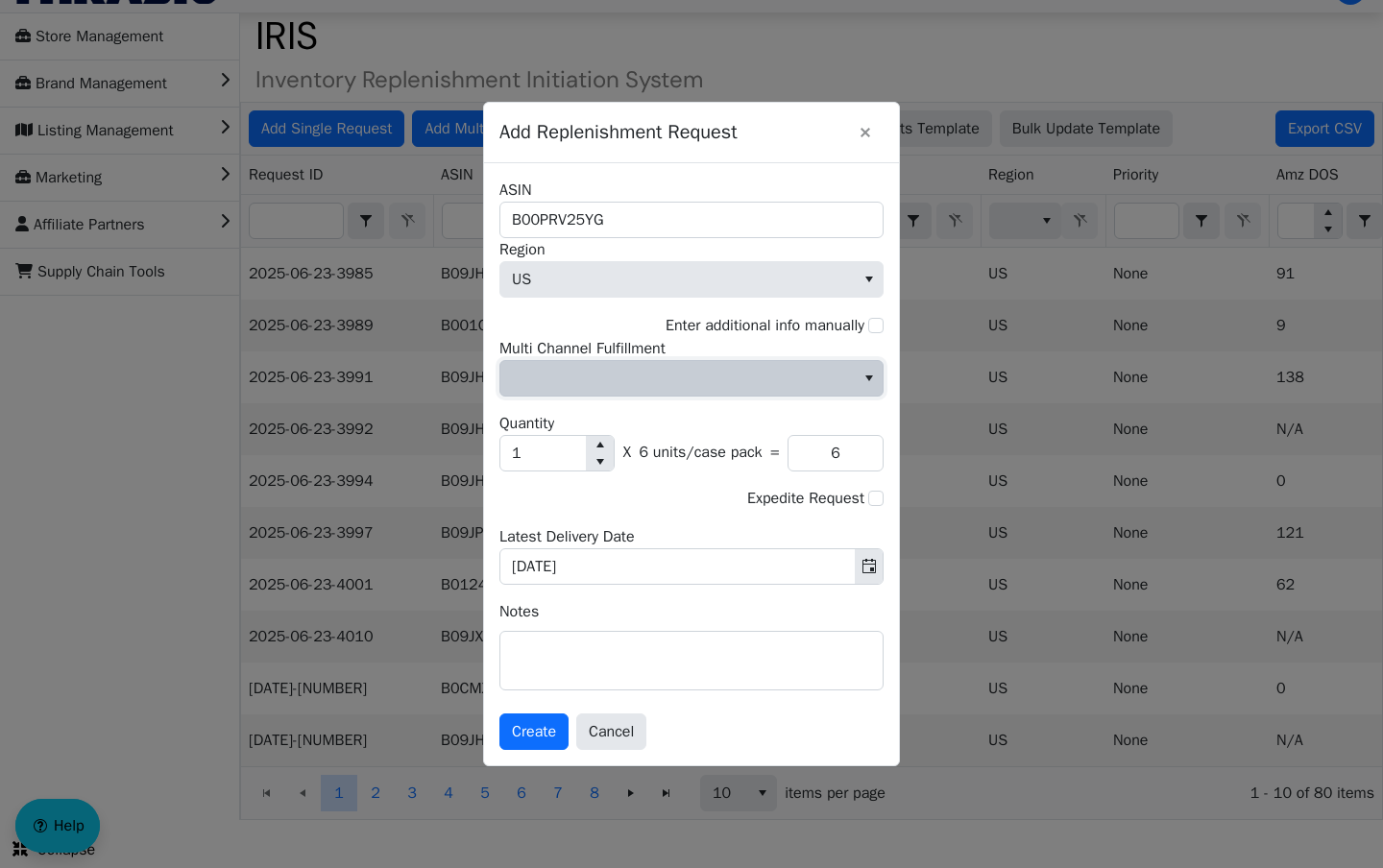 click at bounding box center [677, 378] 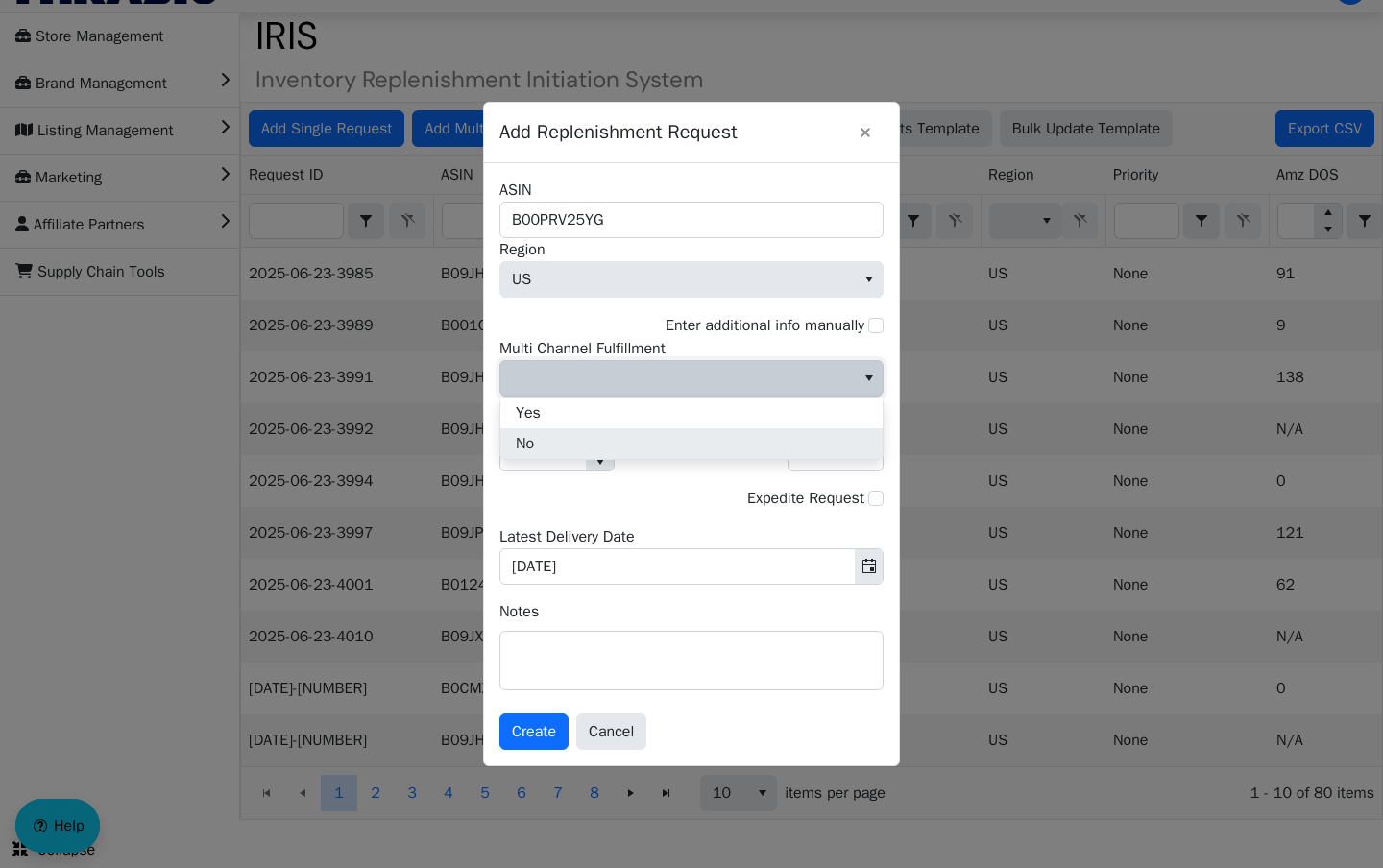 click on "No" at bounding box center [692, 444] 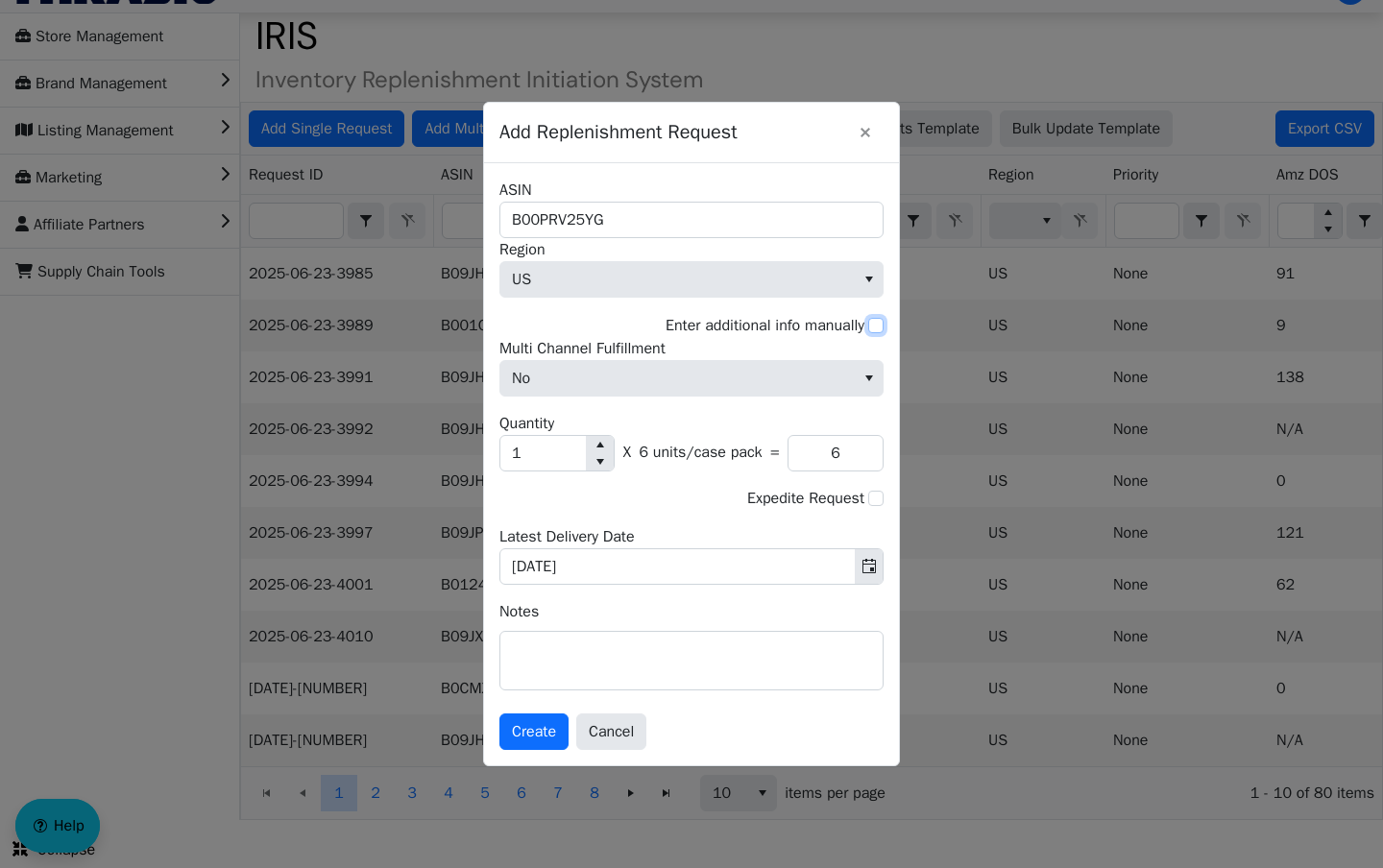 click on "Enter additional info manually" at bounding box center (876, 326) 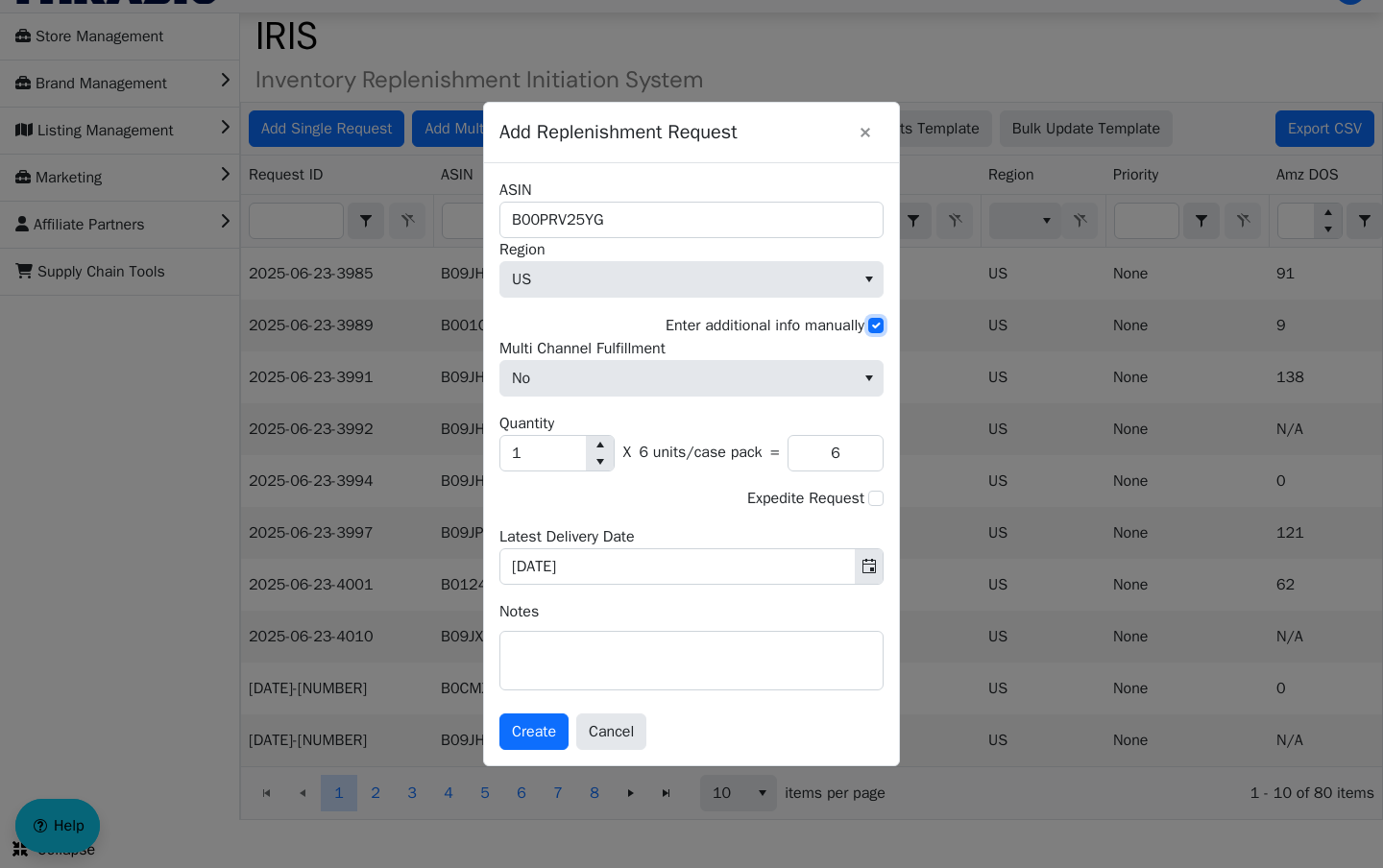 checkbox on "true" 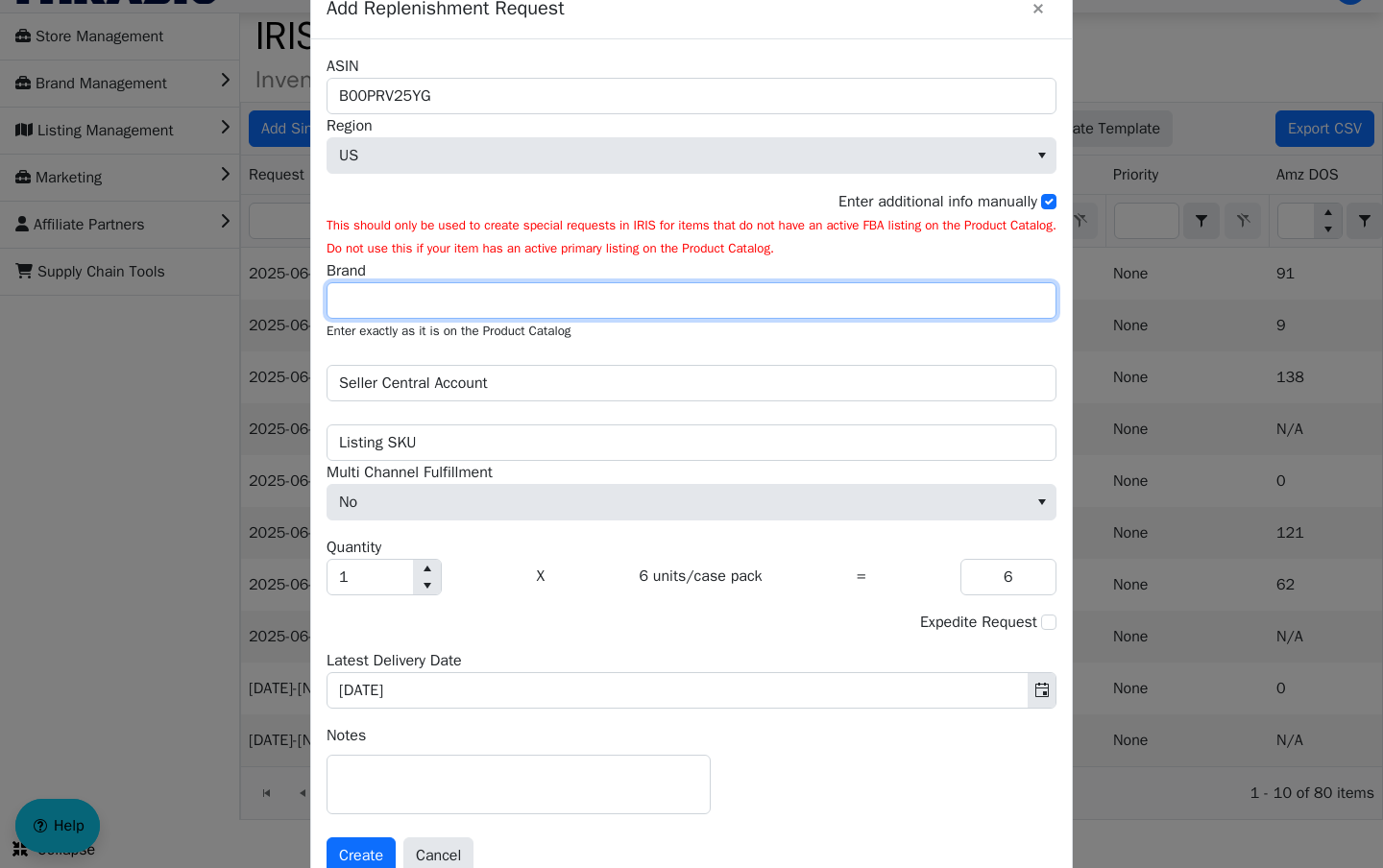 click on "Brand" at bounding box center [692, 301] 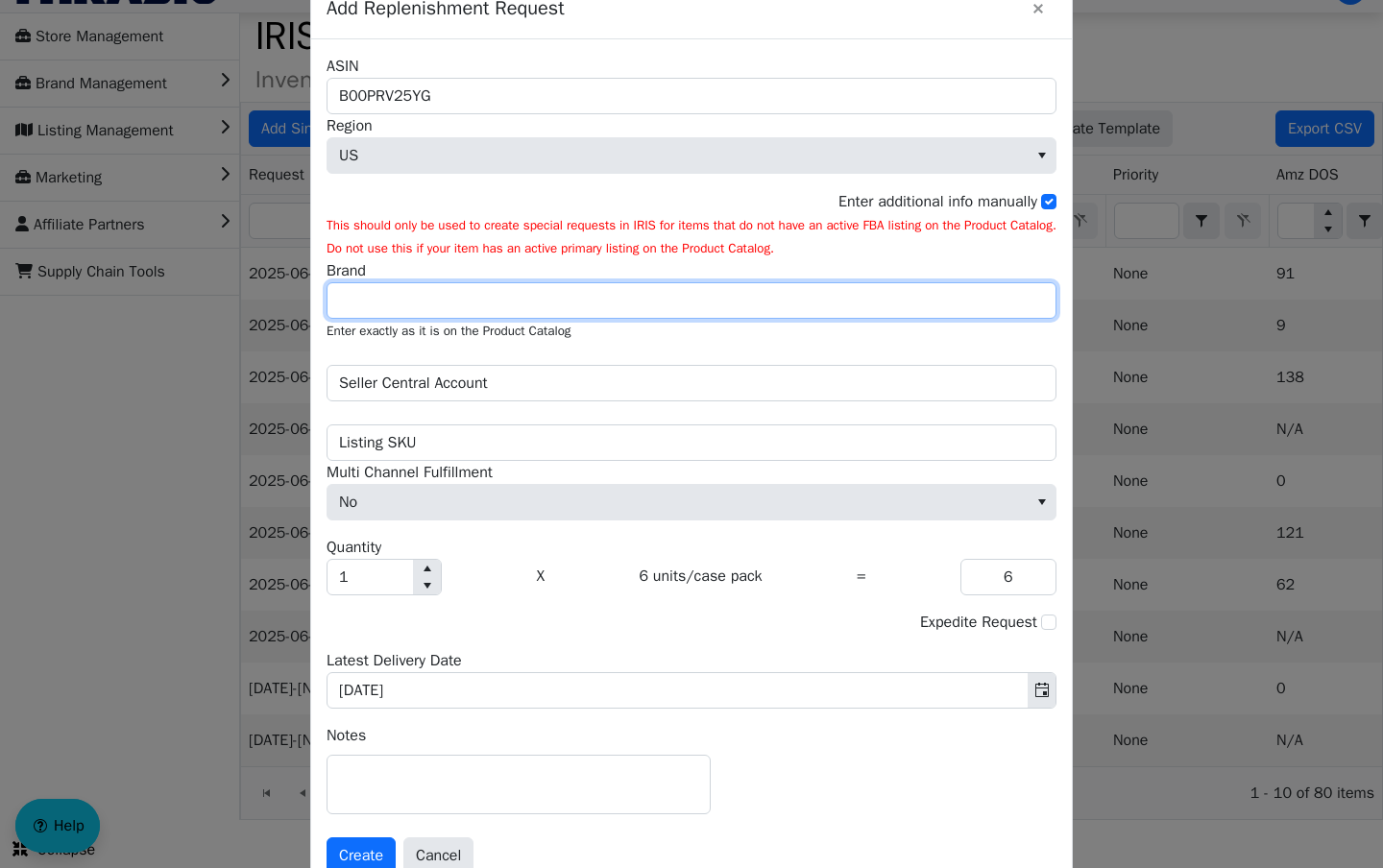 type on "Better Life" 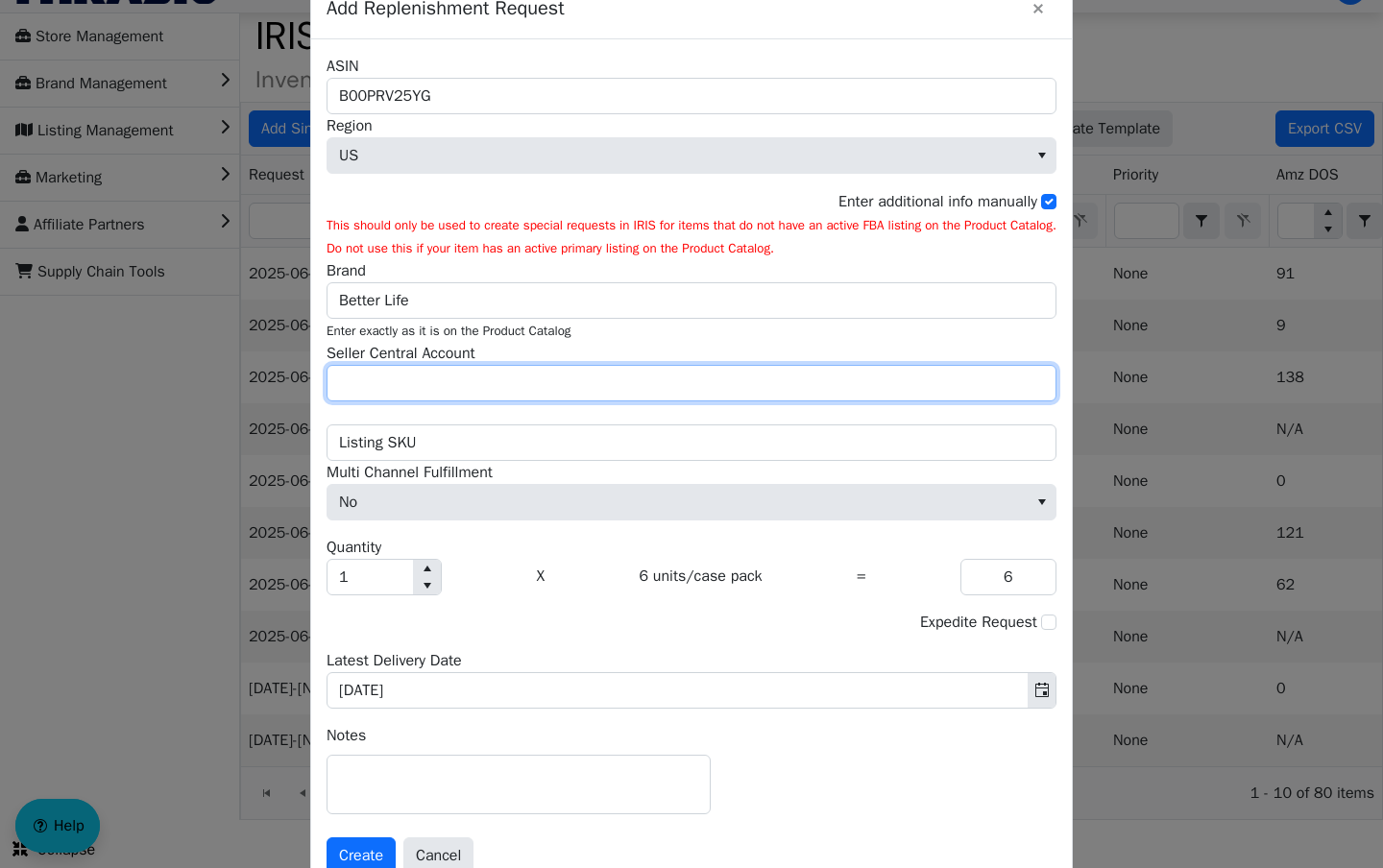 click on "Seller Central Account" at bounding box center [692, 383] 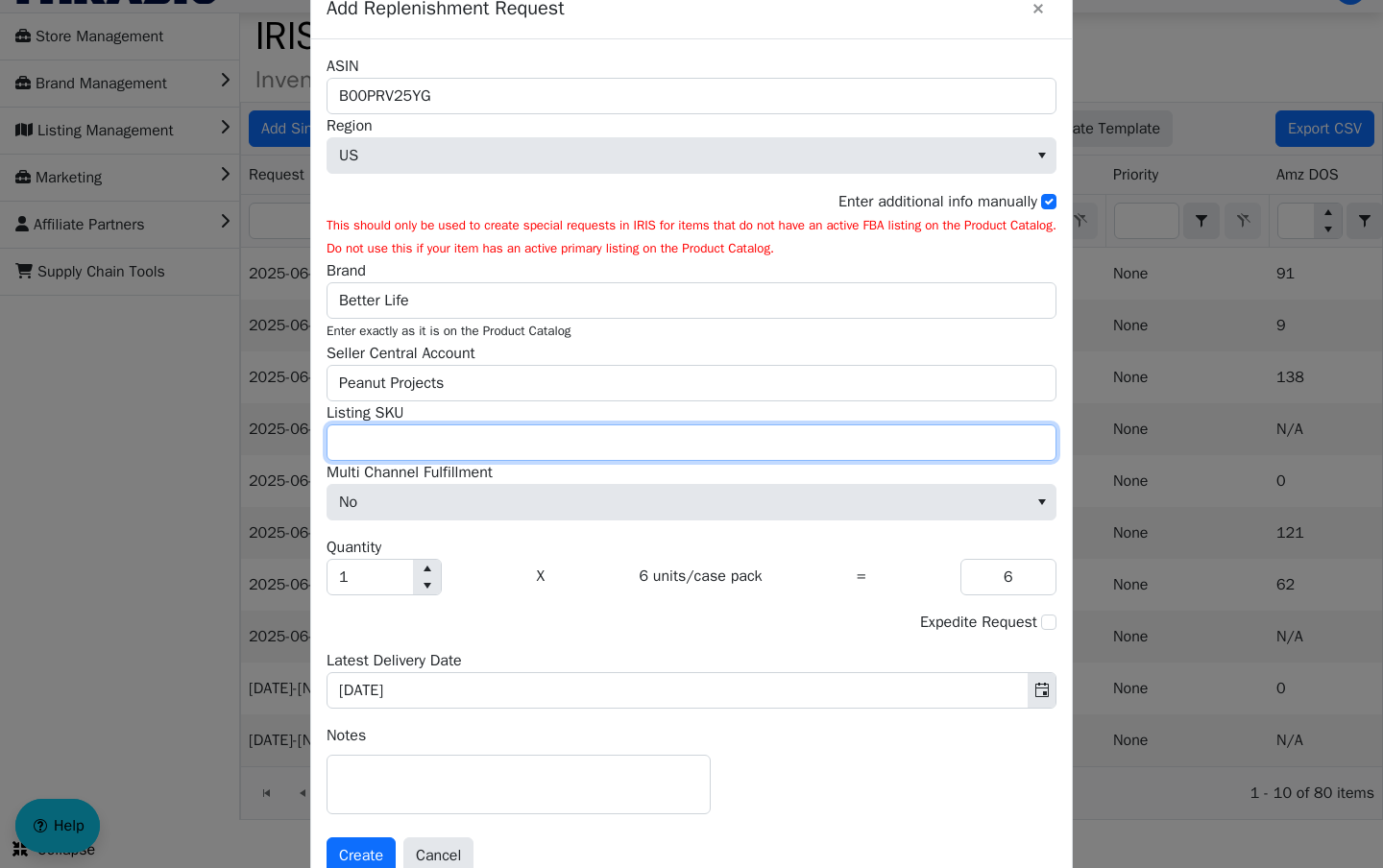 click on "Listing SKU" at bounding box center [692, 443] 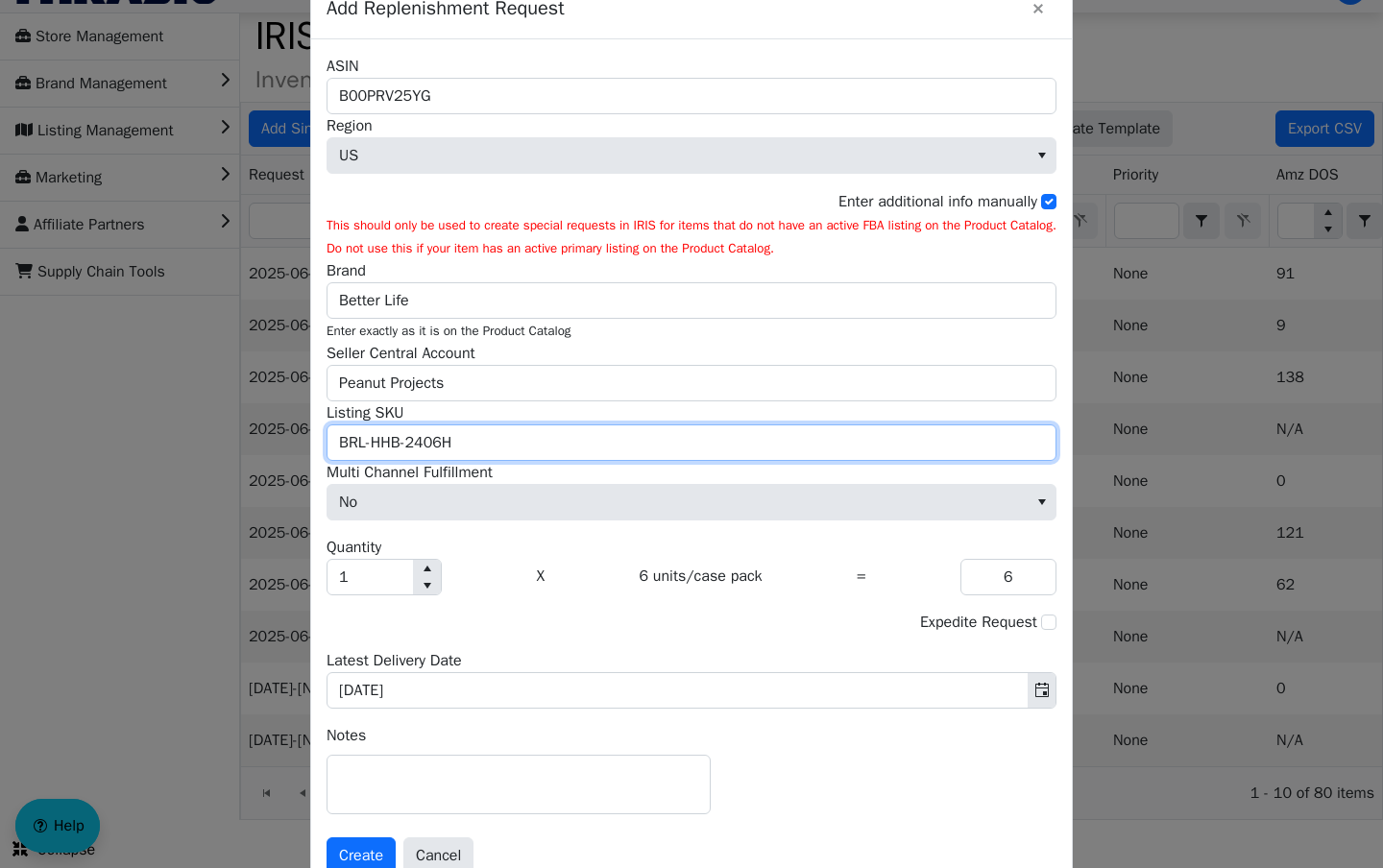 type on "BRL-HHB-2406H" 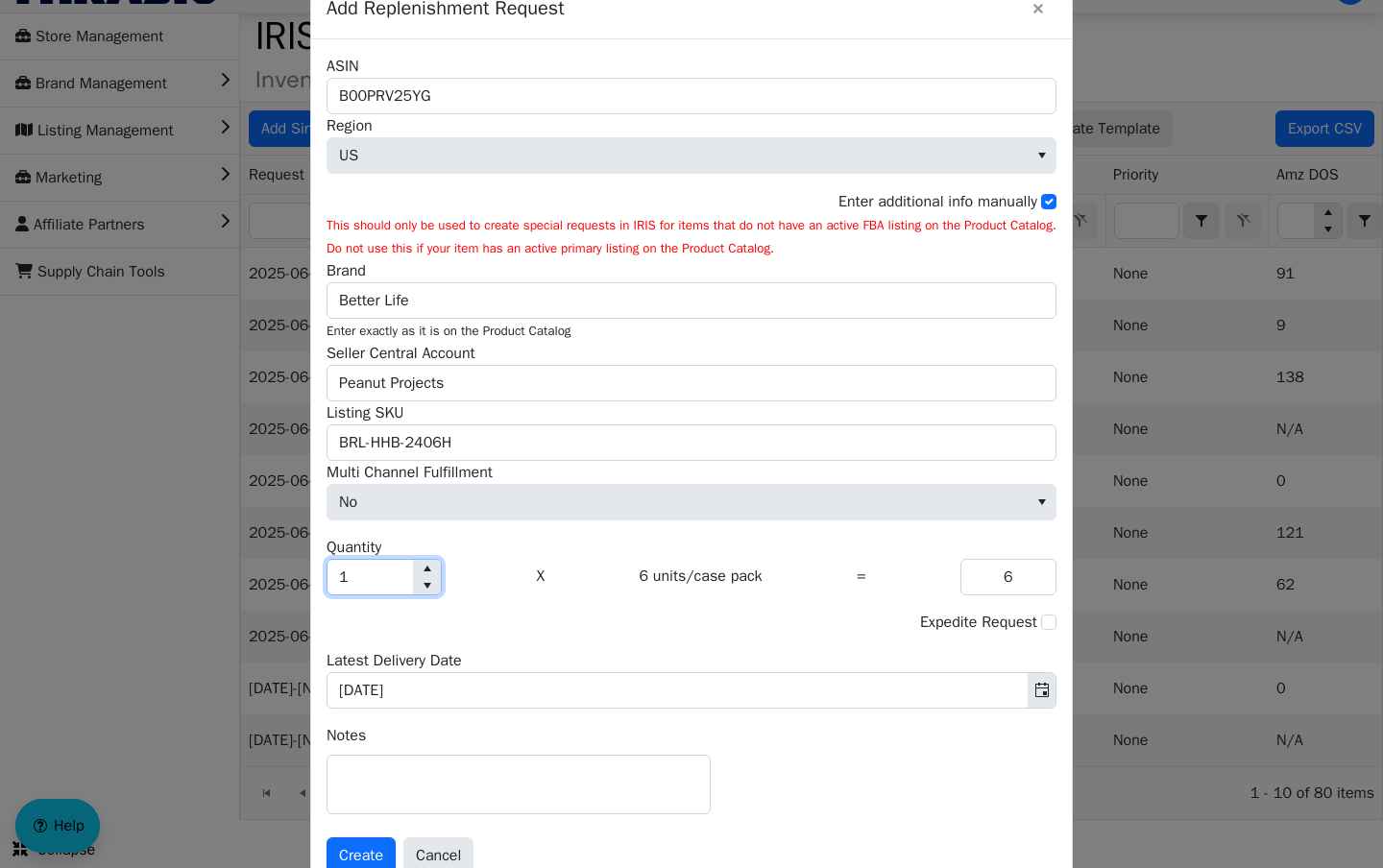 drag, startPoint x: 360, startPoint y: 583, endPoint x: 291, endPoint y: 583, distance: 69 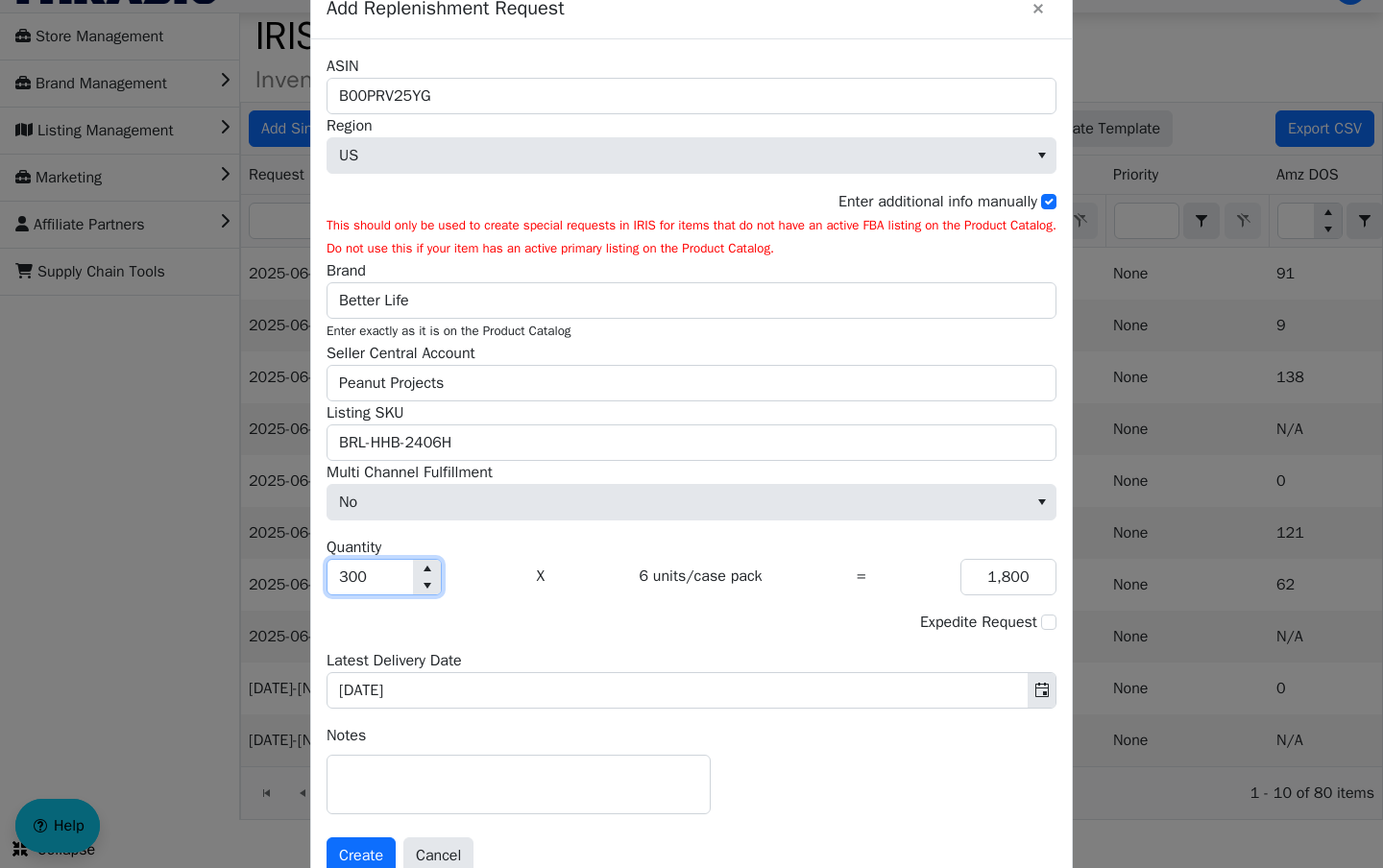 drag, startPoint x: 352, startPoint y: 582, endPoint x: 303, endPoint y: 574, distance: 49.648766 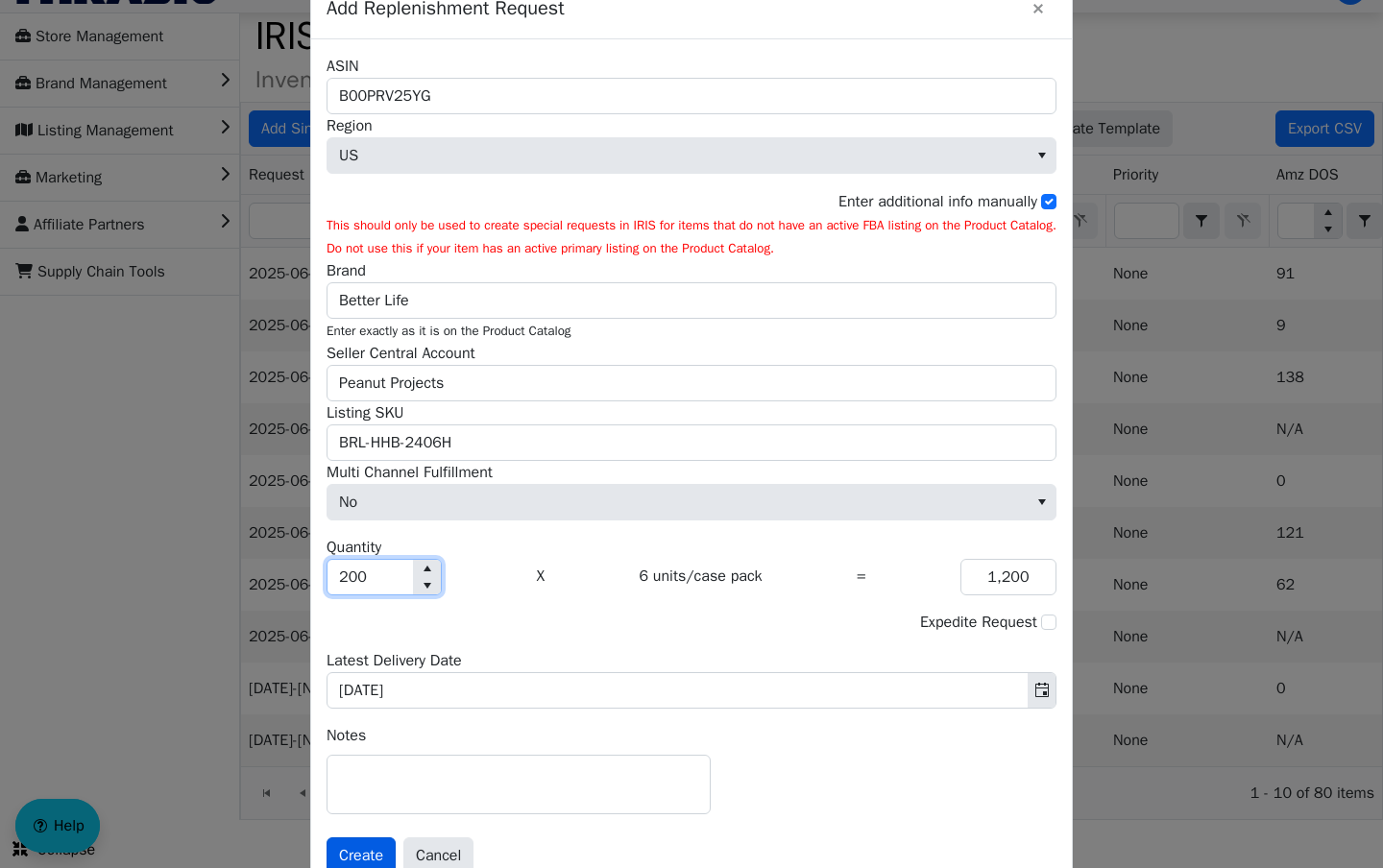 type on "200" 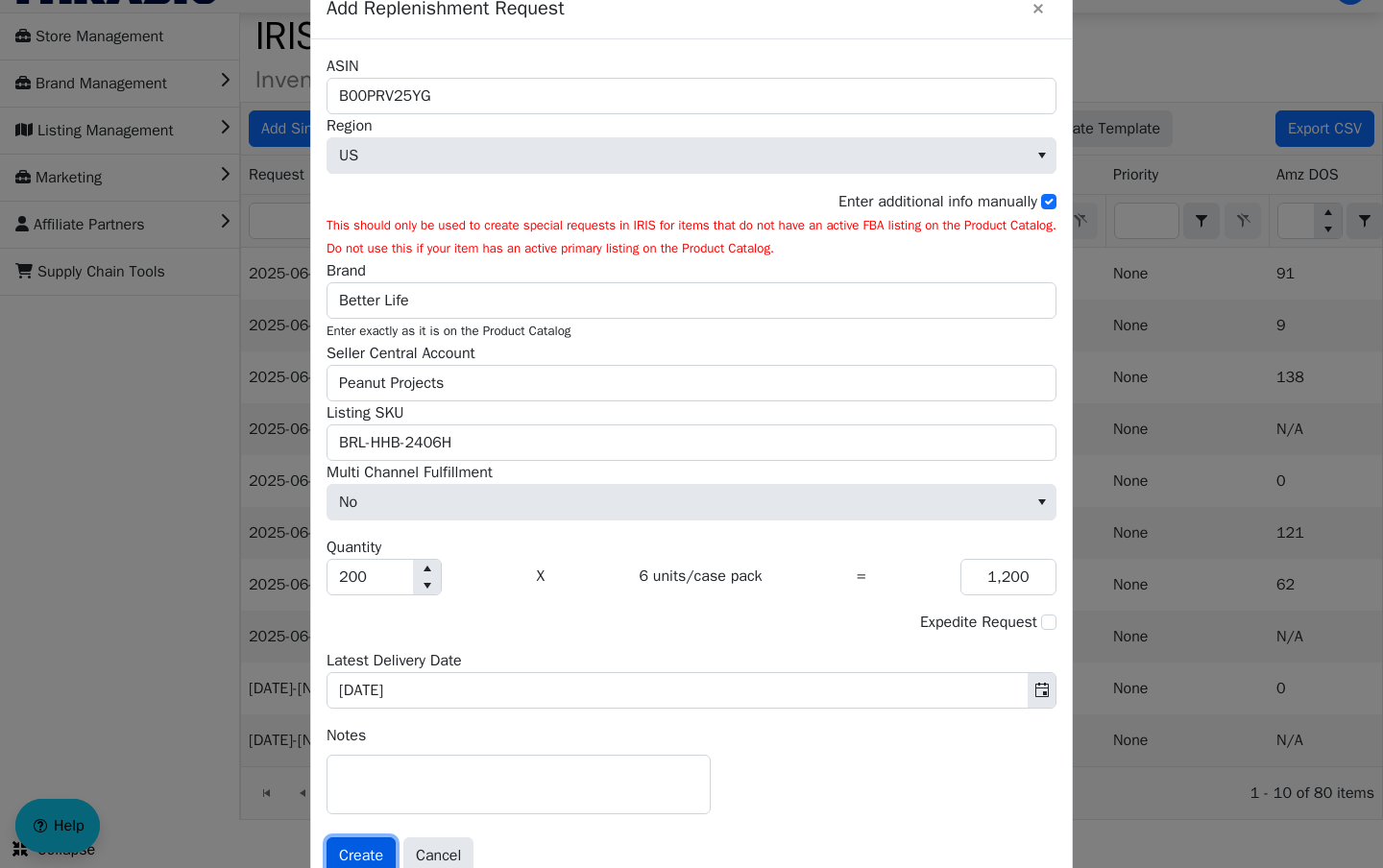 click on "Create" at bounding box center [361, 856] 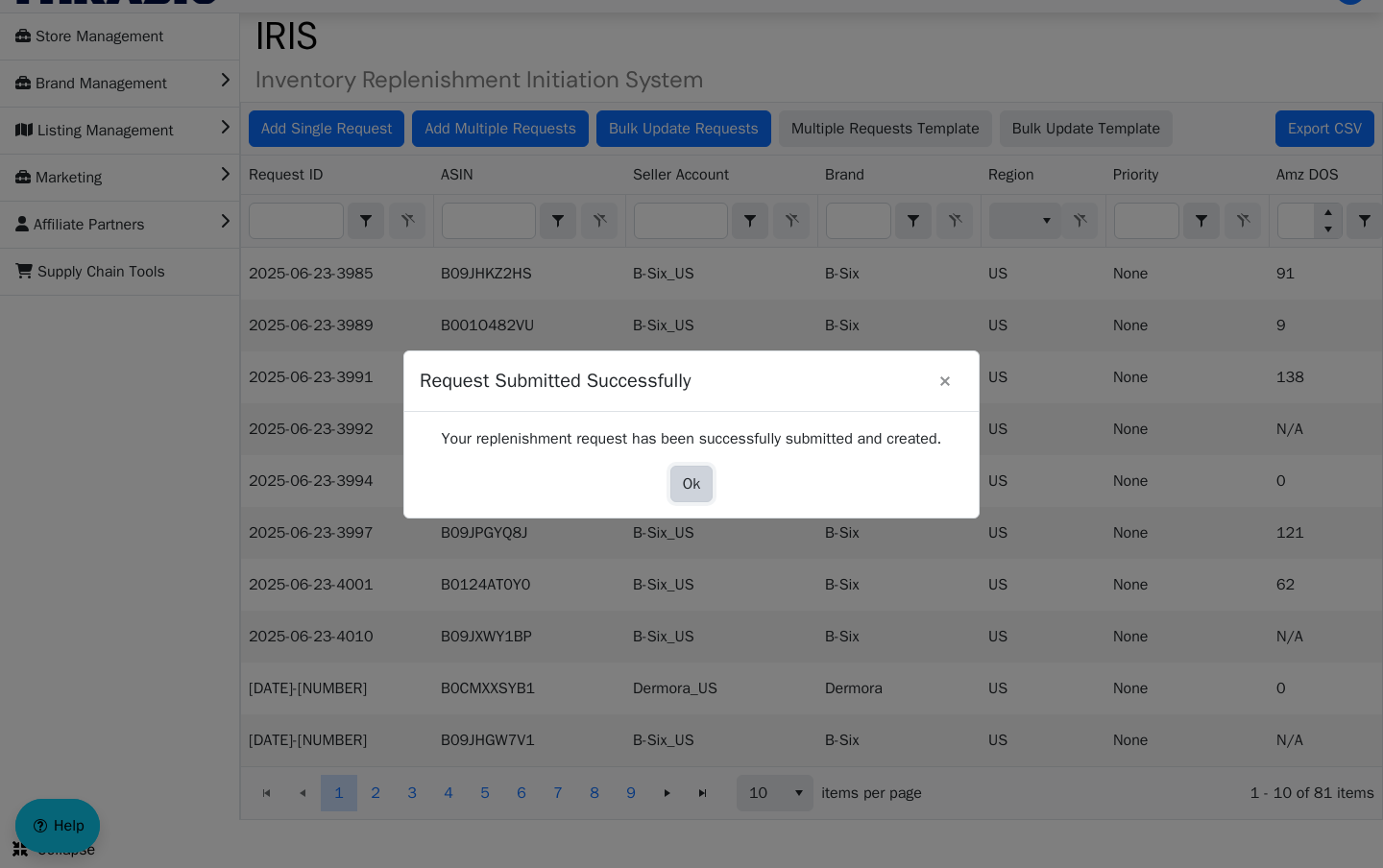 click on "Ok" at bounding box center (692, 484) 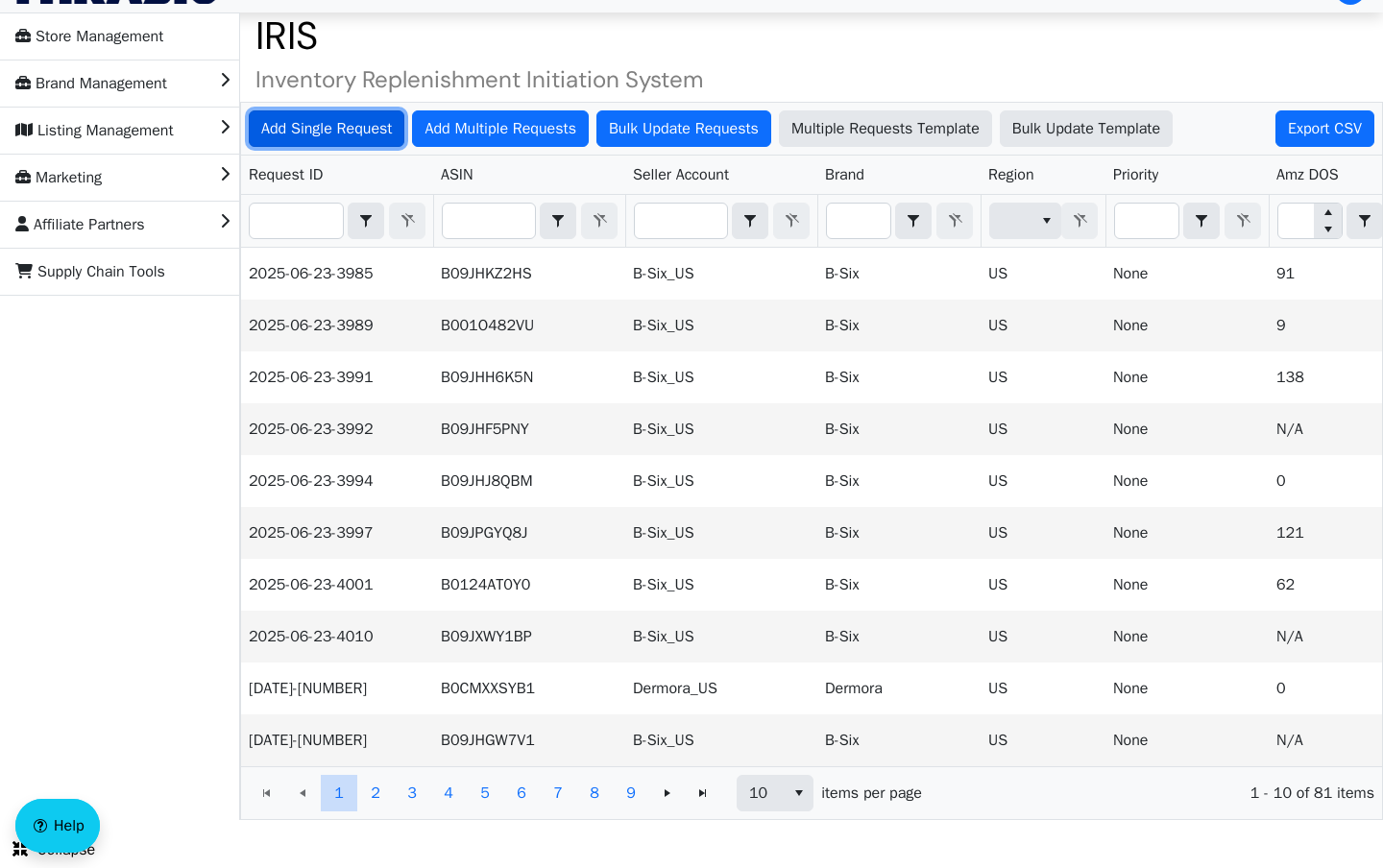 click on "Add Single Request" at bounding box center (327, 129) 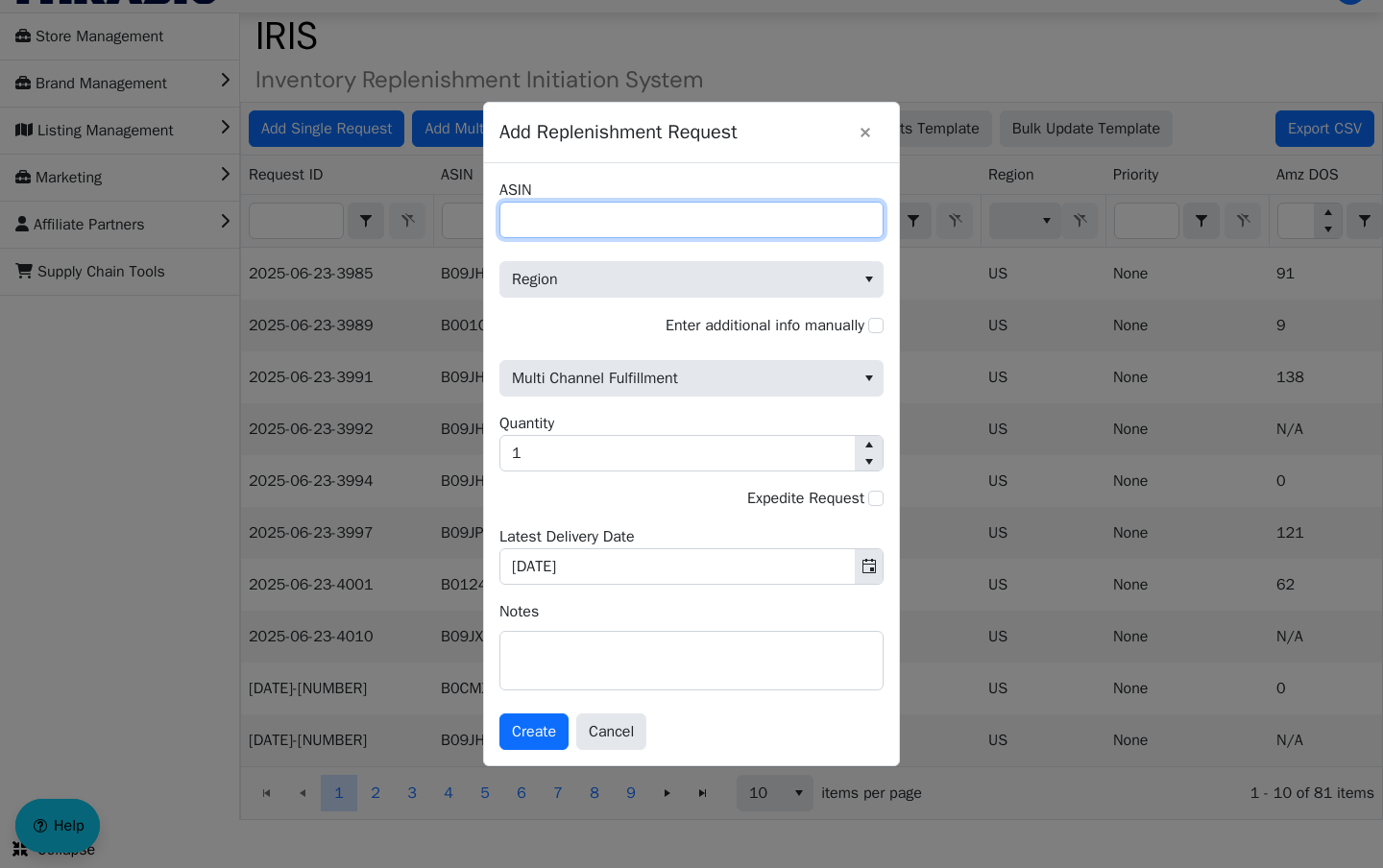 click on "ASIN" at bounding box center (692, 220) 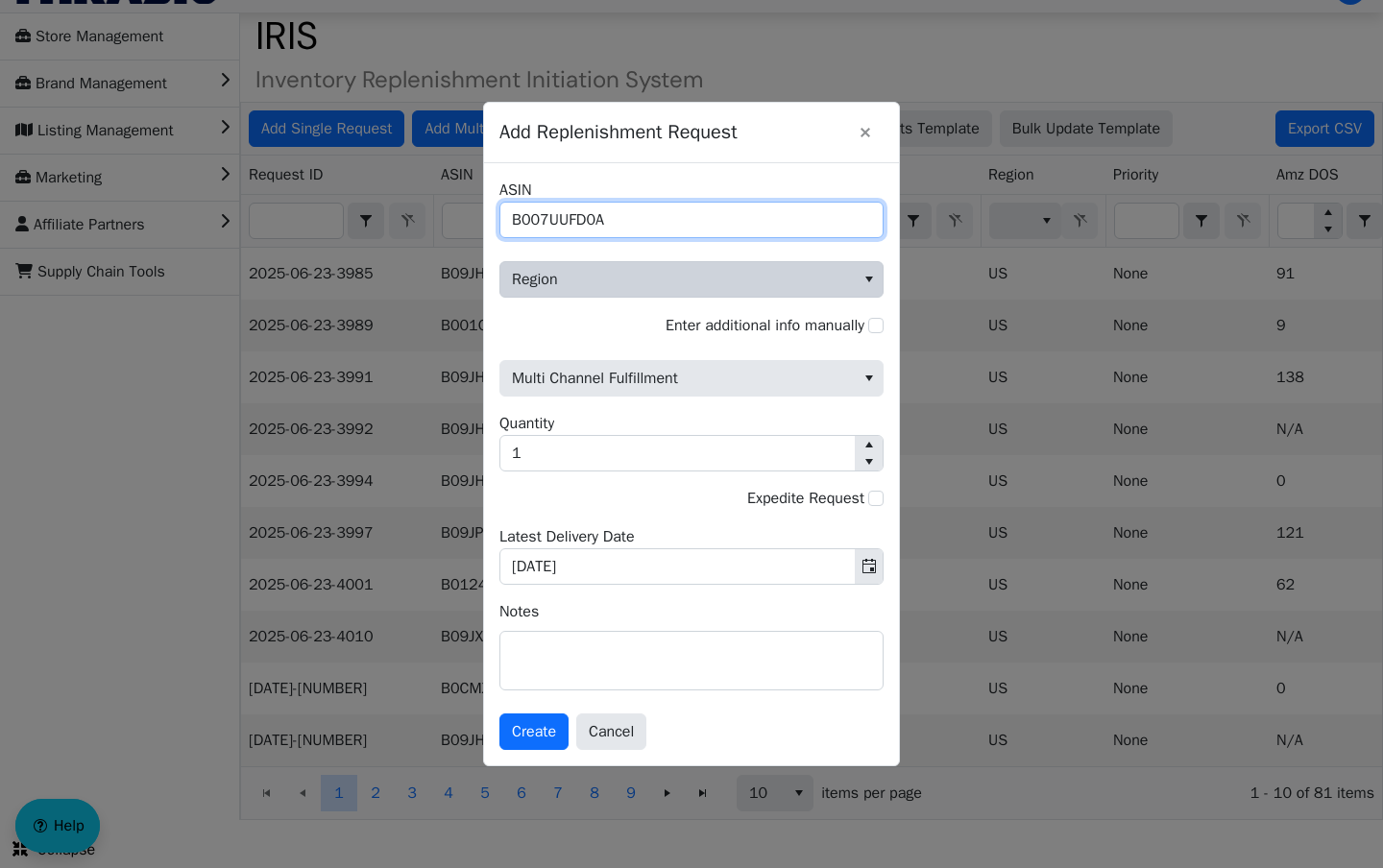type on "B007UUFD0A" 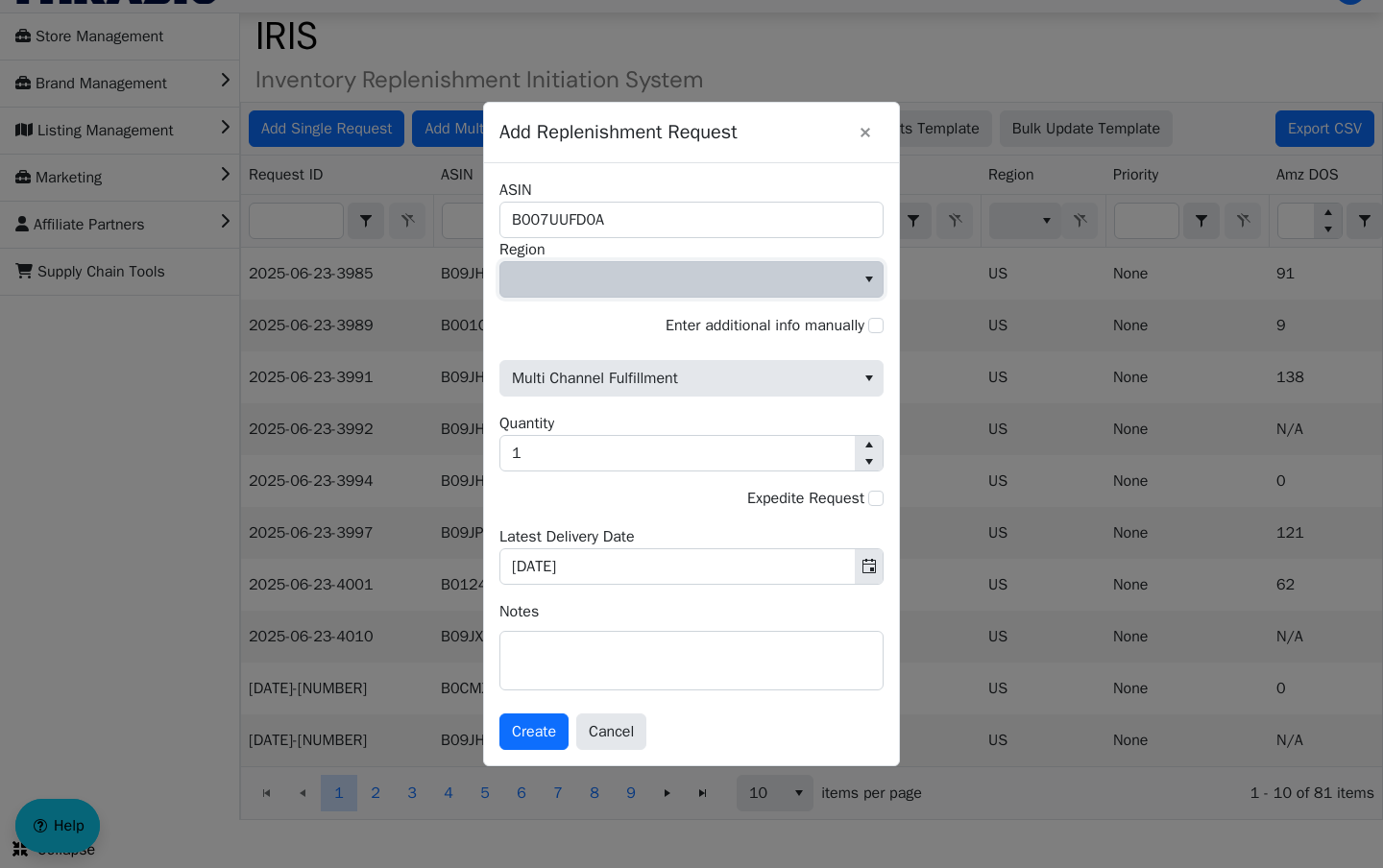 click at bounding box center [677, 279] 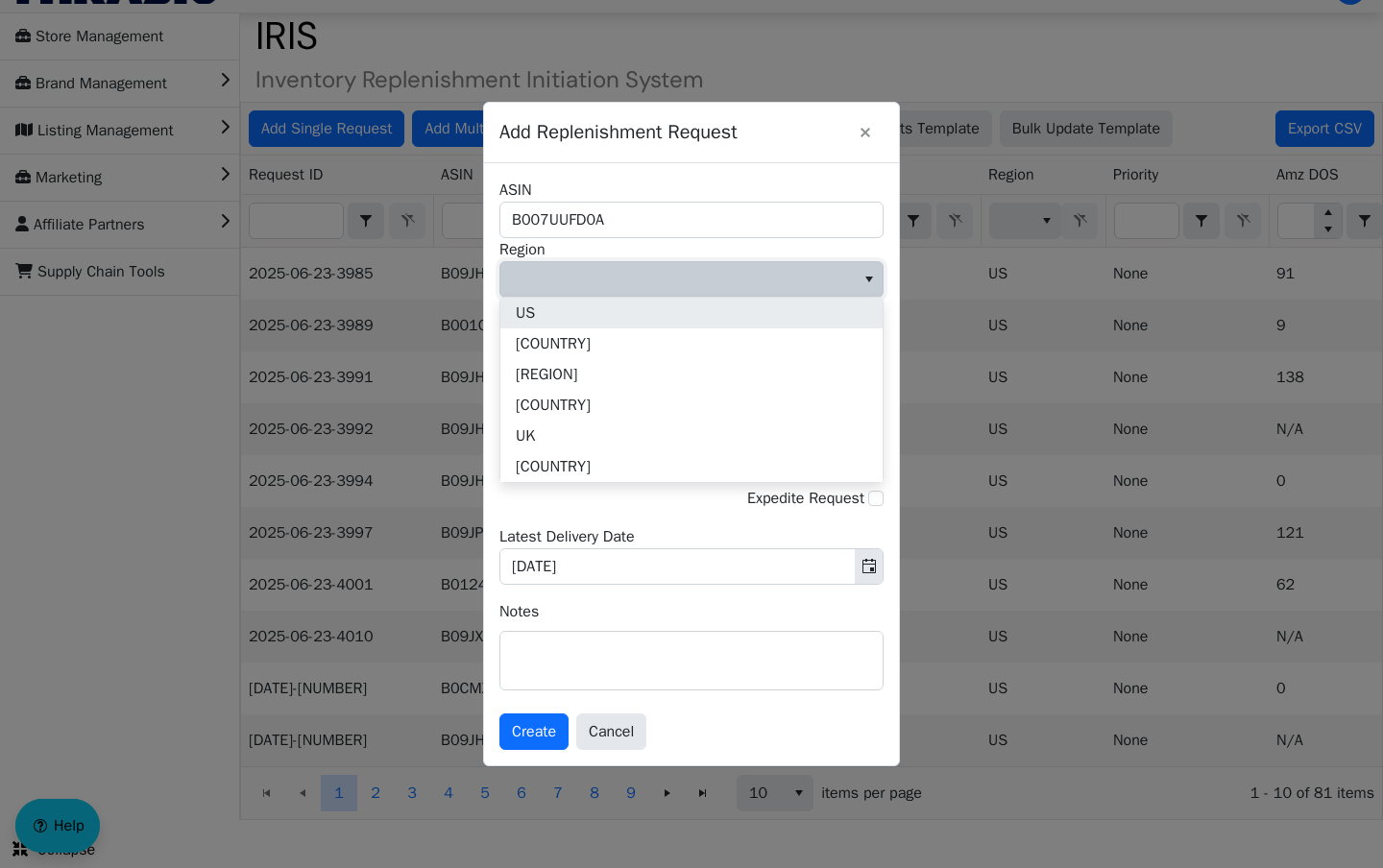 click on "US" at bounding box center [692, 313] 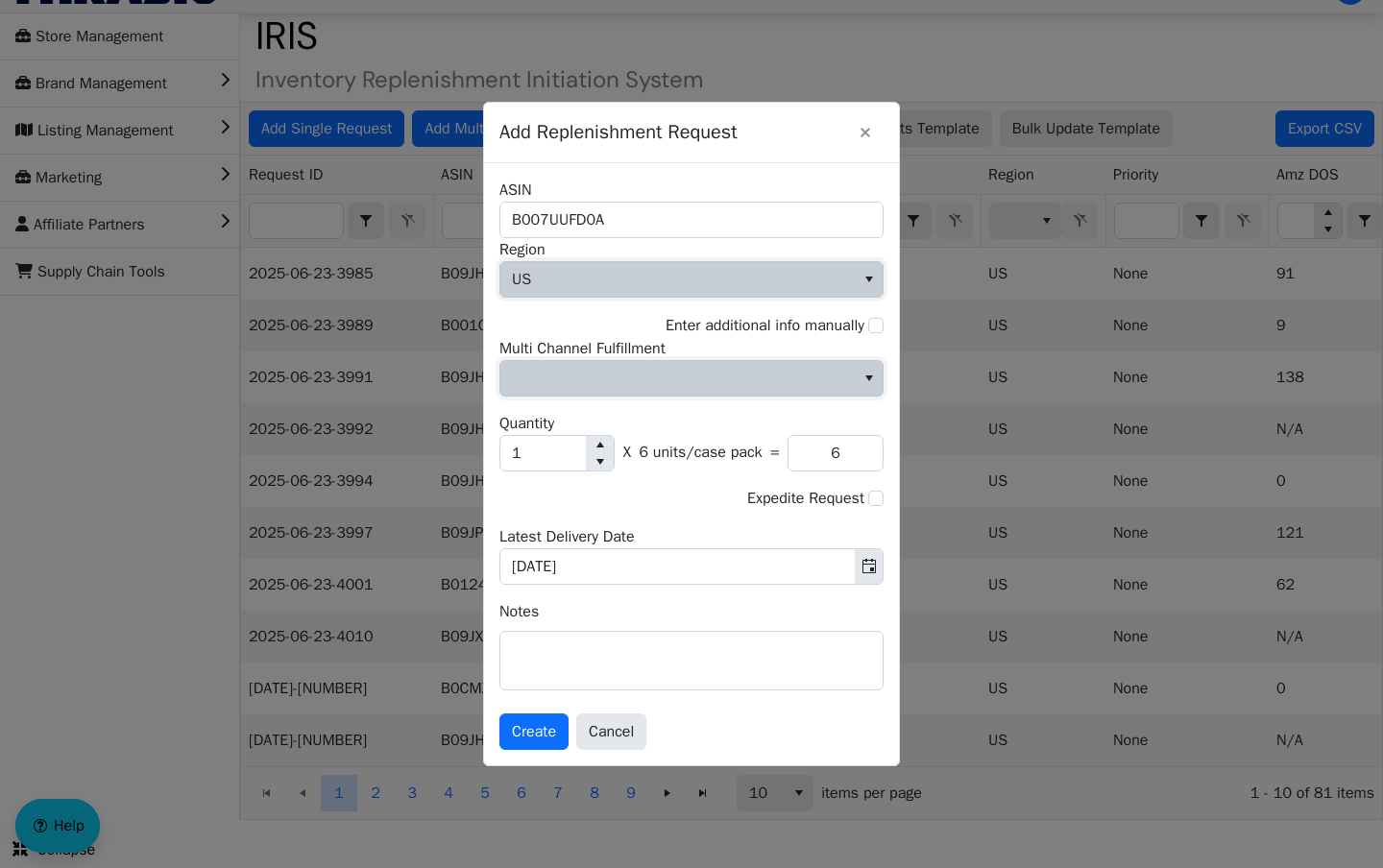 click at bounding box center (677, 378) 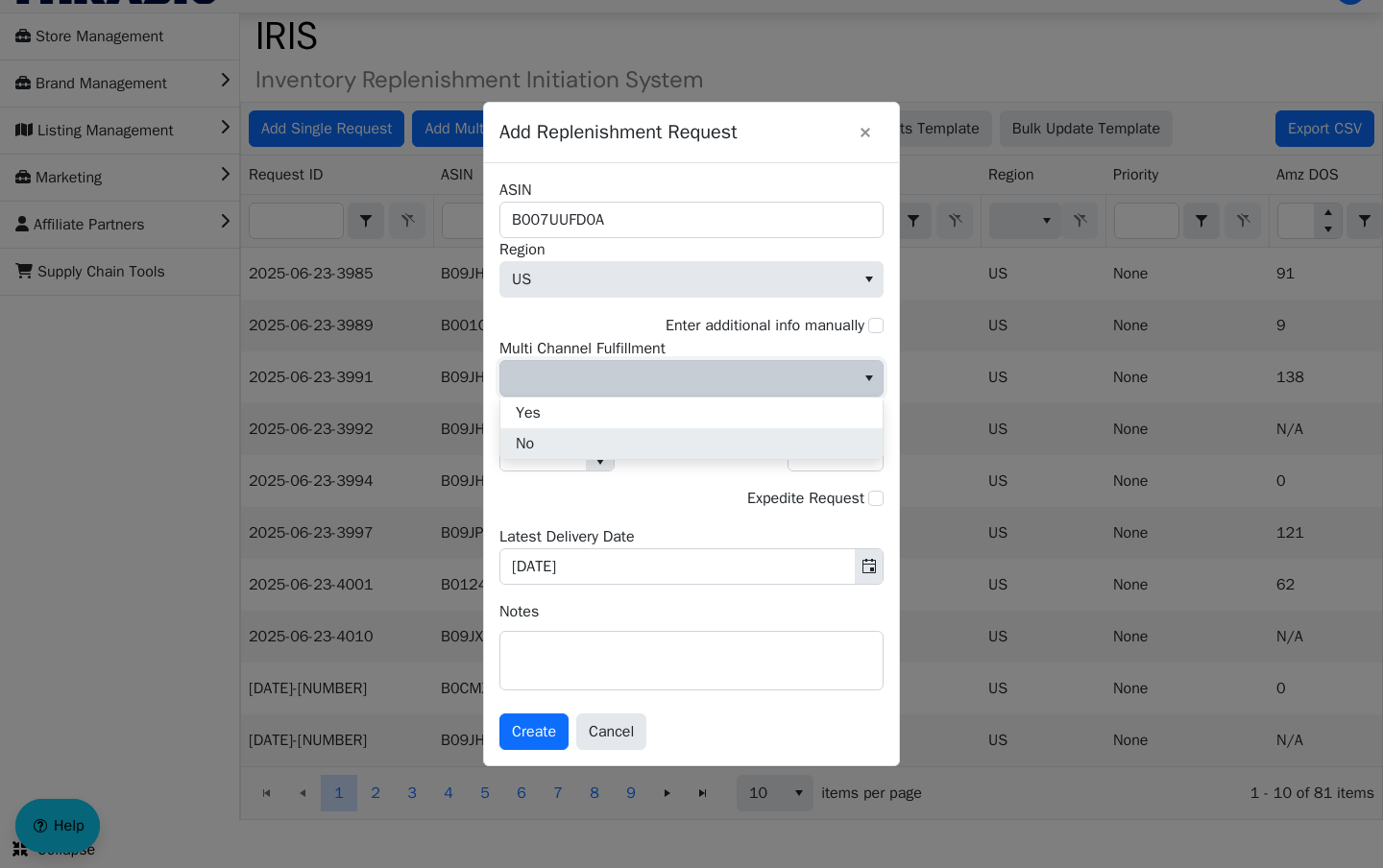 click on "No" at bounding box center (692, 444) 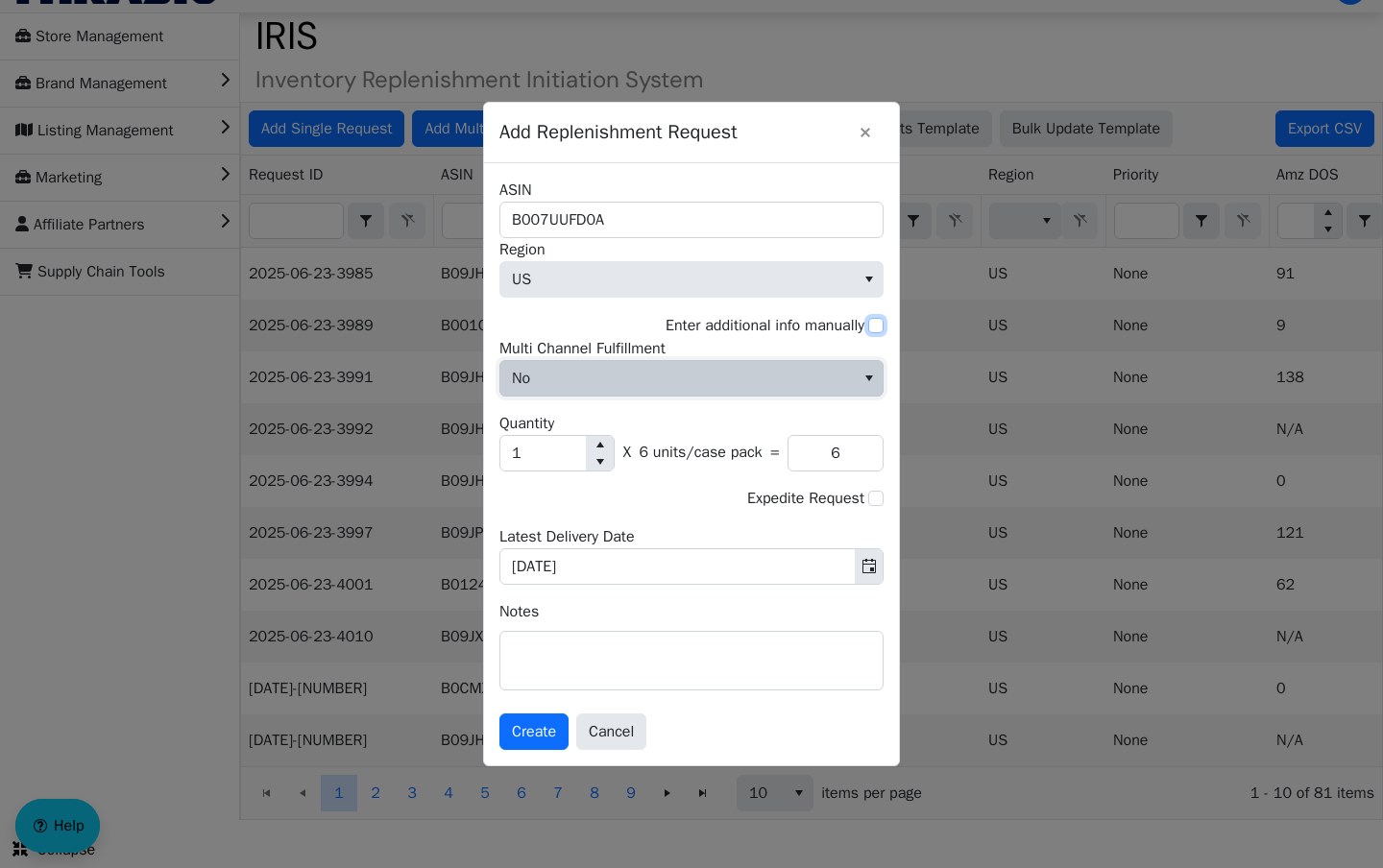 click on "Enter additional info manually" at bounding box center (876, 326) 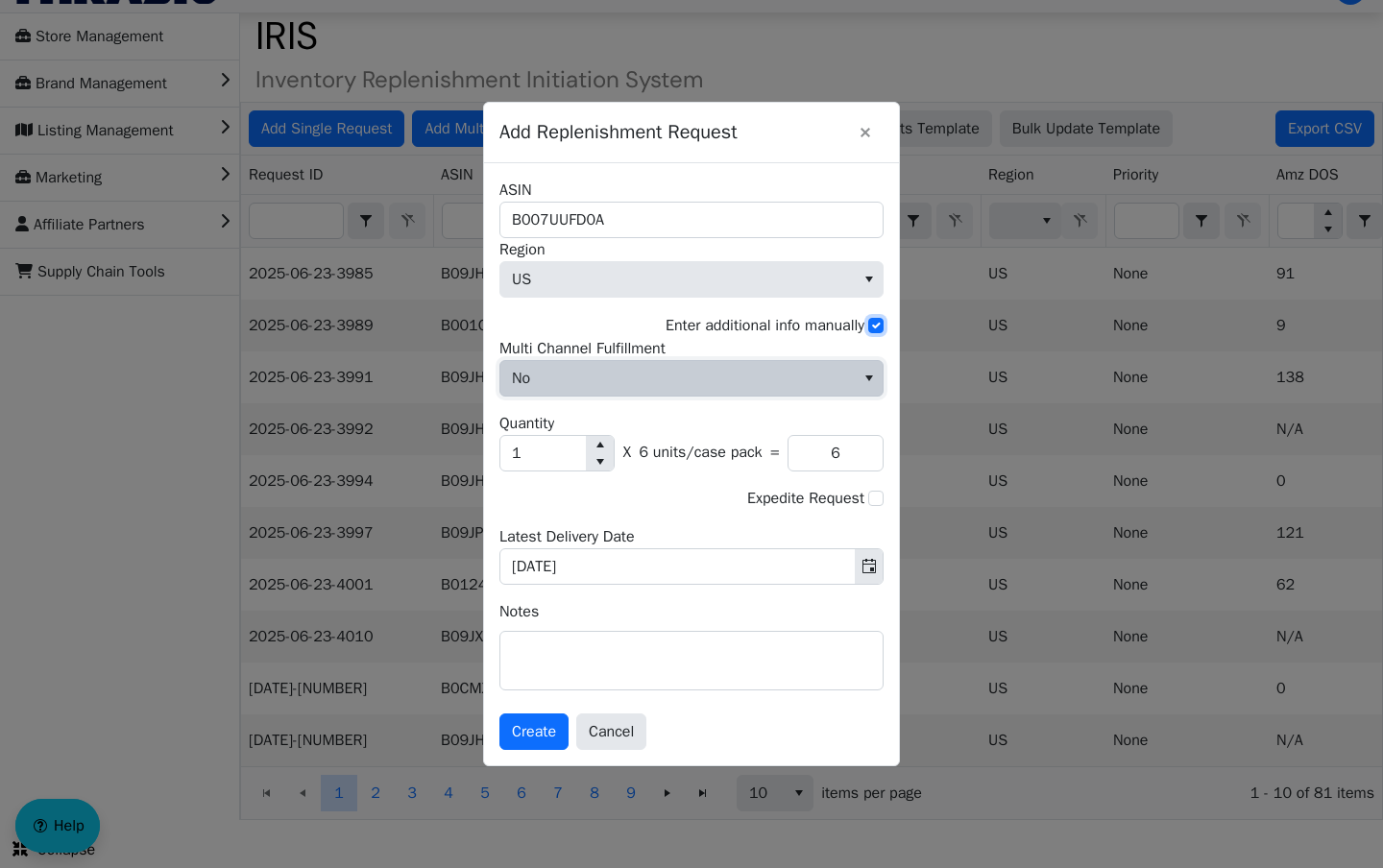 checkbox on "true" 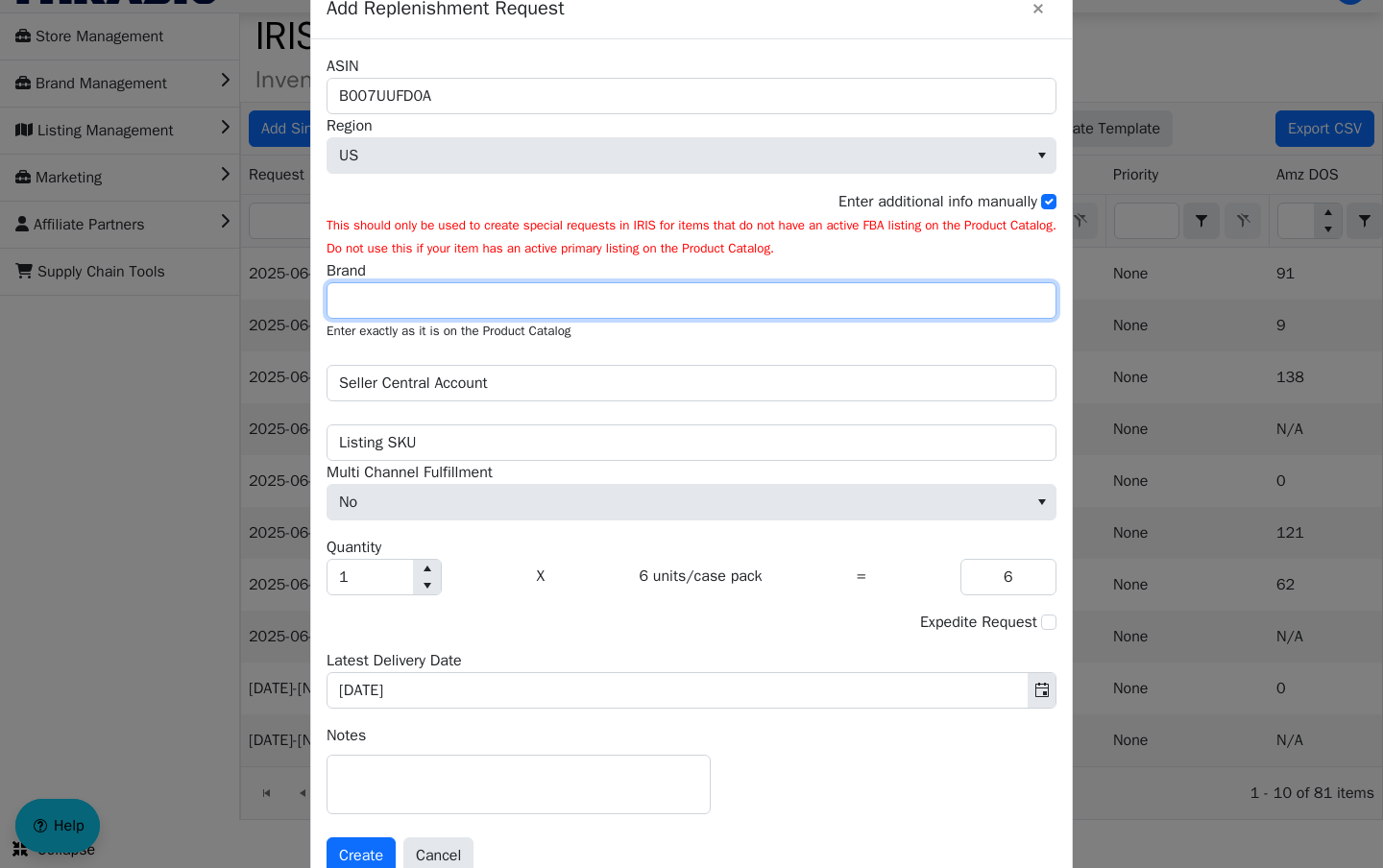 click on "Brand" at bounding box center (692, 301) 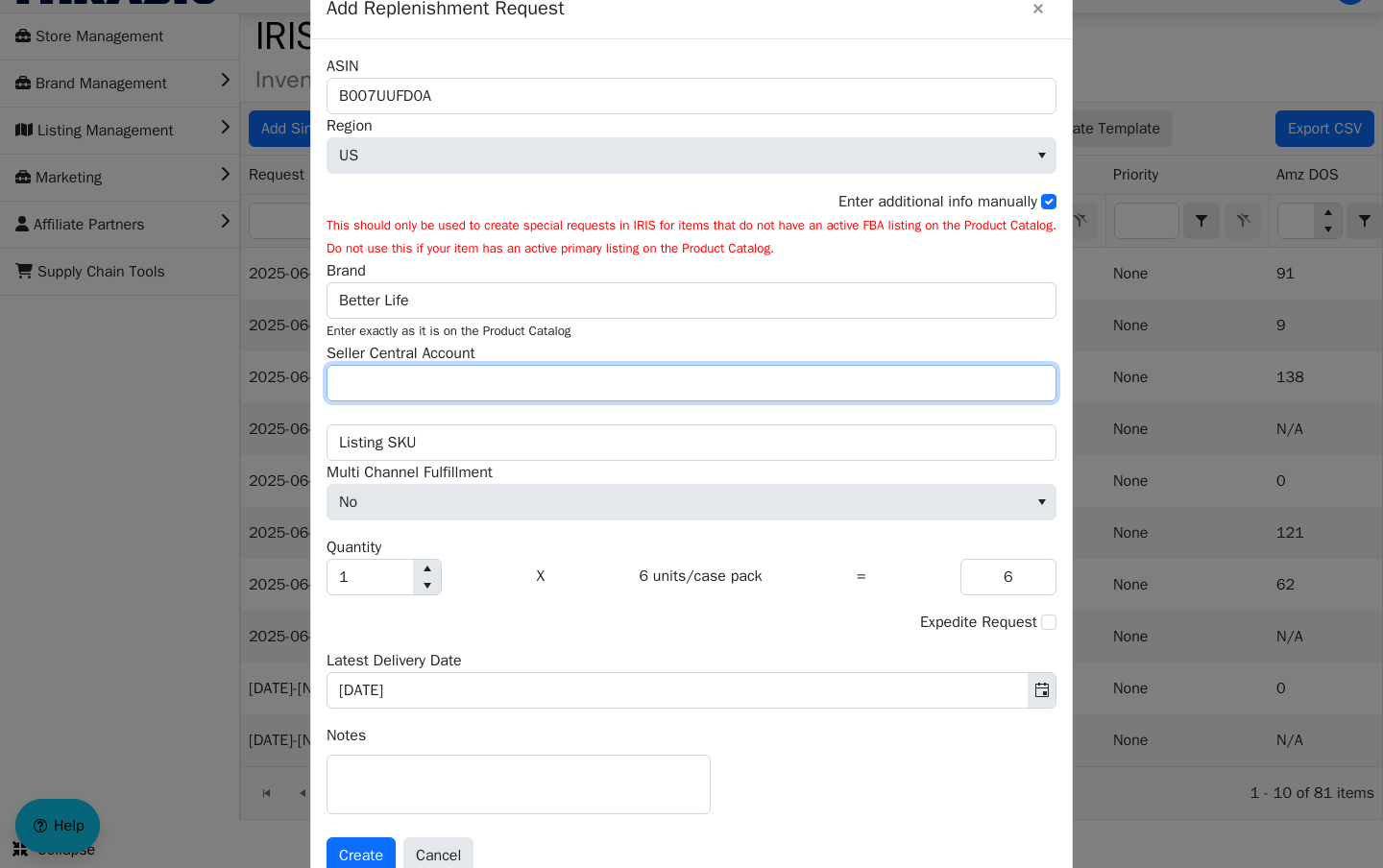 click on "Seller Central Account" at bounding box center (692, 383) 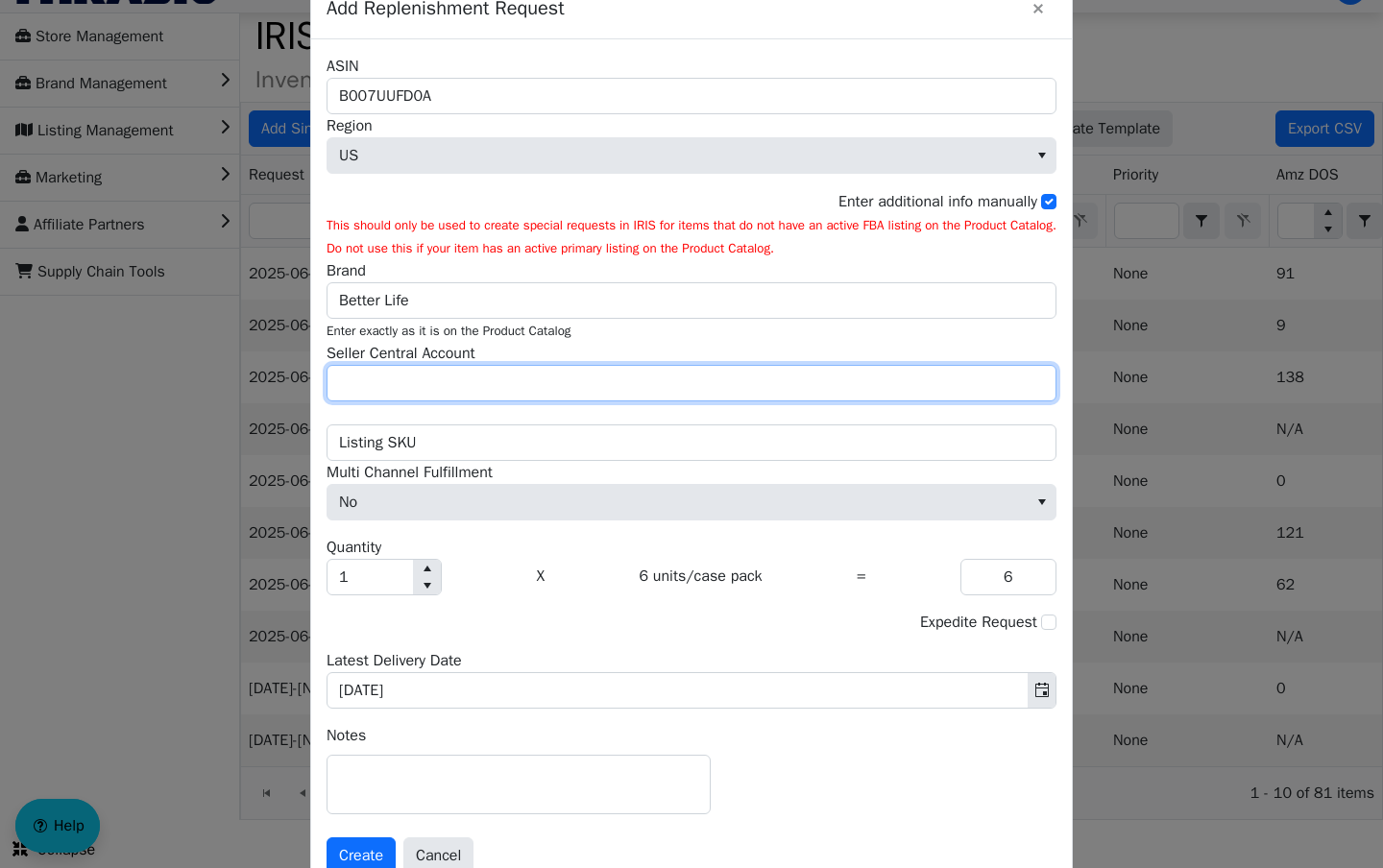 type on "Peanut Projects" 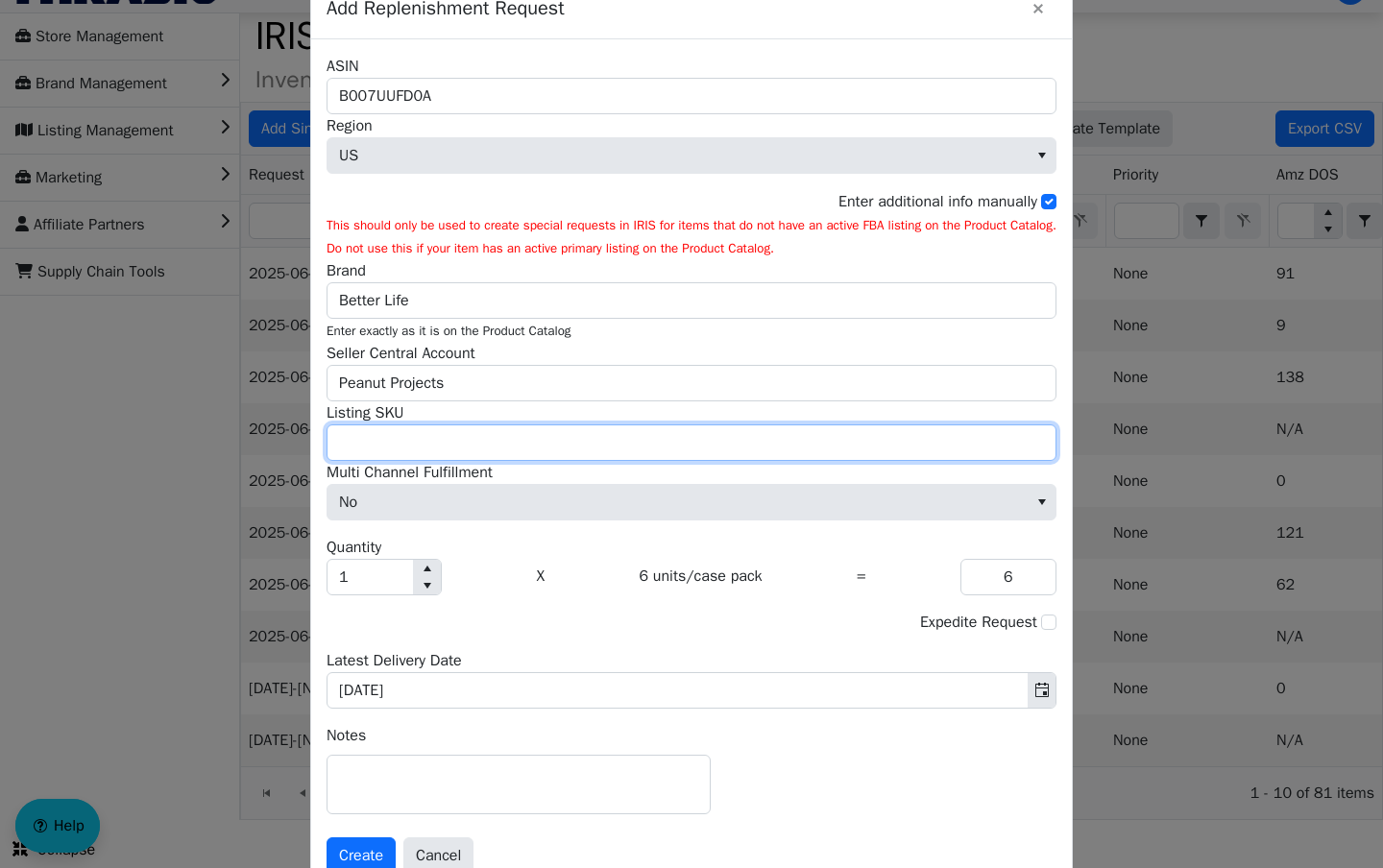 click on "Listing SKU" at bounding box center [692, 443] 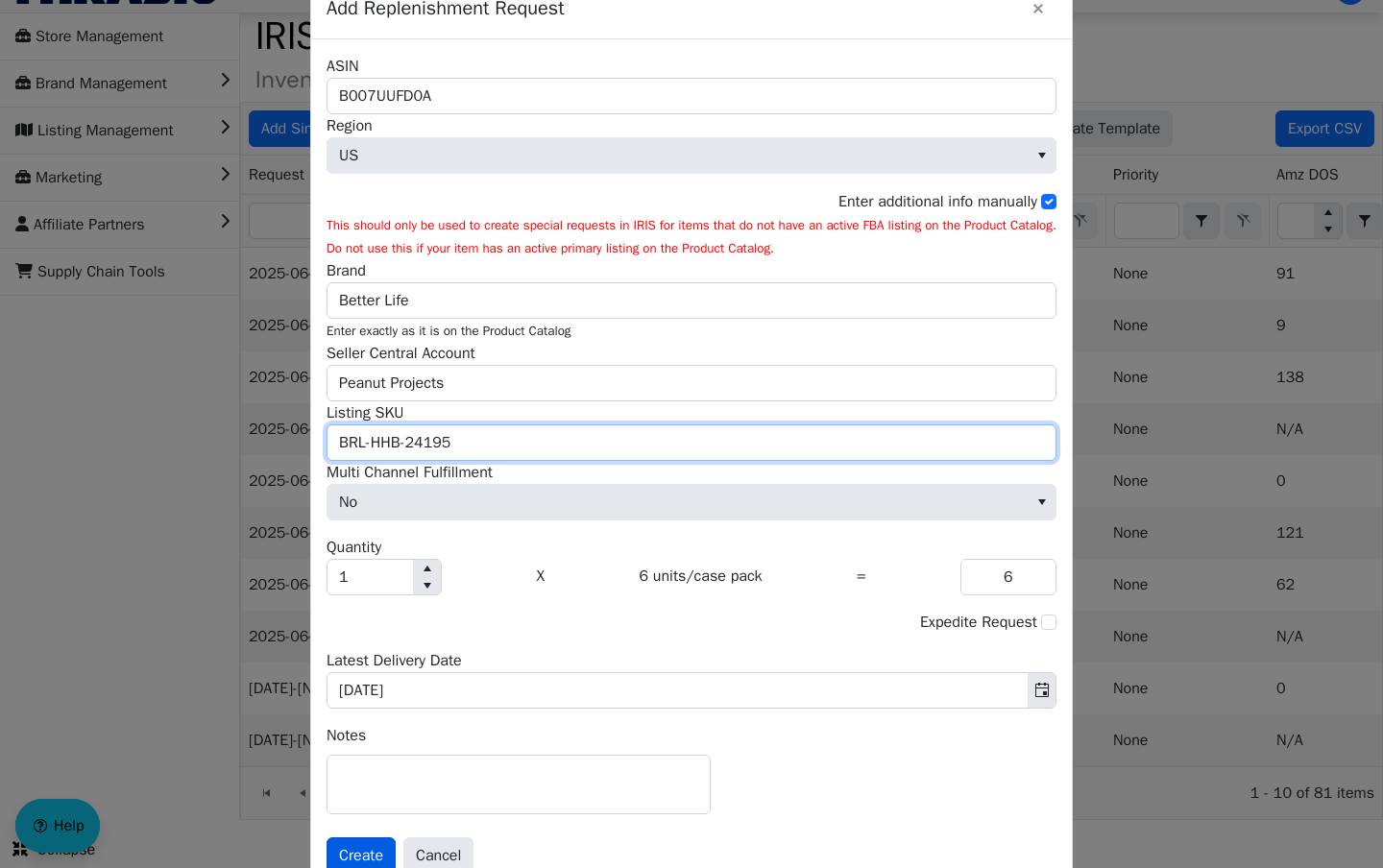 type on "BRL-HHB-24195" 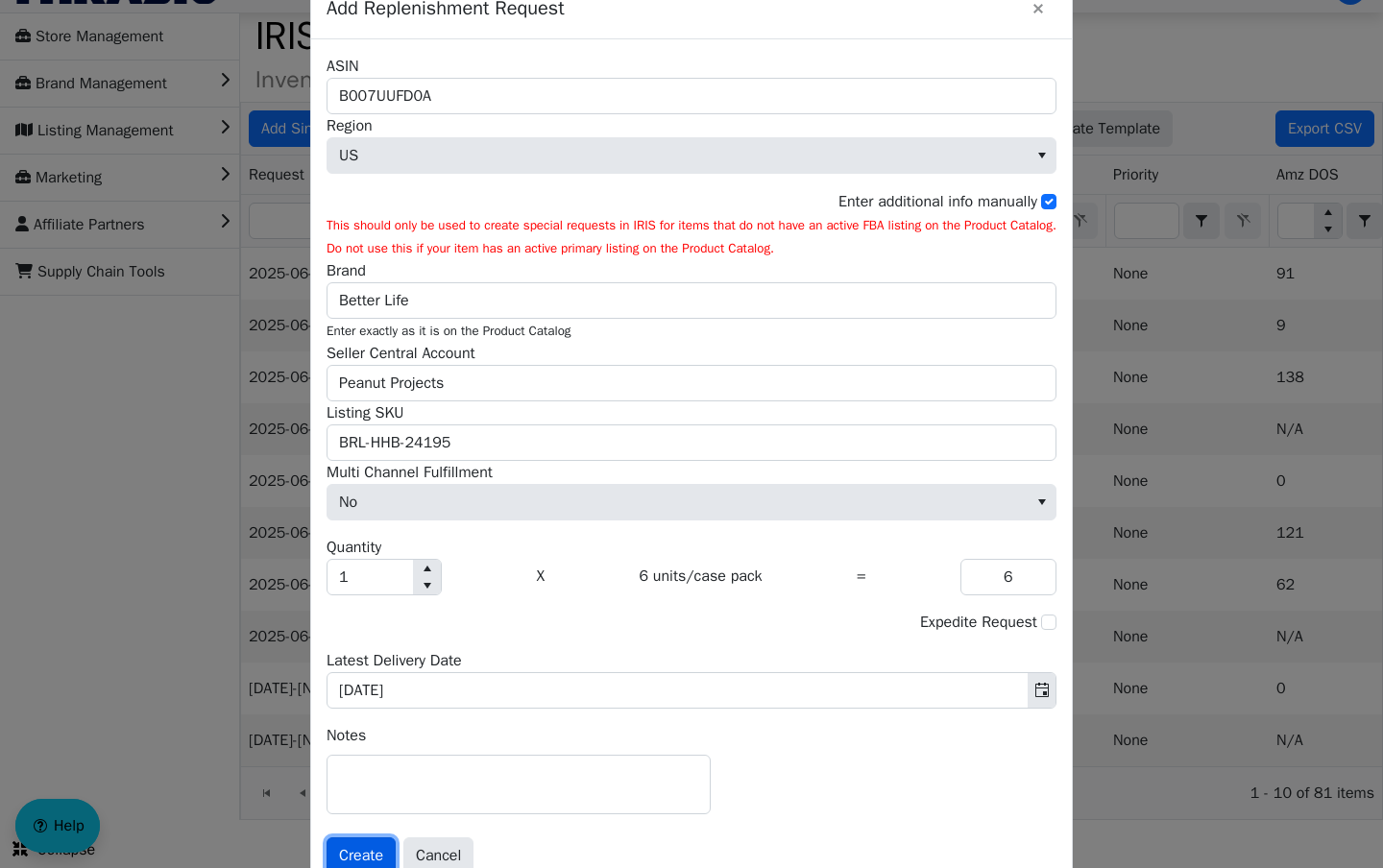 click on "Create" at bounding box center [361, 856] 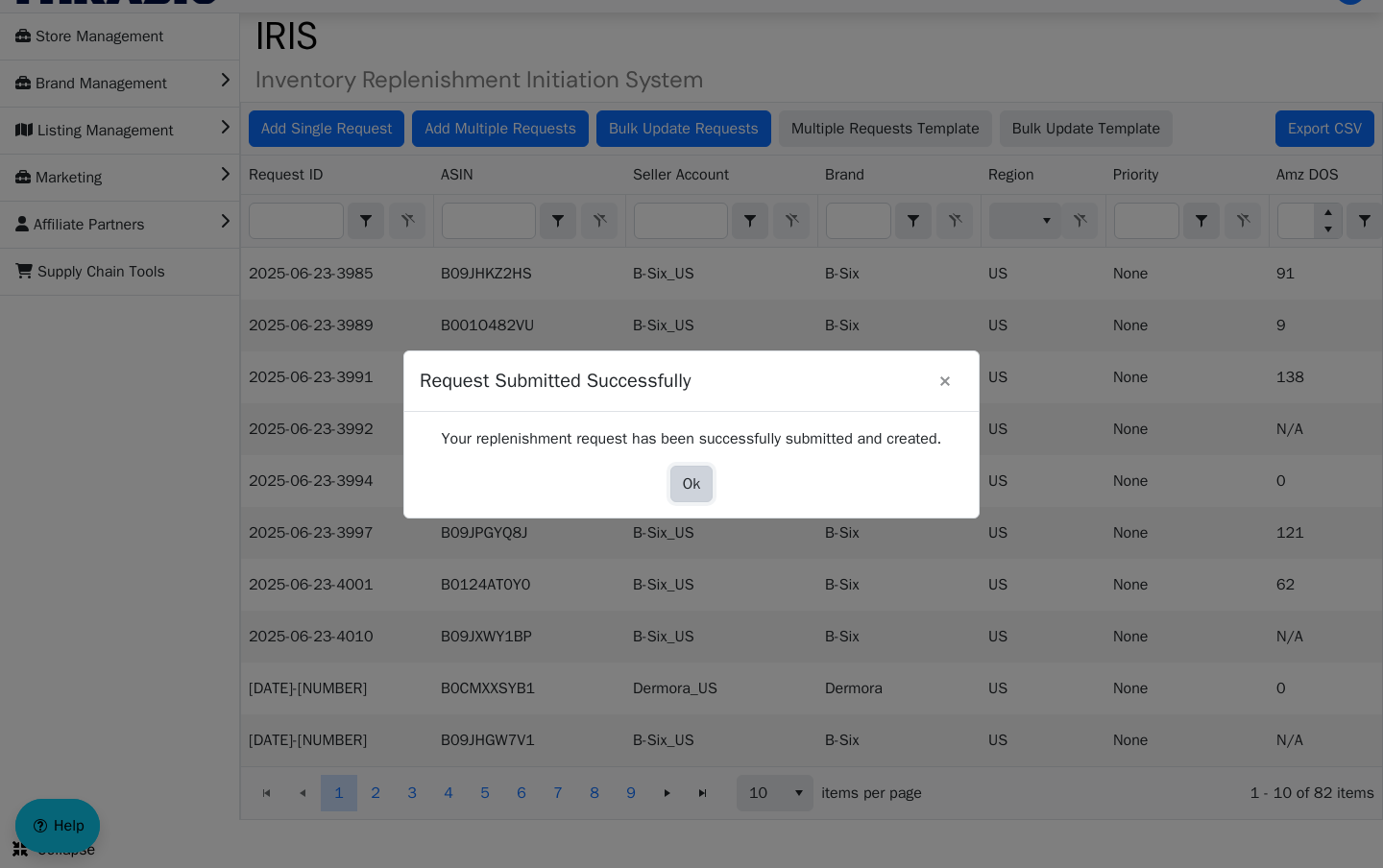 click on "Ok" at bounding box center (692, 484) 